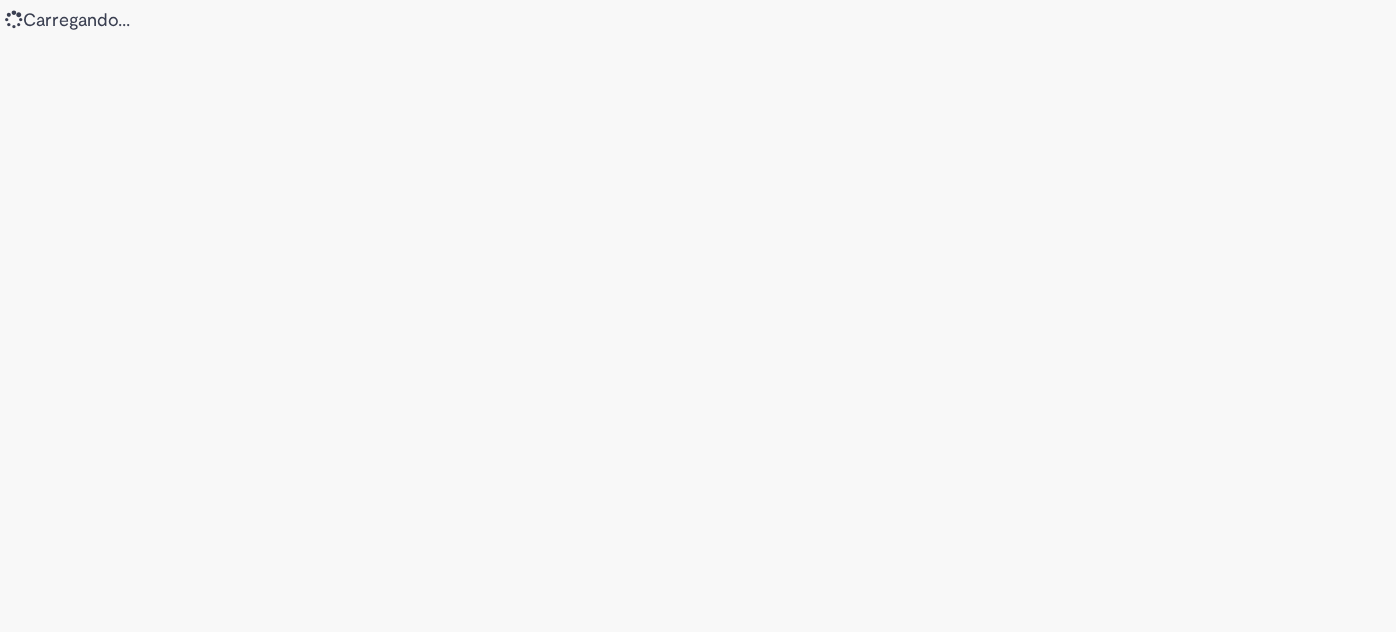 scroll, scrollTop: 0, scrollLeft: 0, axis: both 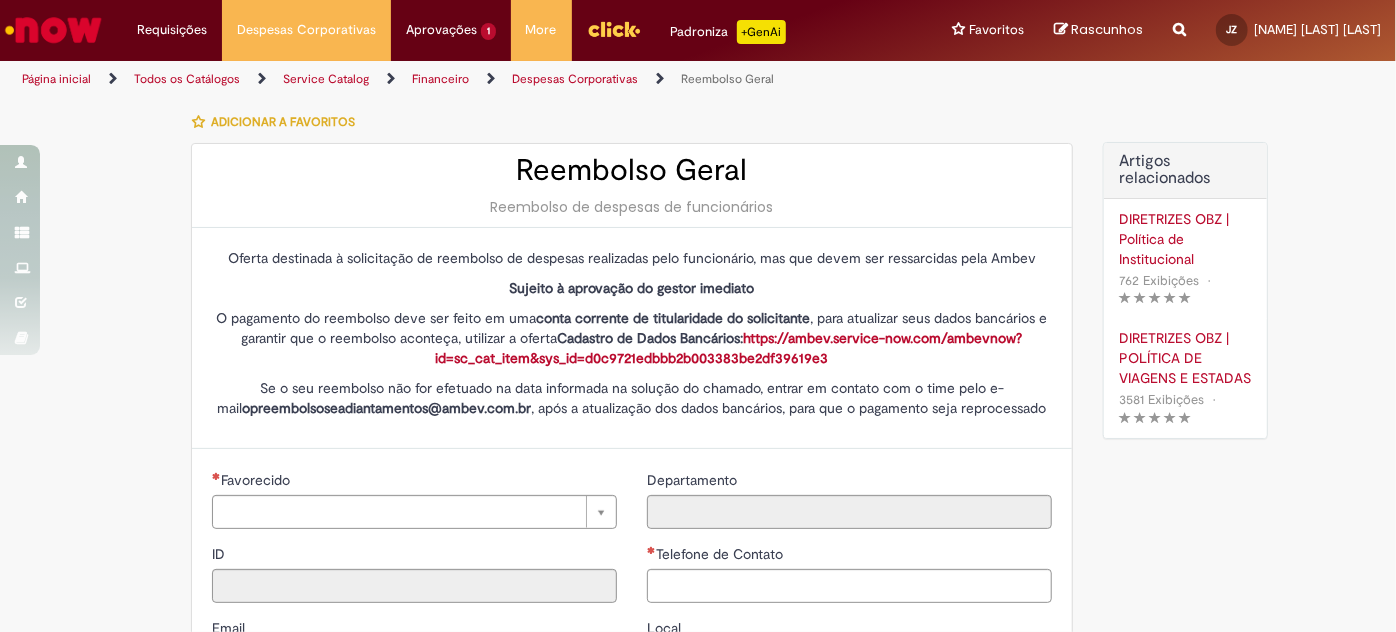 type on "********" 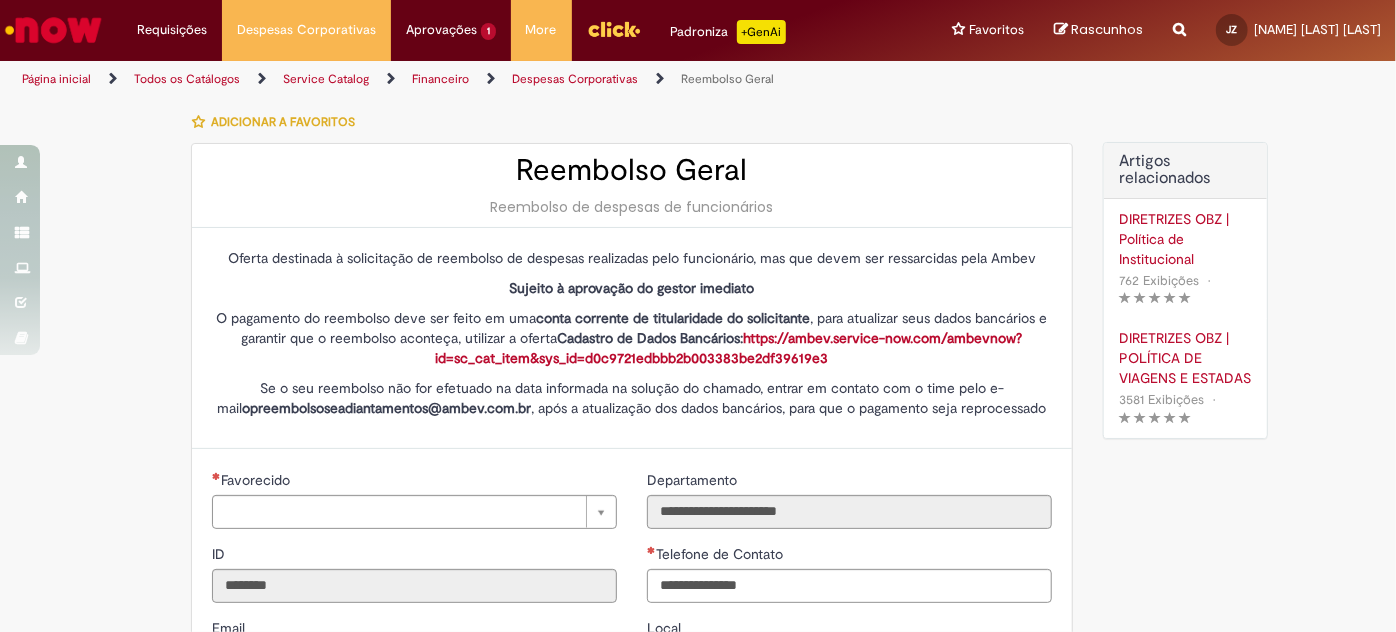 type on "**********" 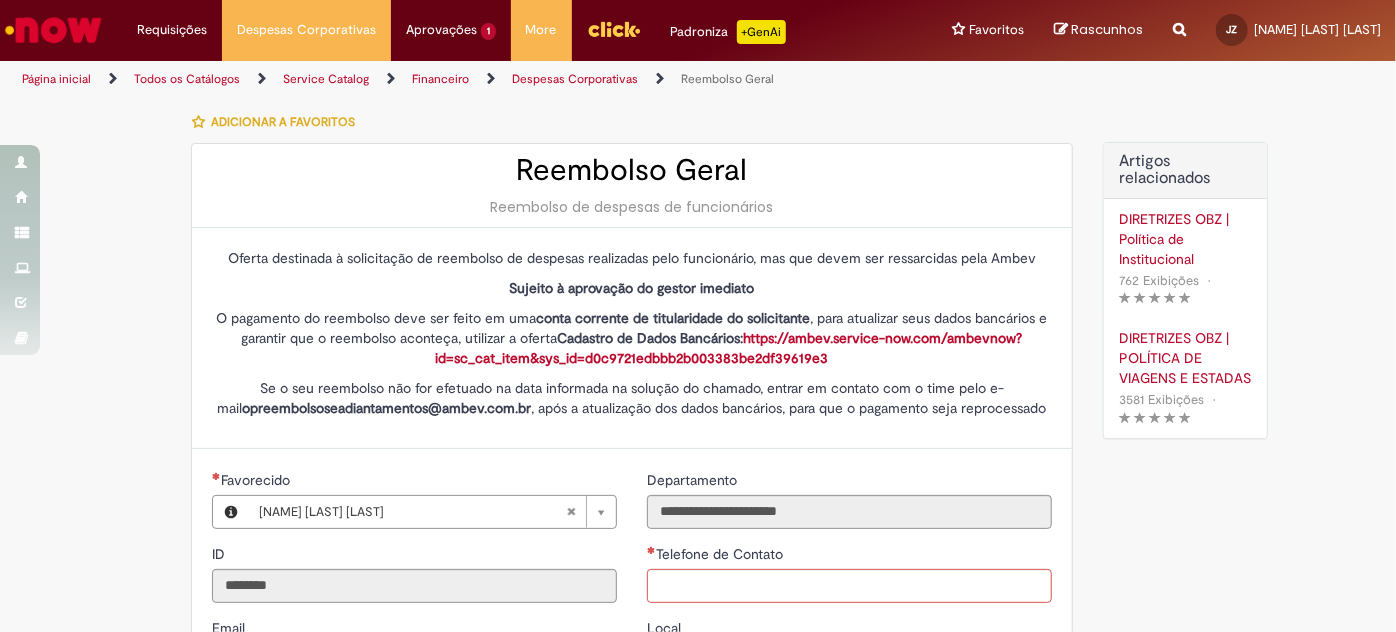 type on "**********" 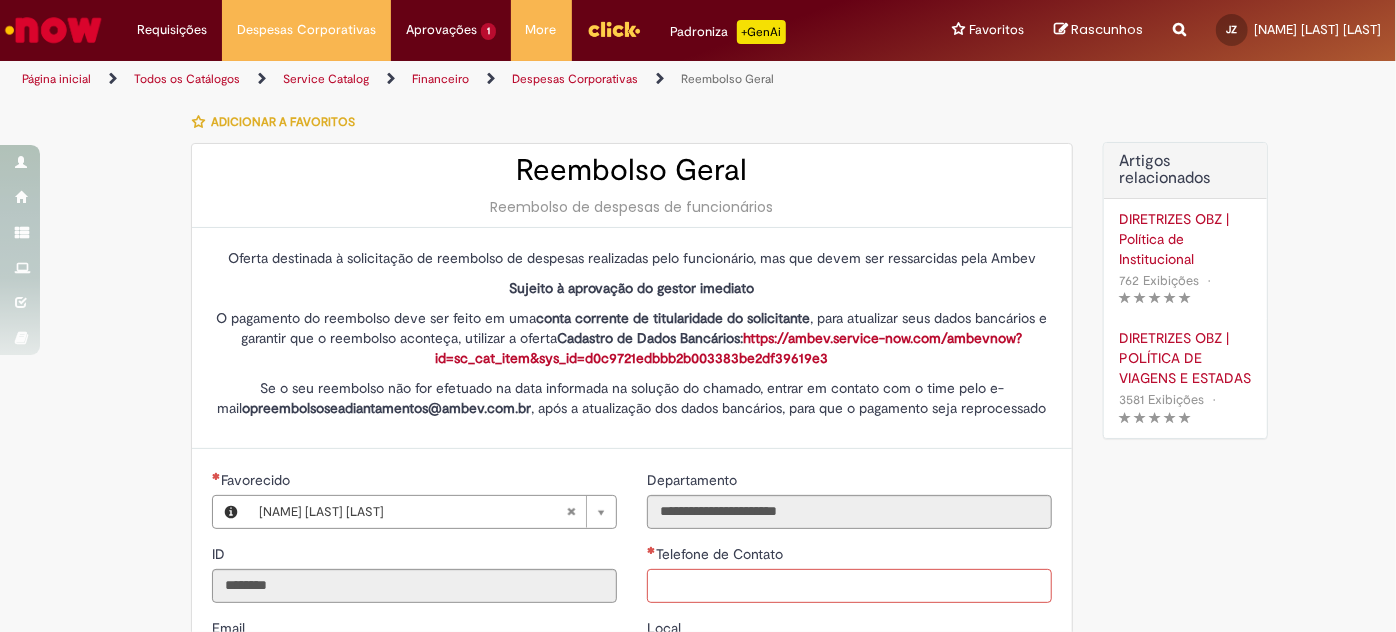 type on "**********" 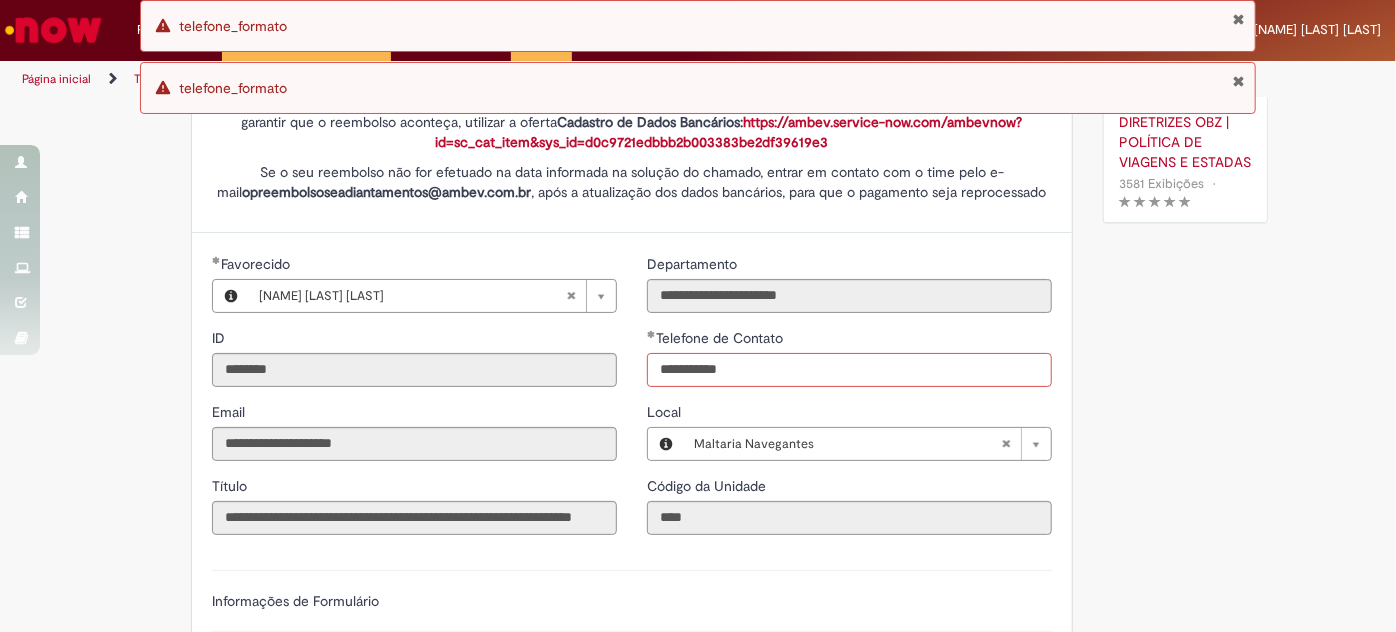 scroll, scrollTop: 363, scrollLeft: 0, axis: vertical 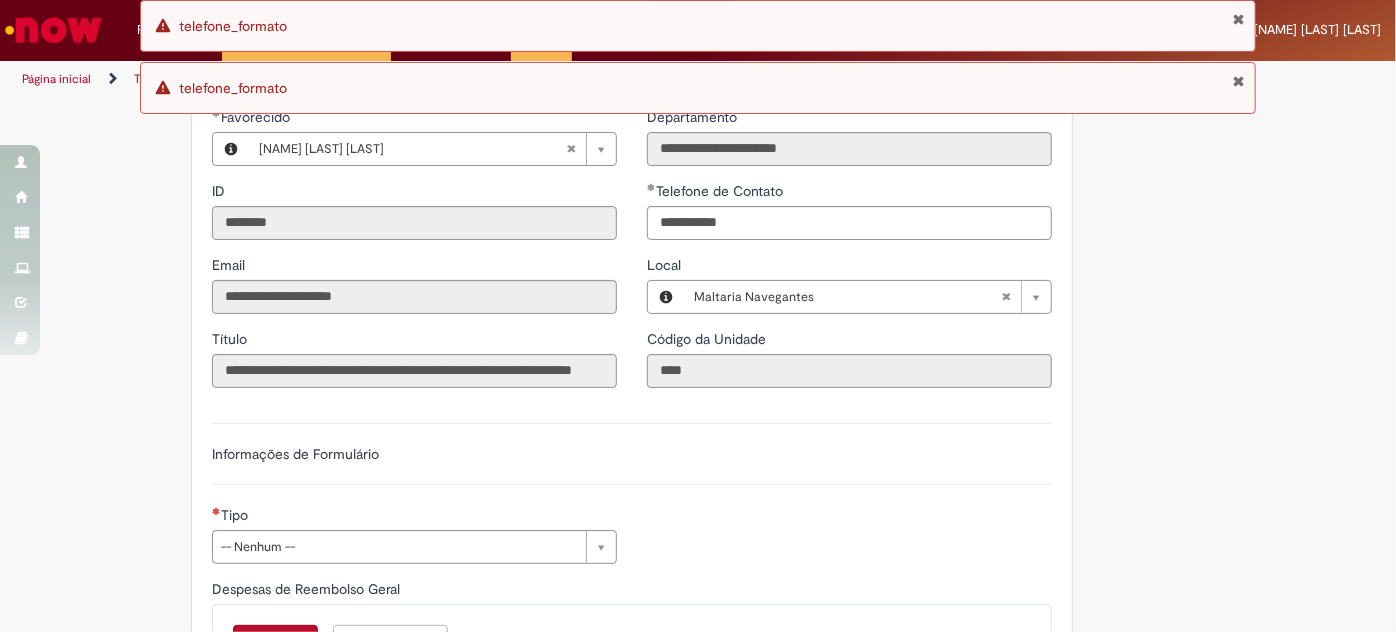 type on "**********" 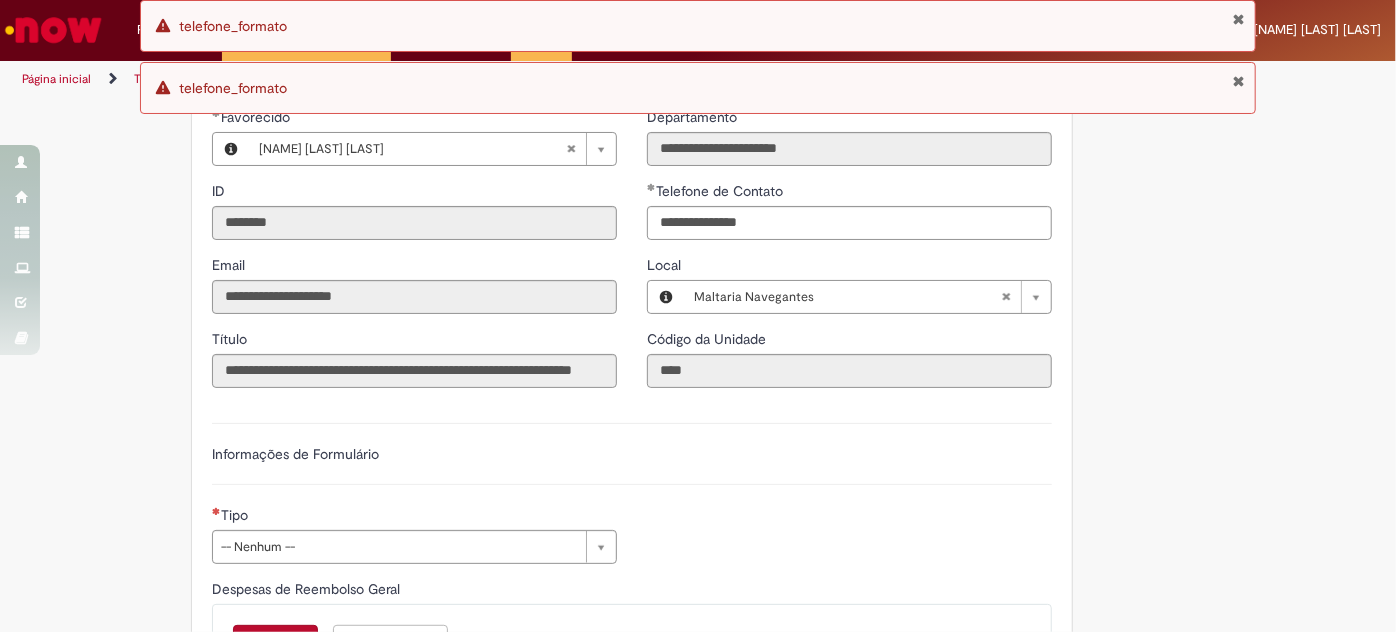 click on "**********" at bounding box center (632, 454) 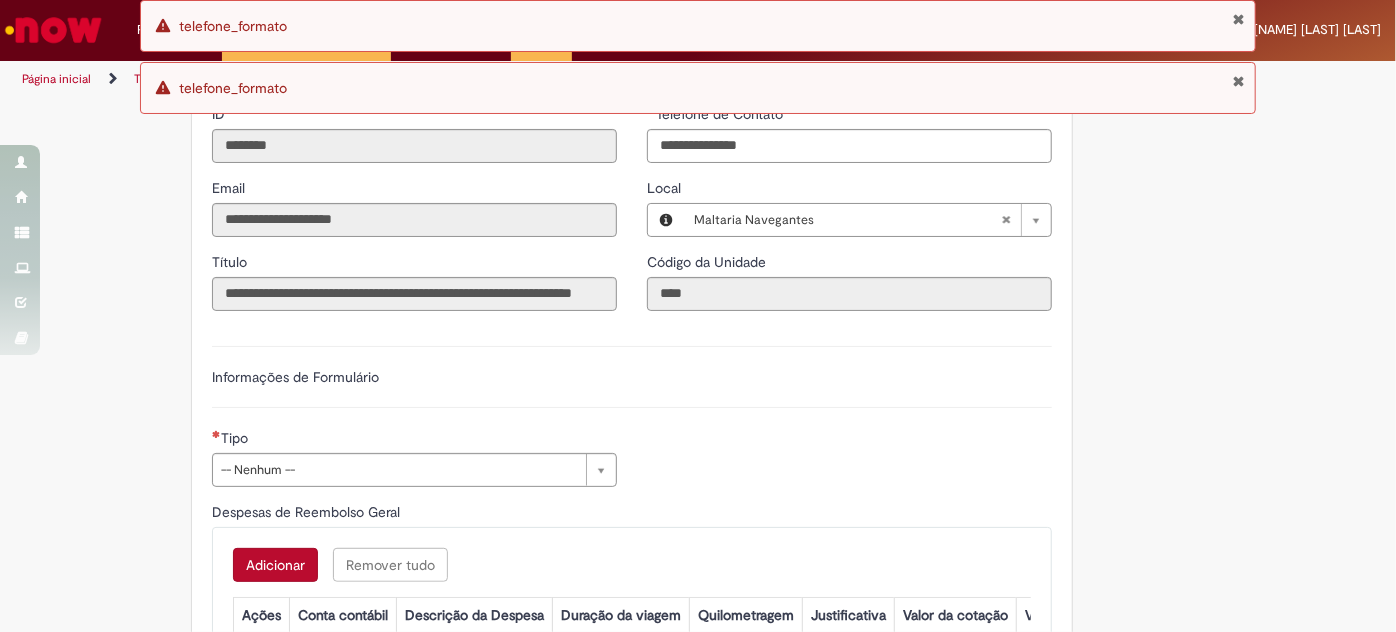 scroll, scrollTop: 545, scrollLeft: 0, axis: vertical 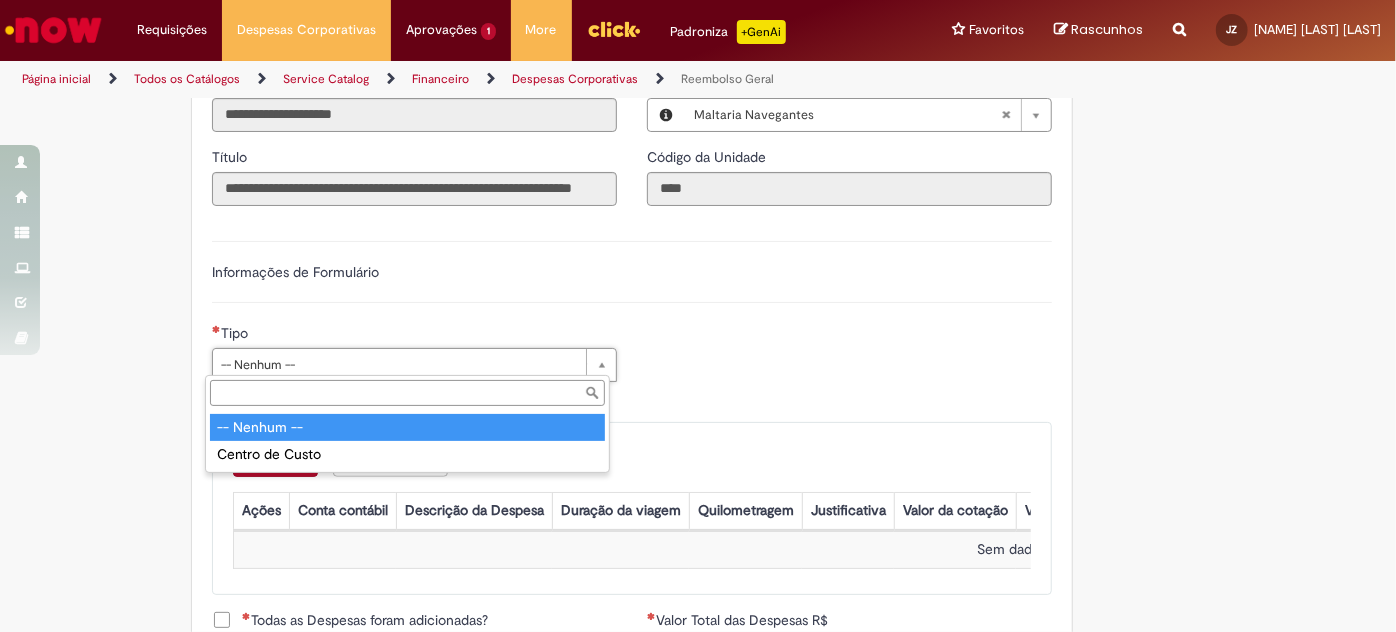 type on "**********" 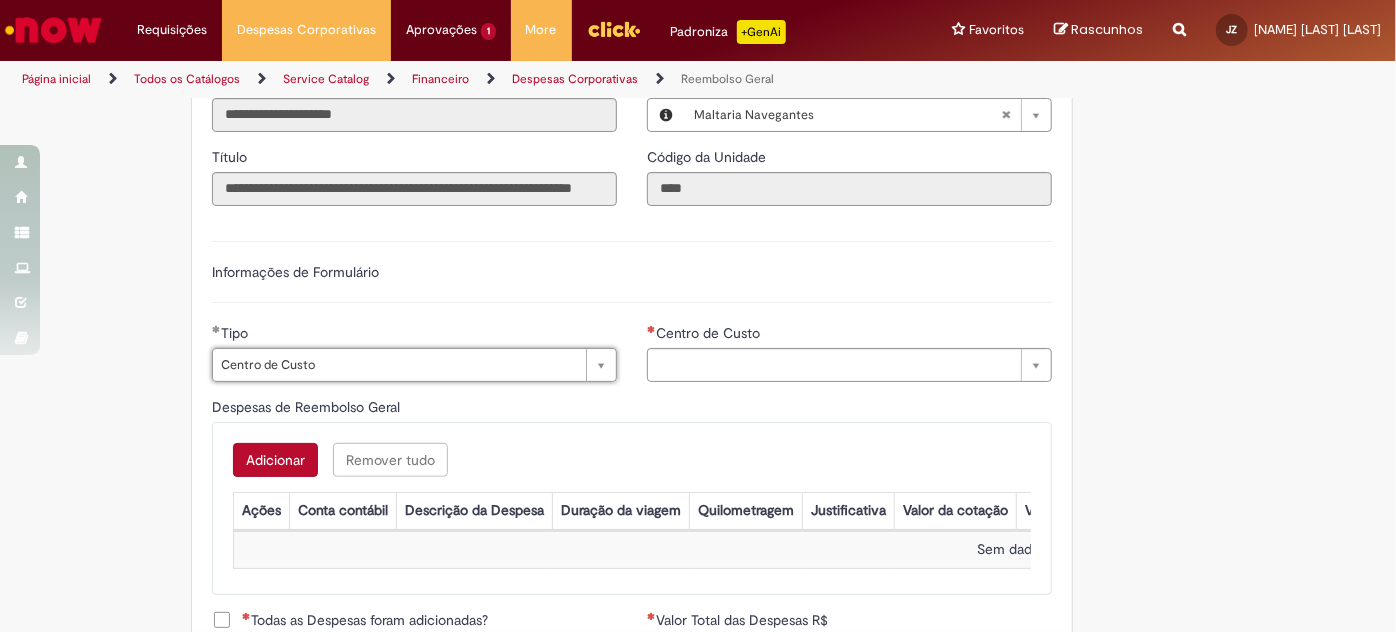 type on "**********" 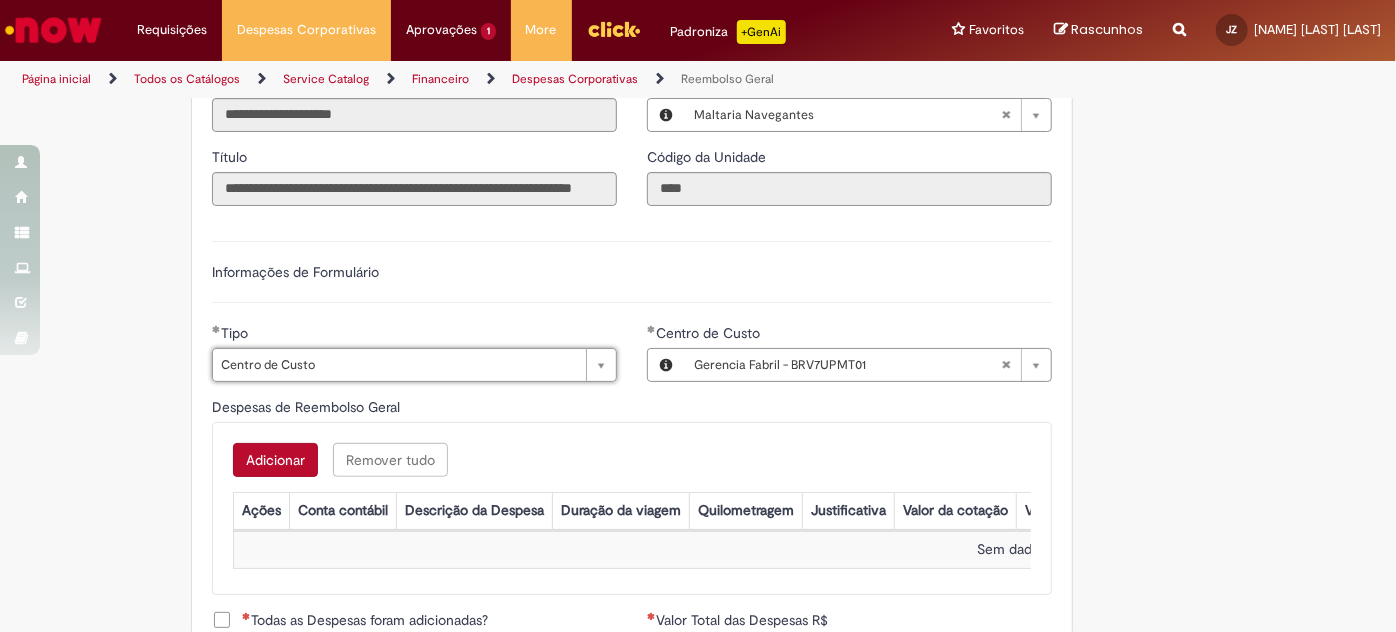 click on "Adicionar" at bounding box center (275, 460) 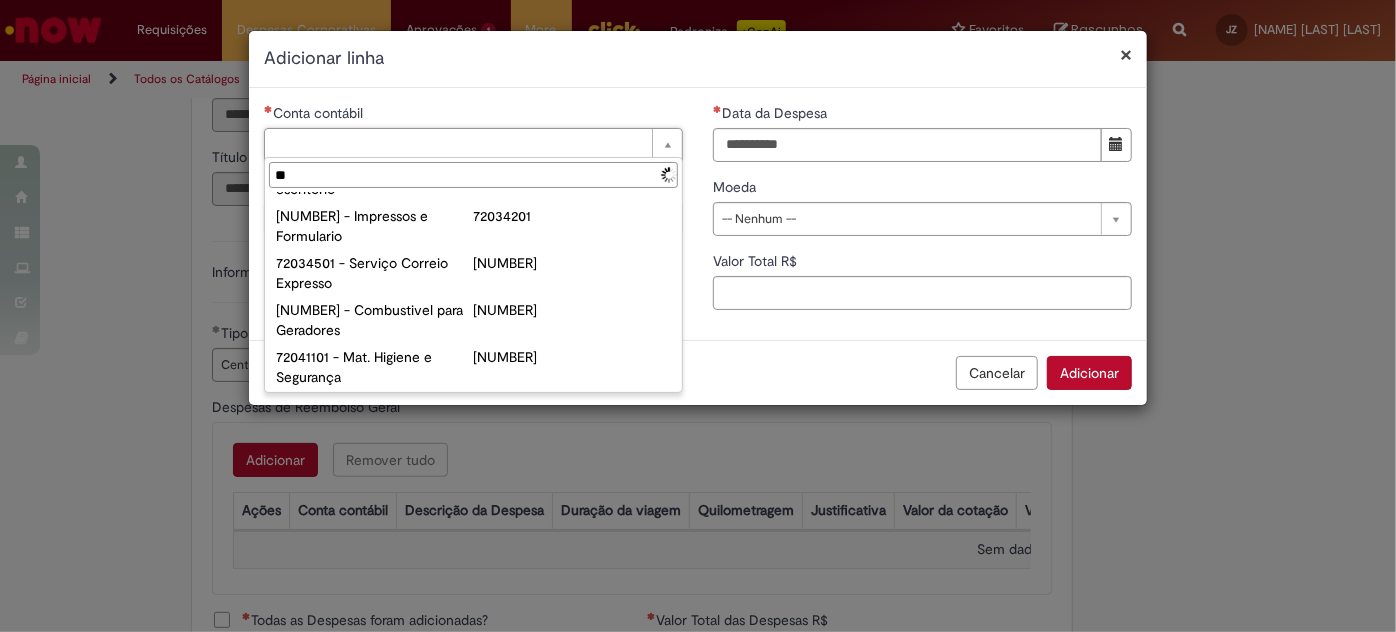 scroll, scrollTop: 0, scrollLeft: 0, axis: both 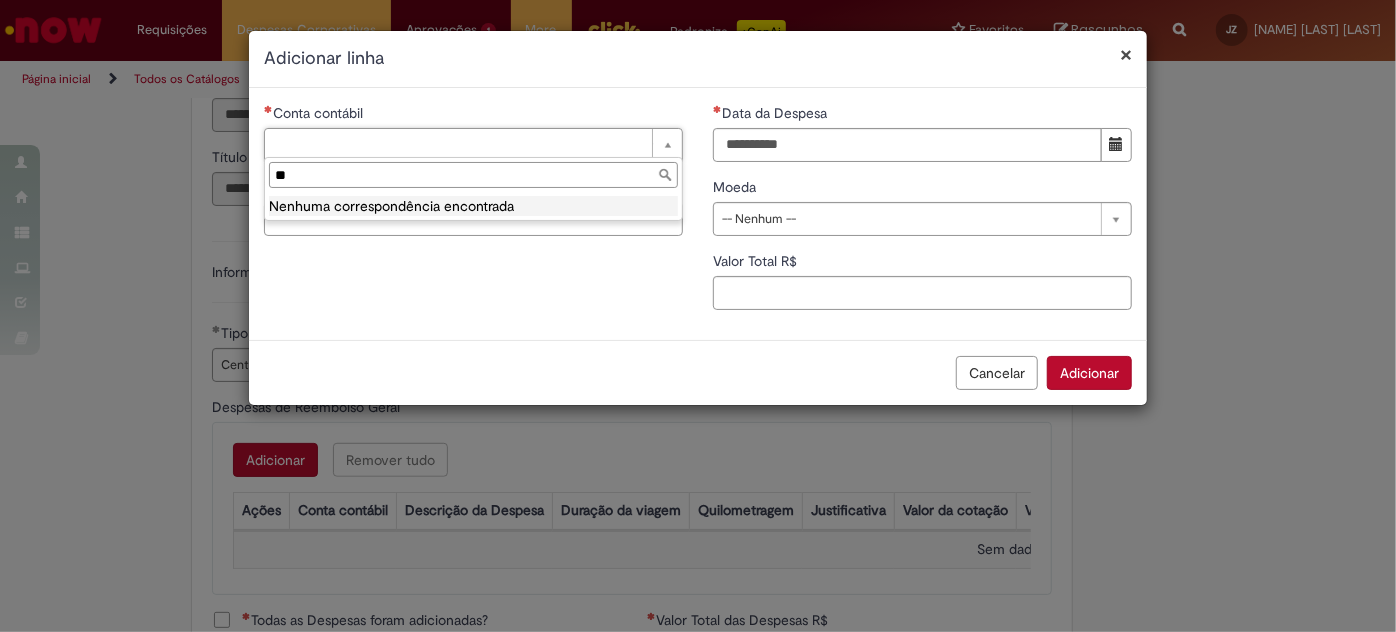 type on "*" 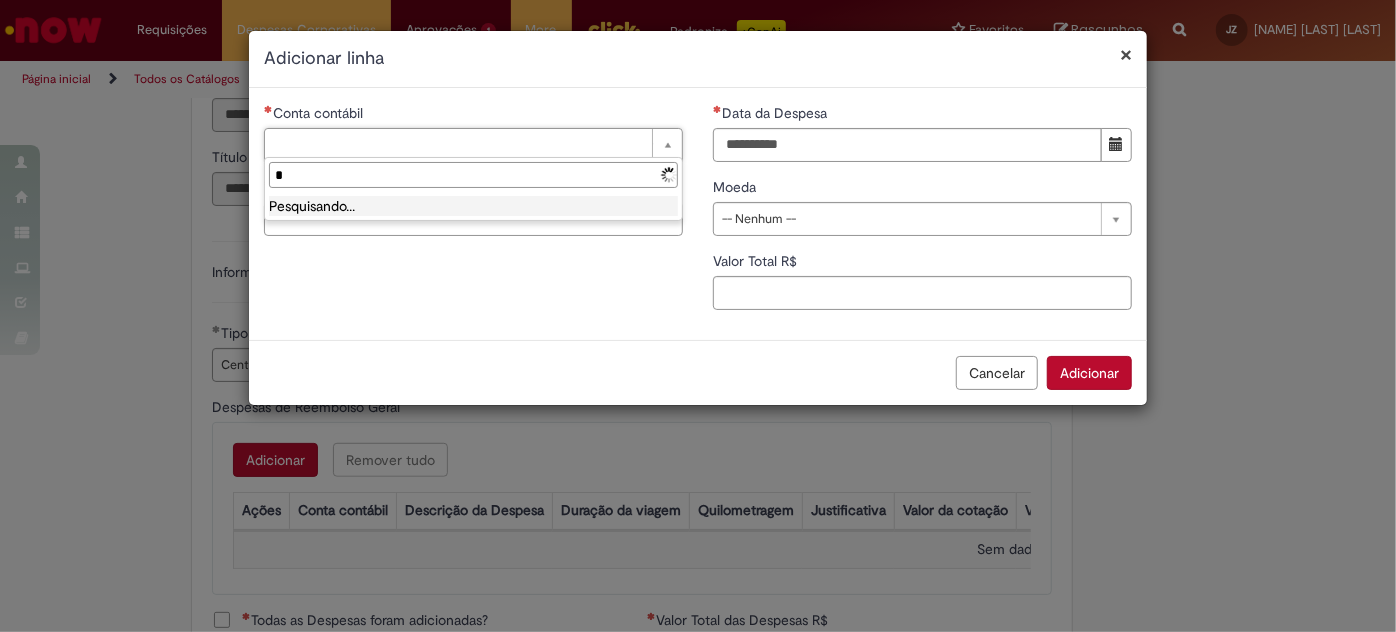 type 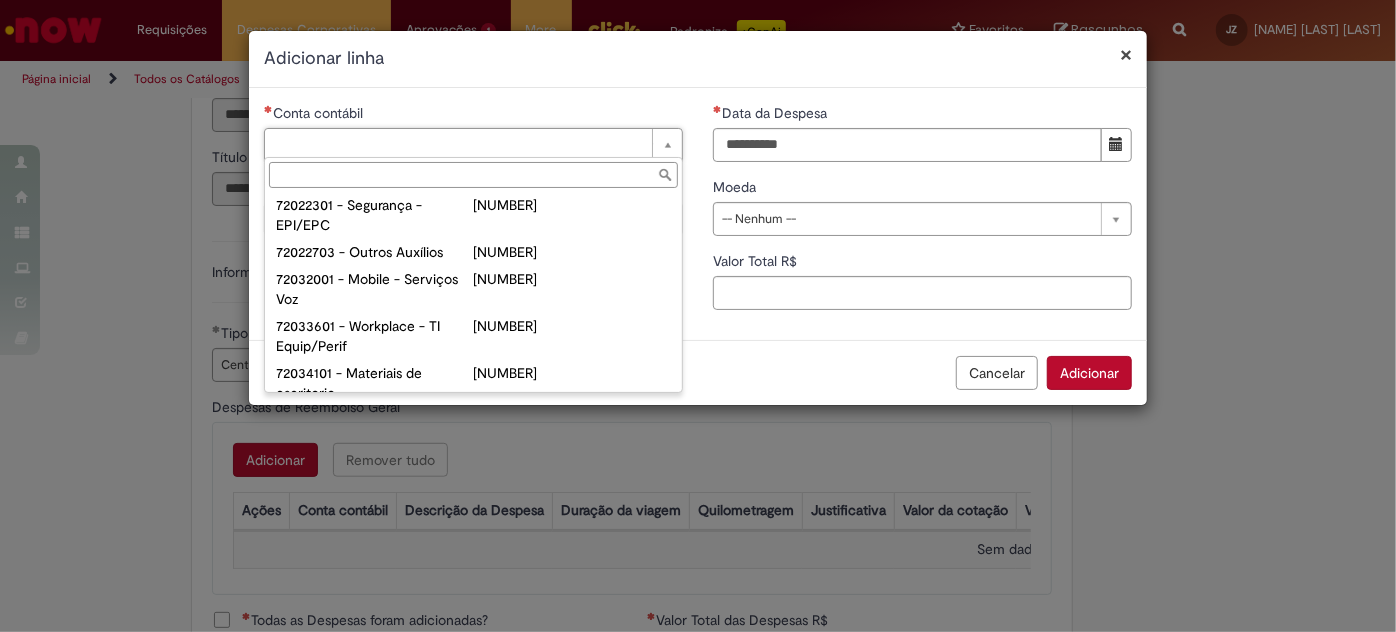 scroll, scrollTop: 181, scrollLeft: 0, axis: vertical 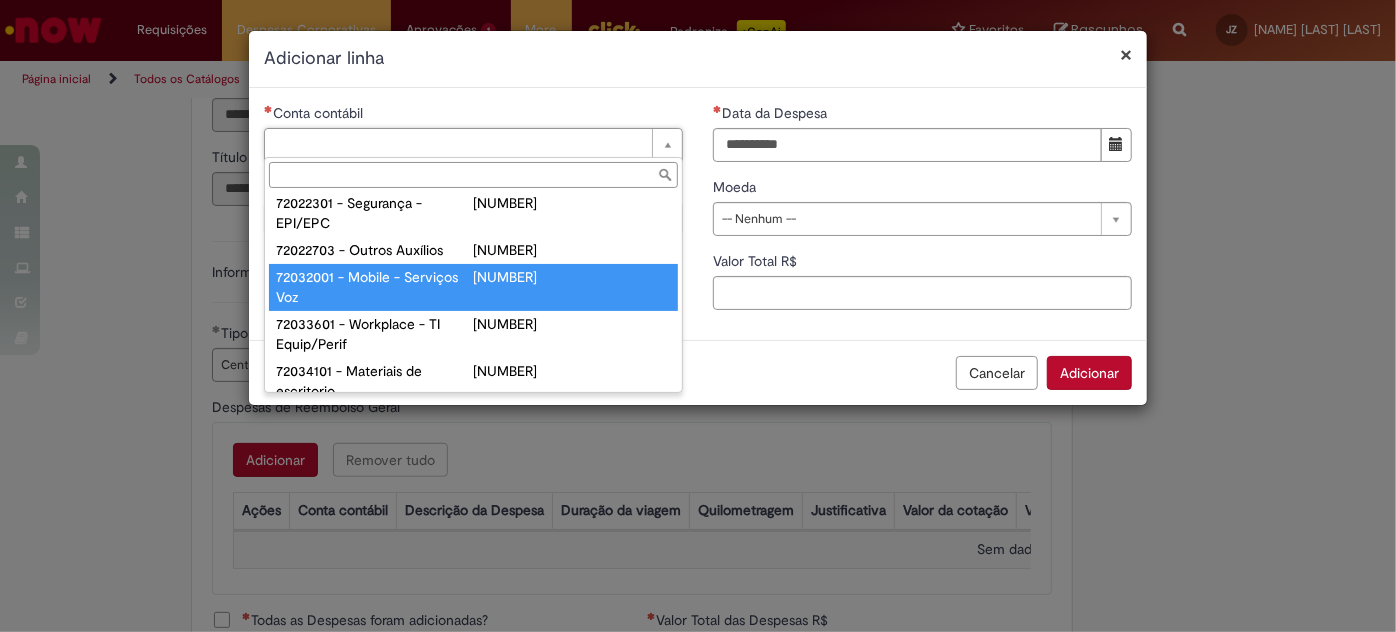 drag, startPoint x: 401, startPoint y: 289, endPoint x: 444, endPoint y: 294, distance: 43.289722 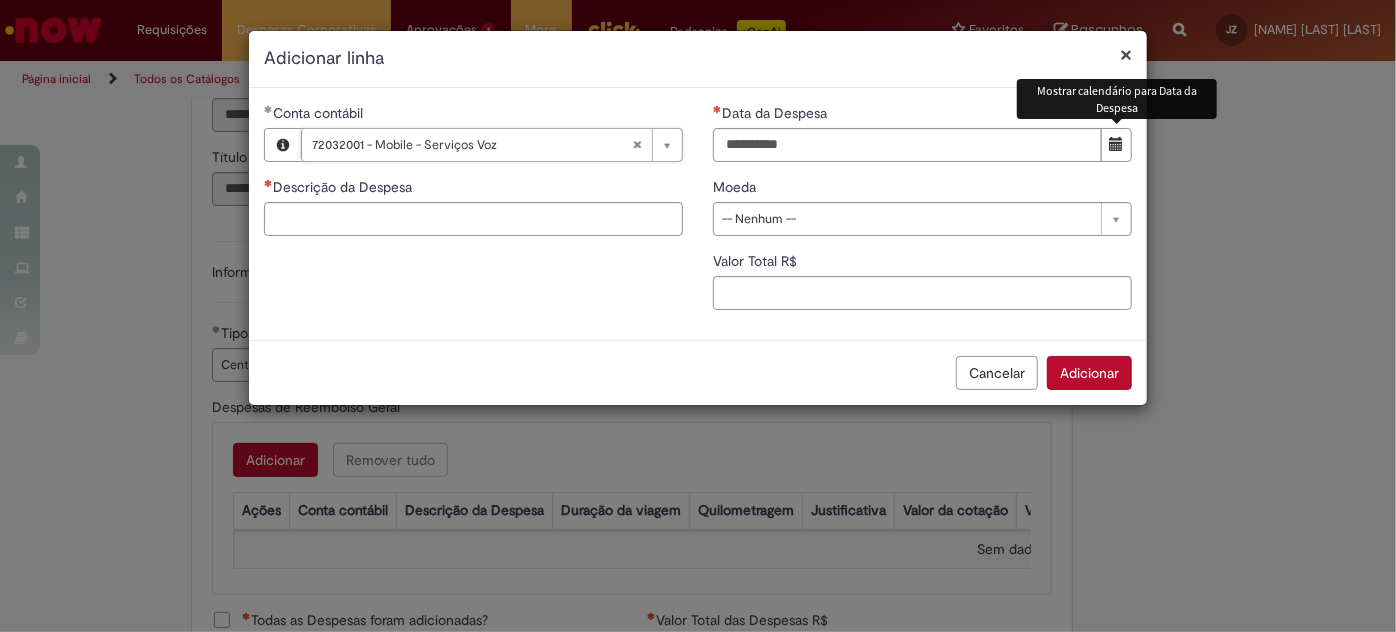 click at bounding box center (1117, 144) 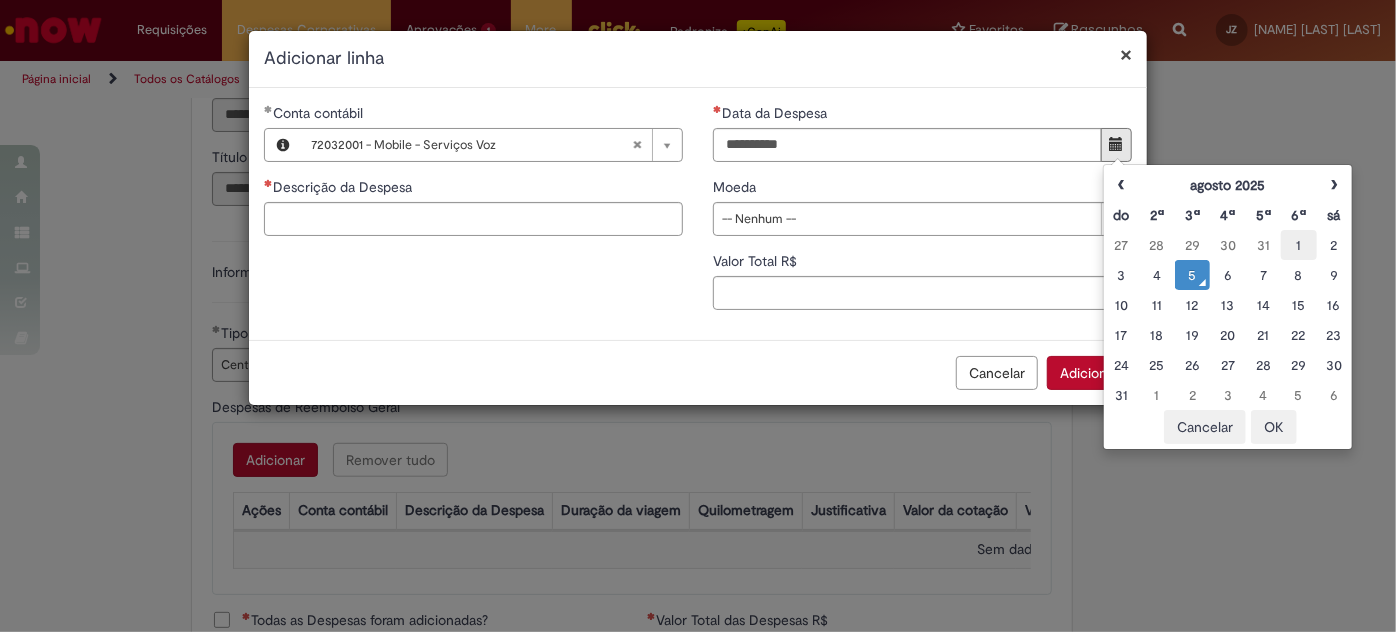 click on "1" at bounding box center (1298, 245) 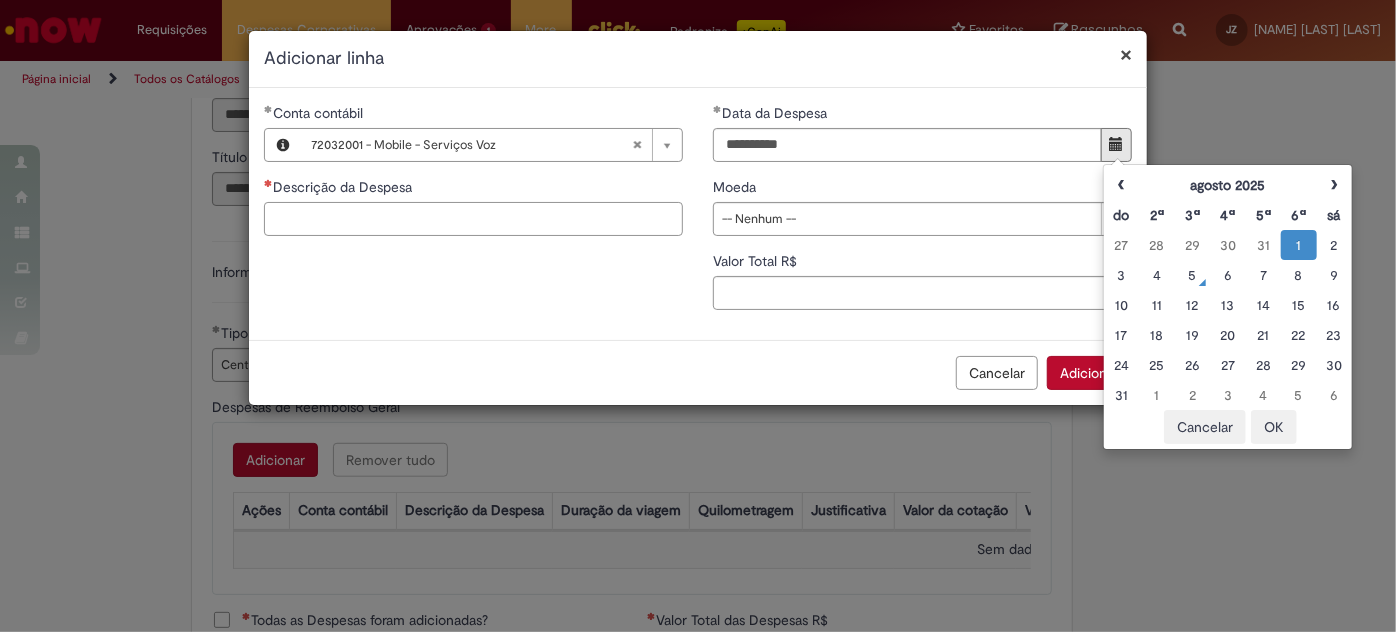 click on "Descrição da Despesa" at bounding box center [473, 219] 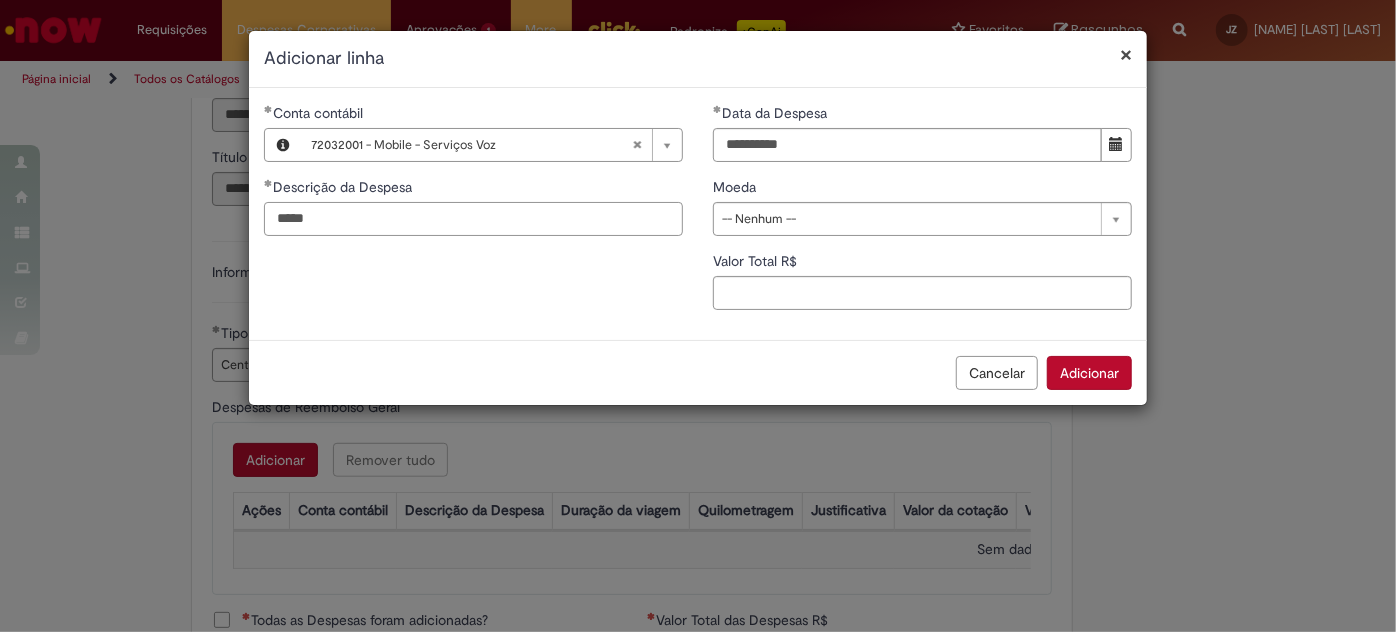 type on "*****" 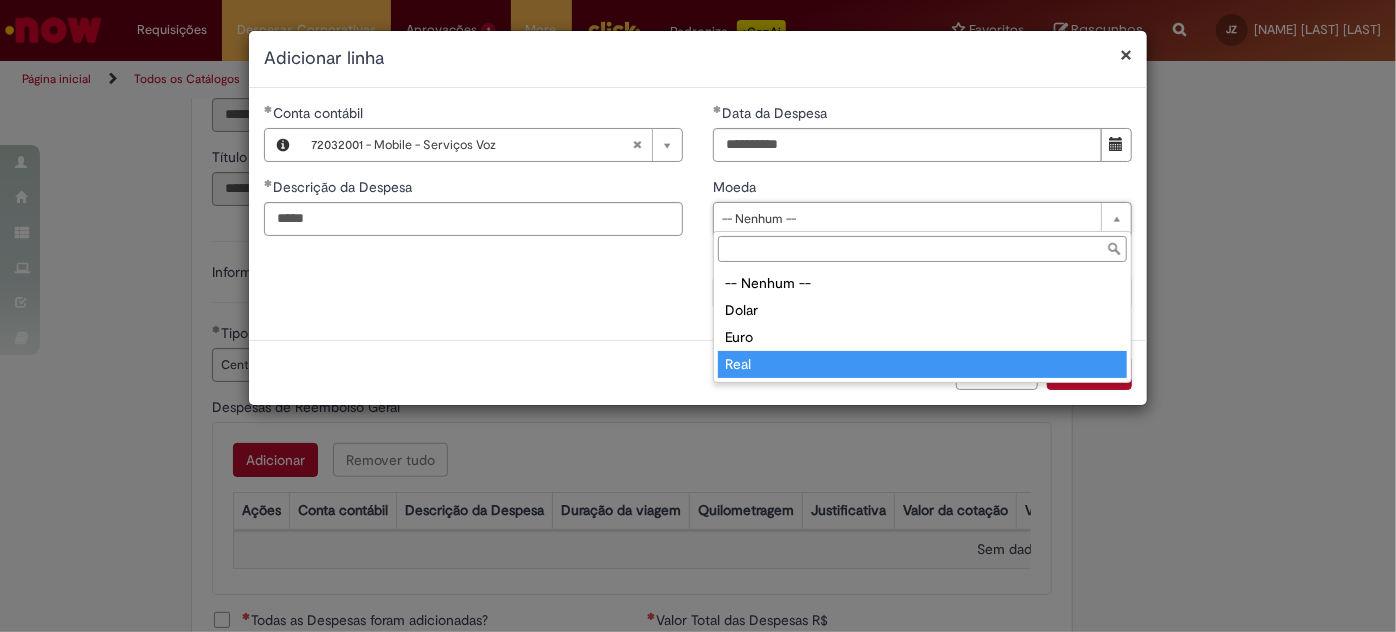 type on "****" 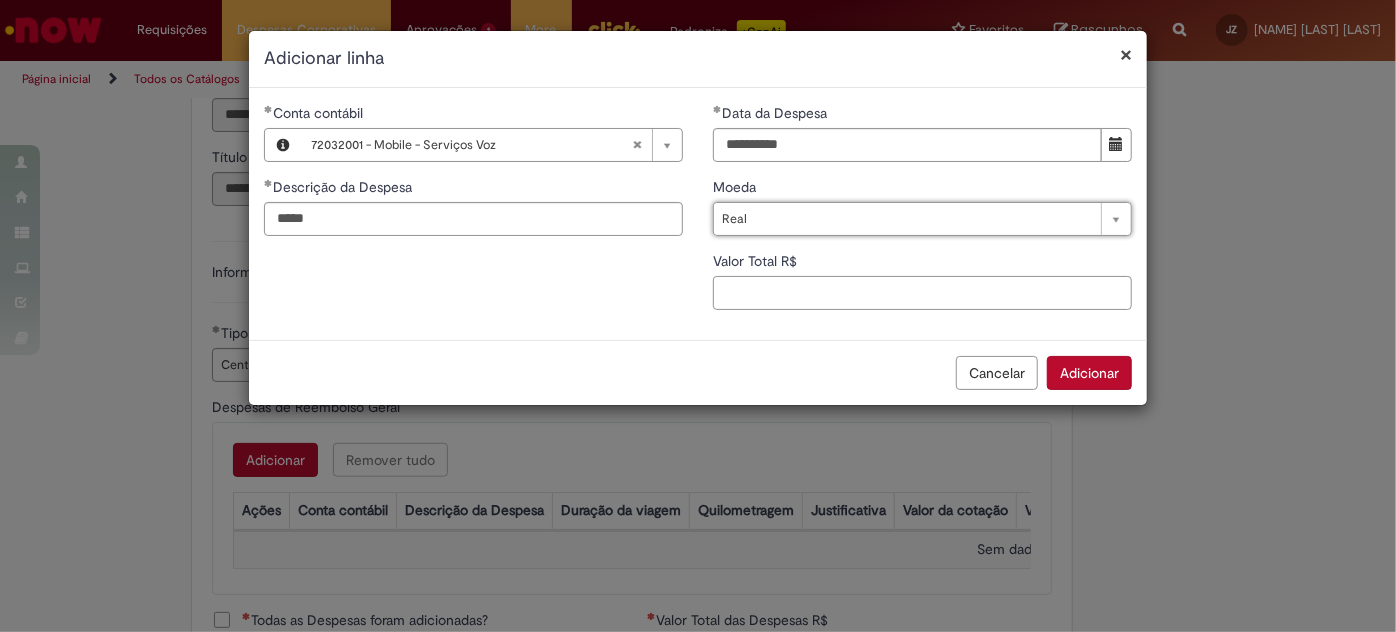 click on "Valor Total R$" at bounding box center [922, 293] 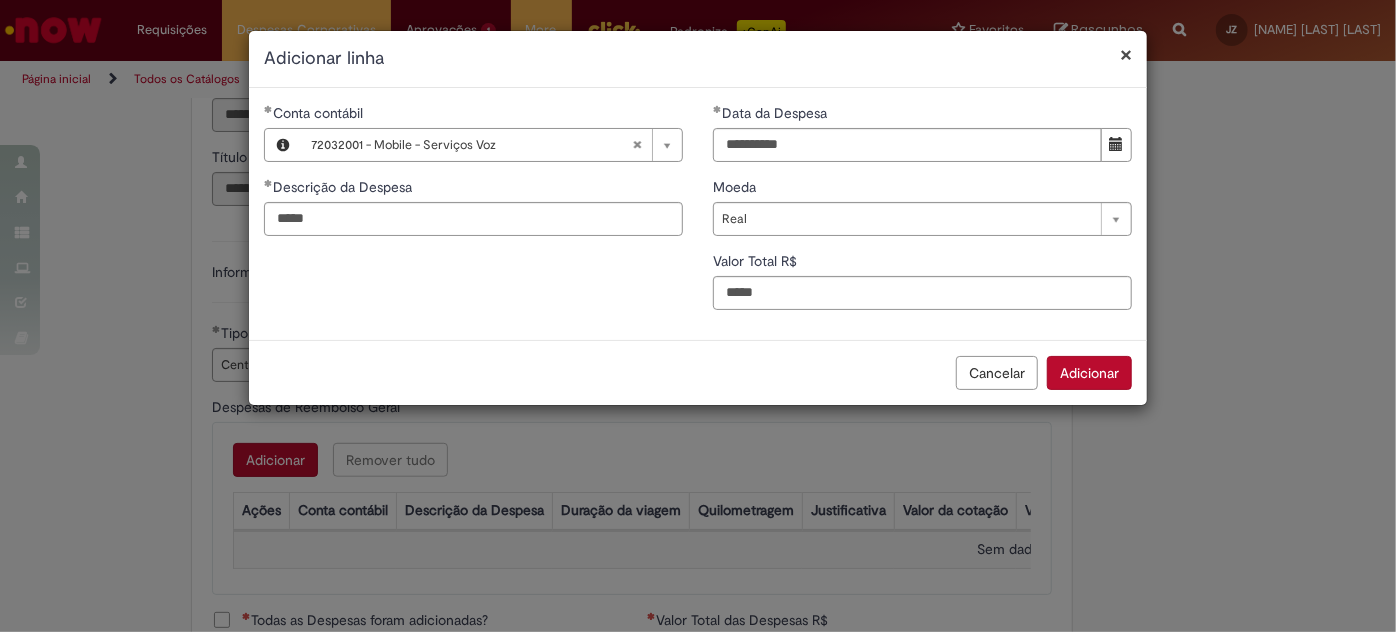 type on "**" 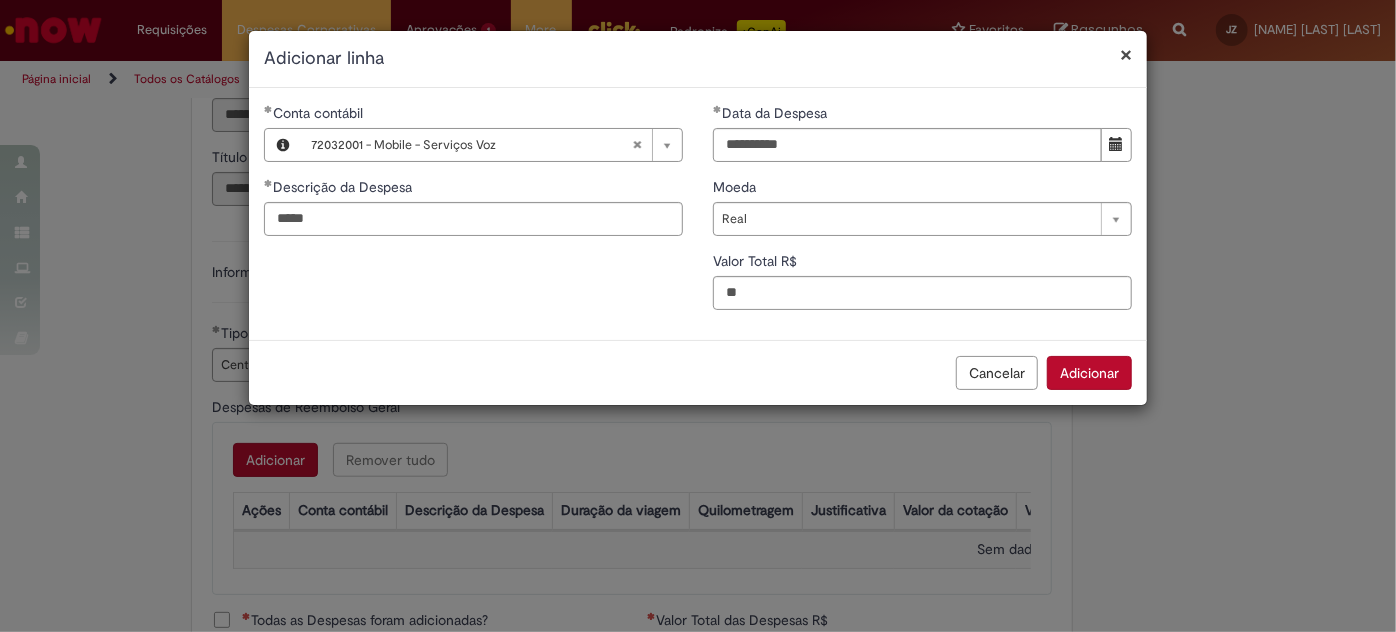 click on "Adicionar" at bounding box center [1089, 373] 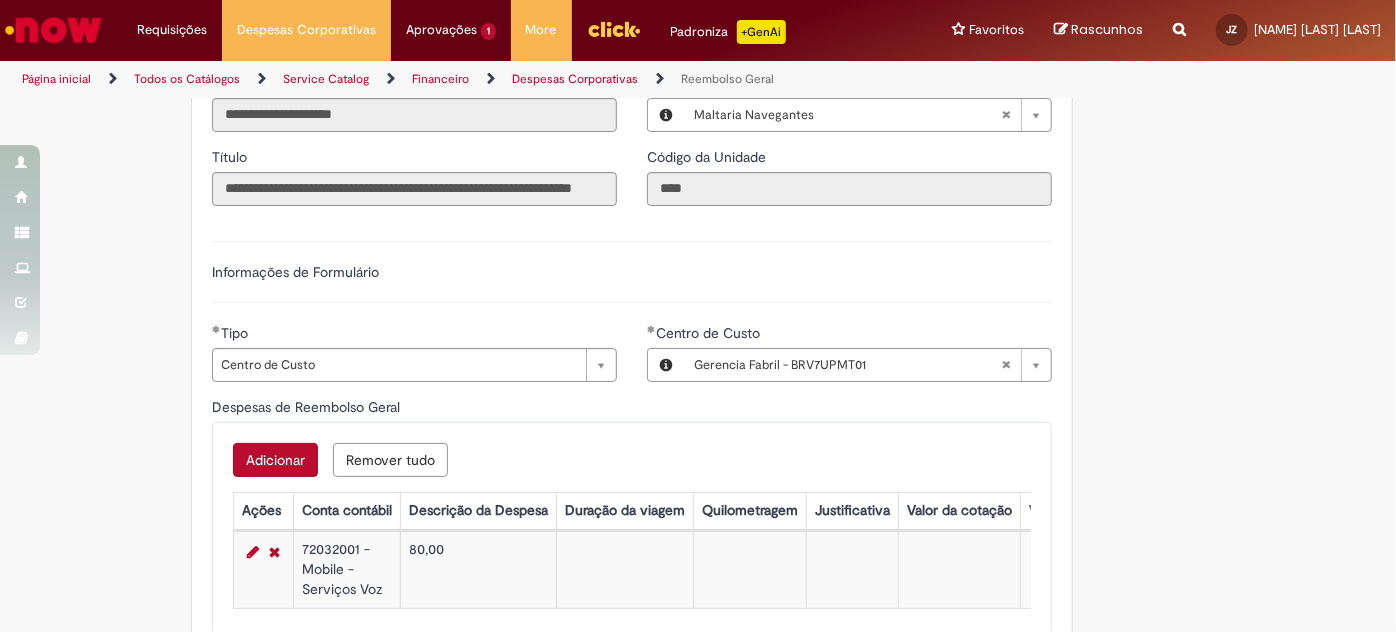 scroll, scrollTop: 727, scrollLeft: 0, axis: vertical 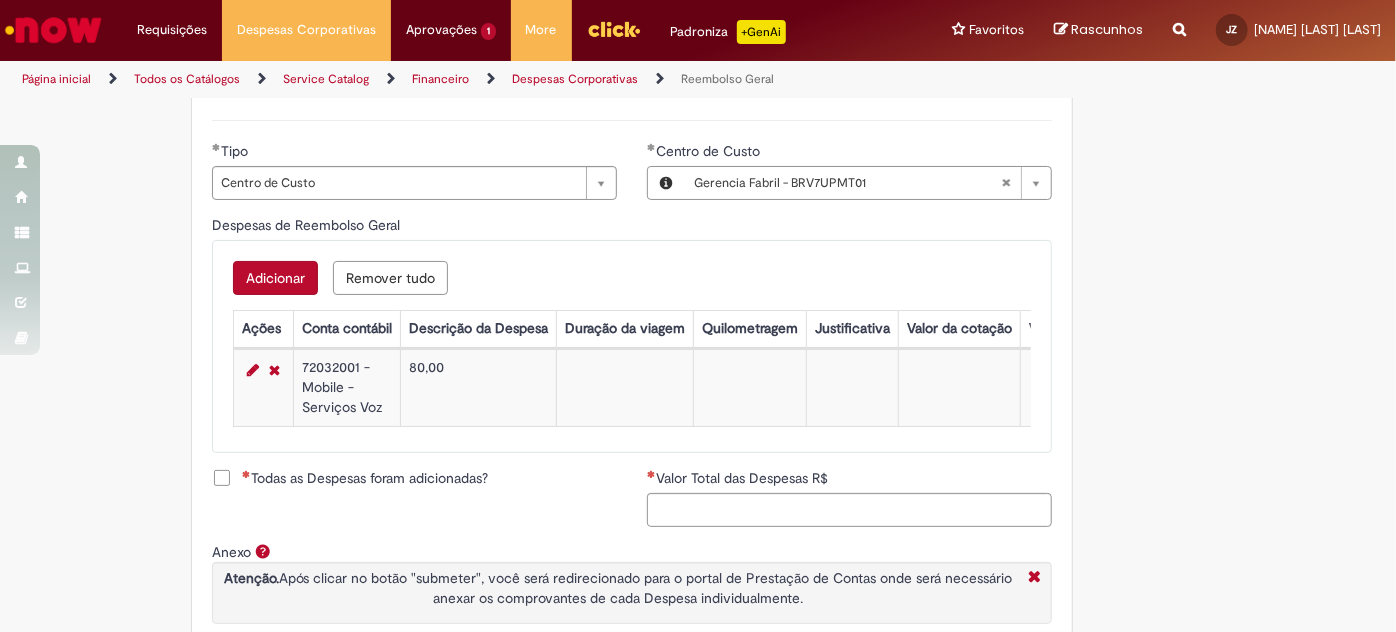 click on "Todas as Despesas foram adicionadas?" at bounding box center [414, 480] 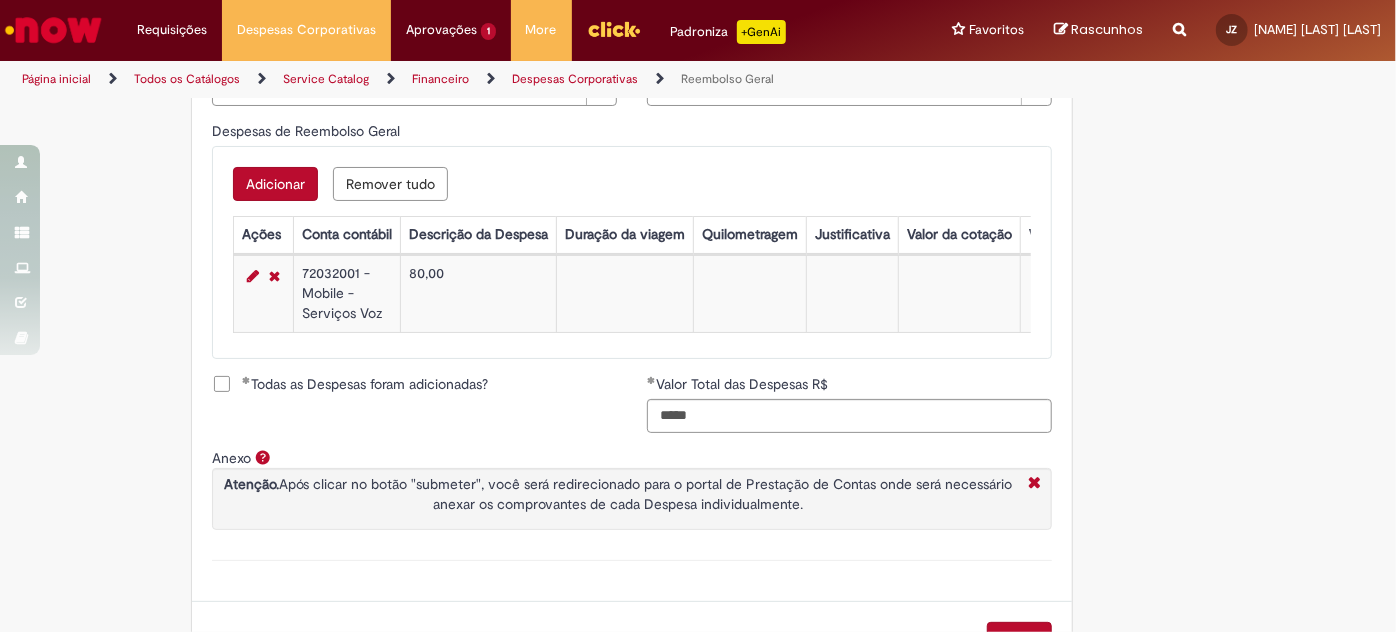 scroll, scrollTop: 896, scrollLeft: 0, axis: vertical 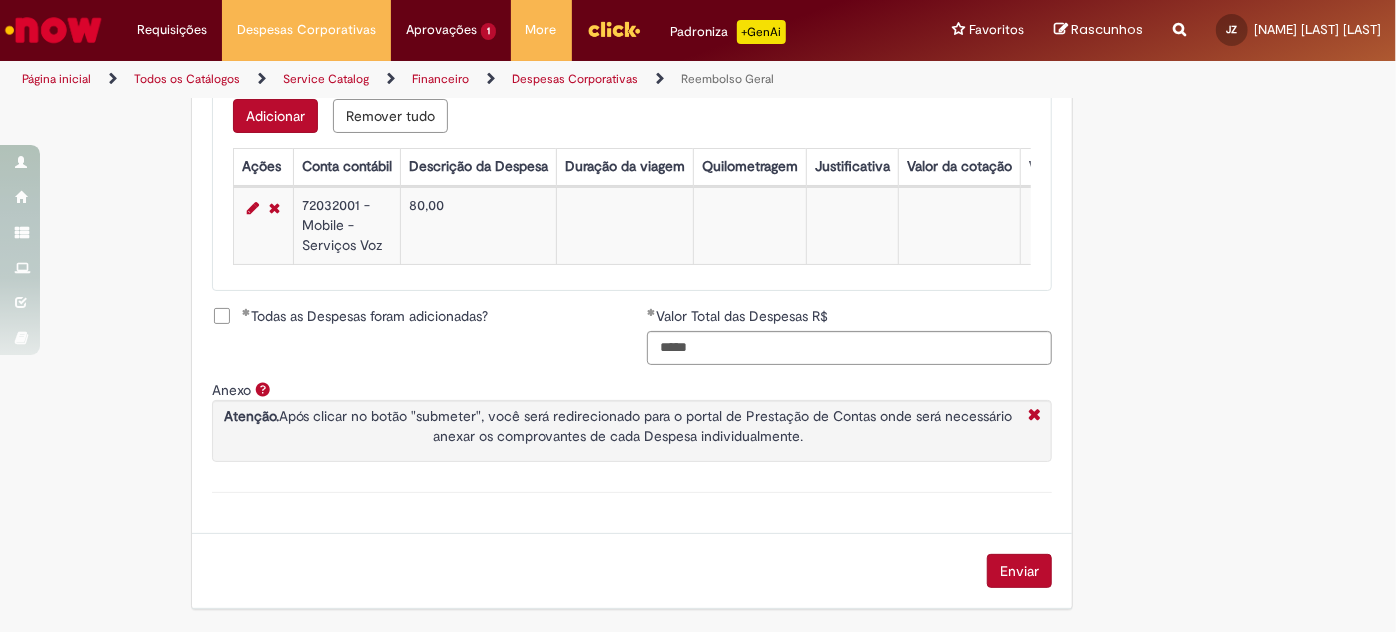 click on "Enviar" at bounding box center [1019, 571] 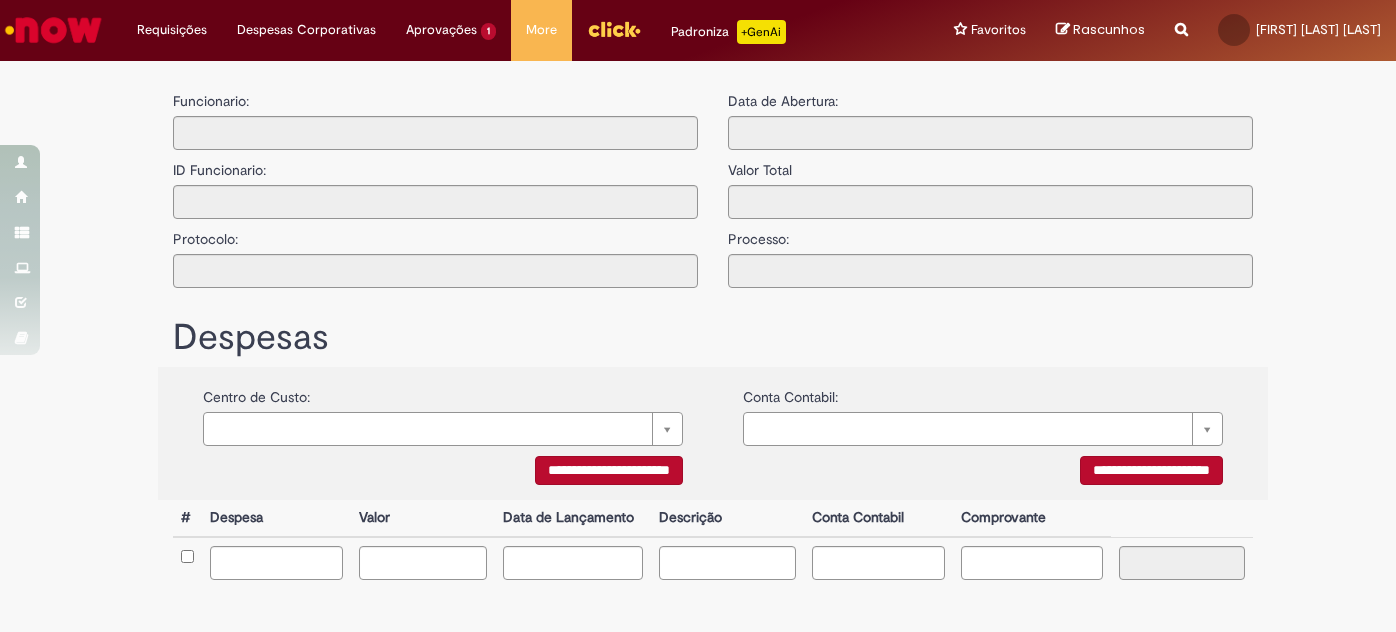 scroll, scrollTop: 0, scrollLeft: 0, axis: both 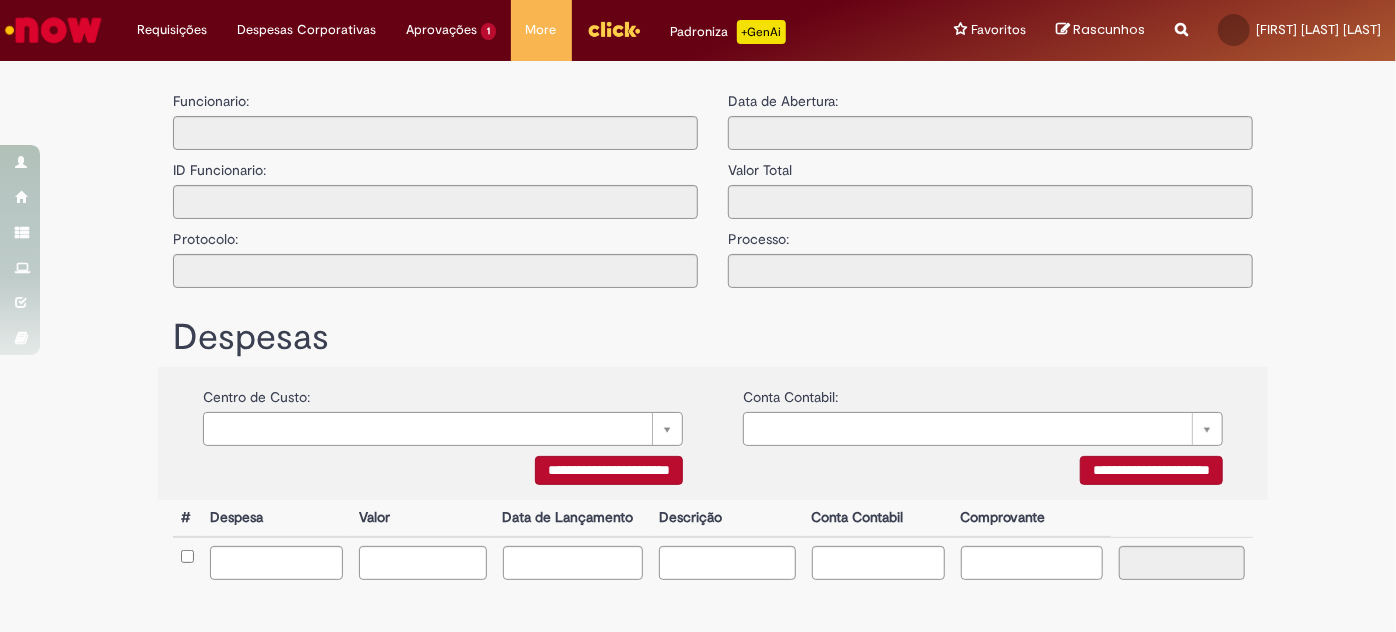 type on "**********" 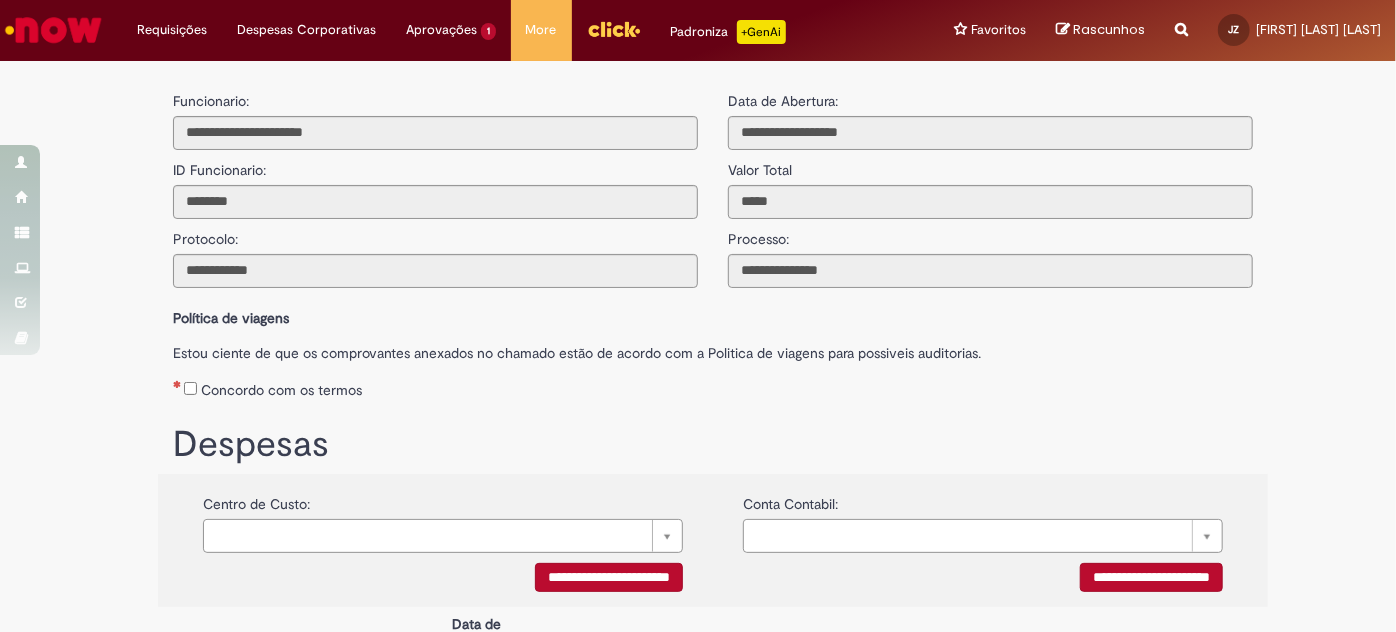 scroll, scrollTop: 326, scrollLeft: 0, axis: vertical 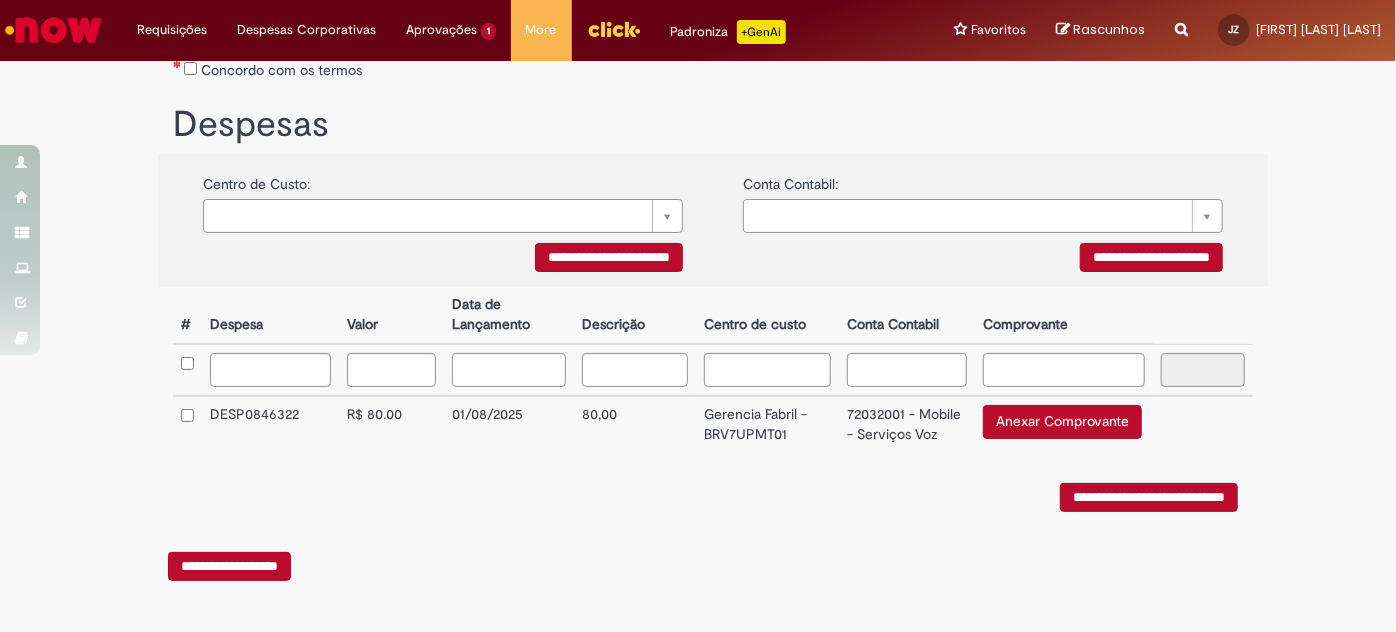 click on "DESP0846322" at bounding box center (270, 424) 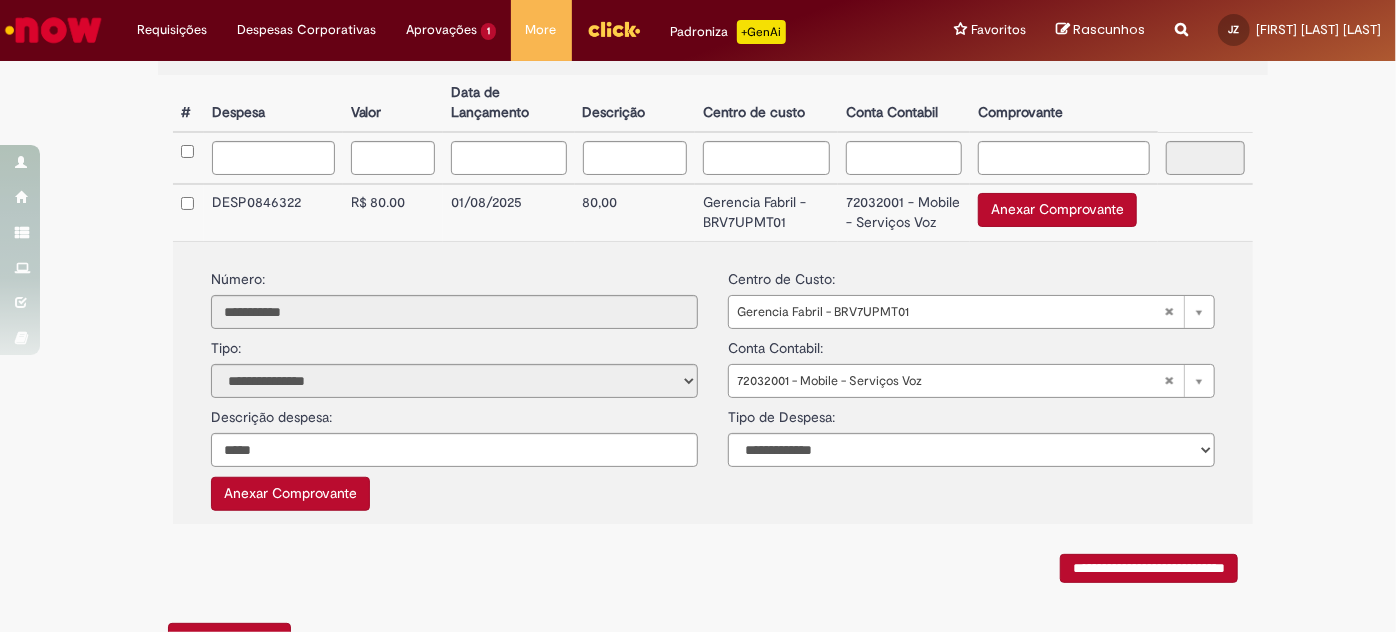 scroll, scrollTop: 608, scrollLeft: 0, axis: vertical 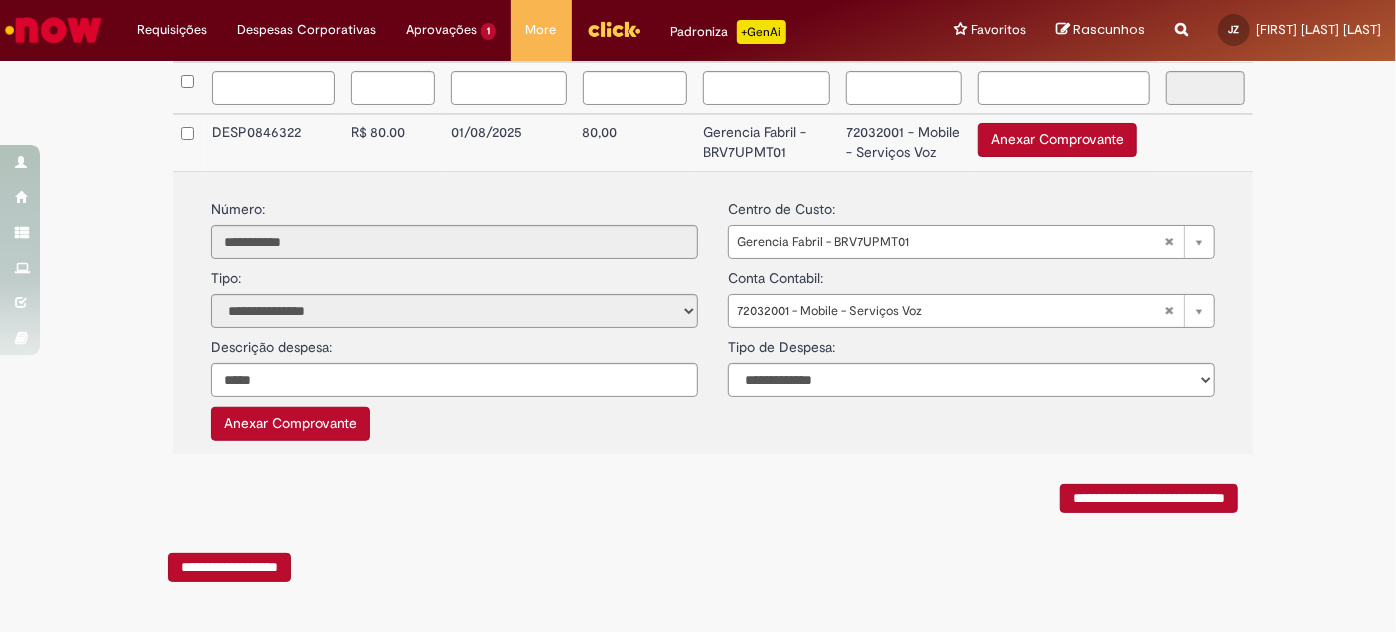 click on "**********" at bounding box center [1149, 498] 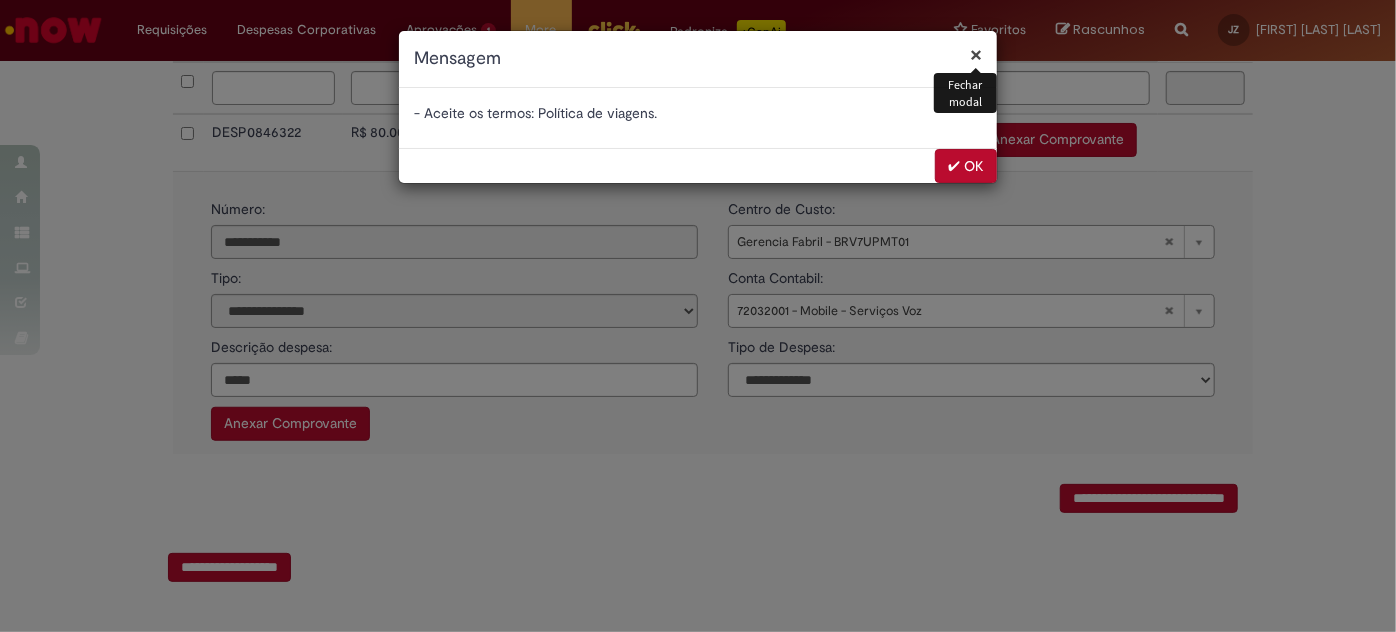 click on "✔ OK" at bounding box center [966, 166] 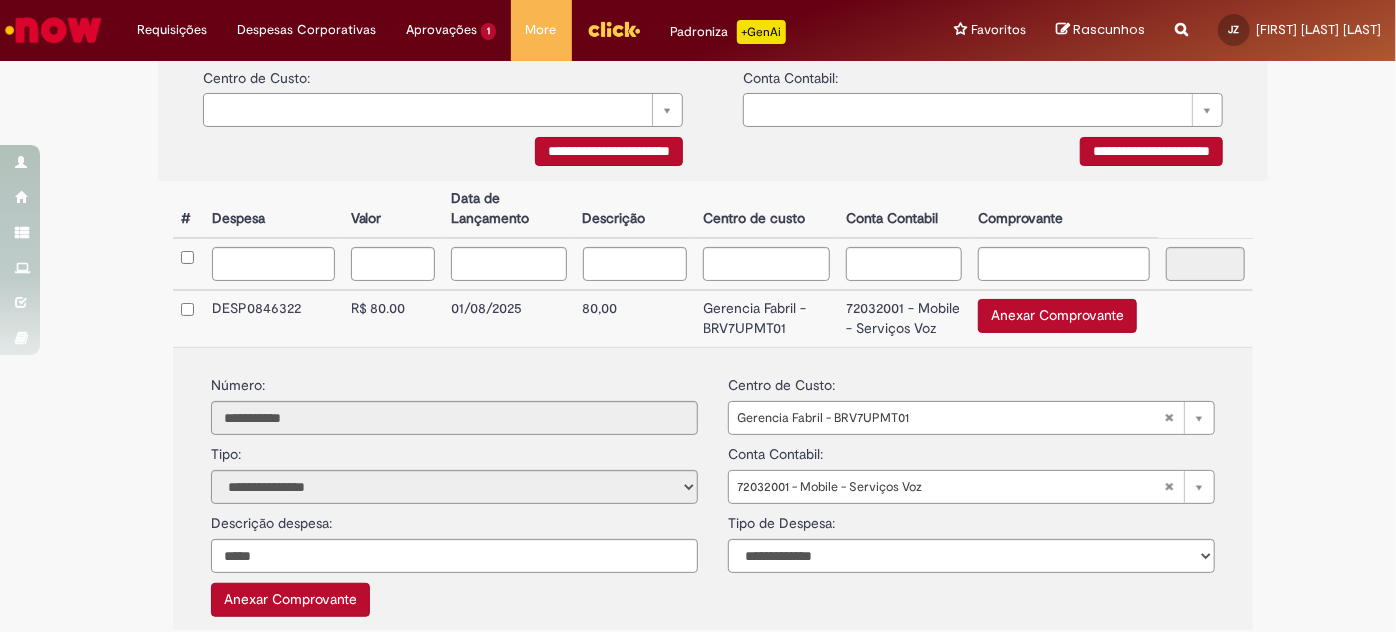 scroll, scrollTop: 244, scrollLeft: 0, axis: vertical 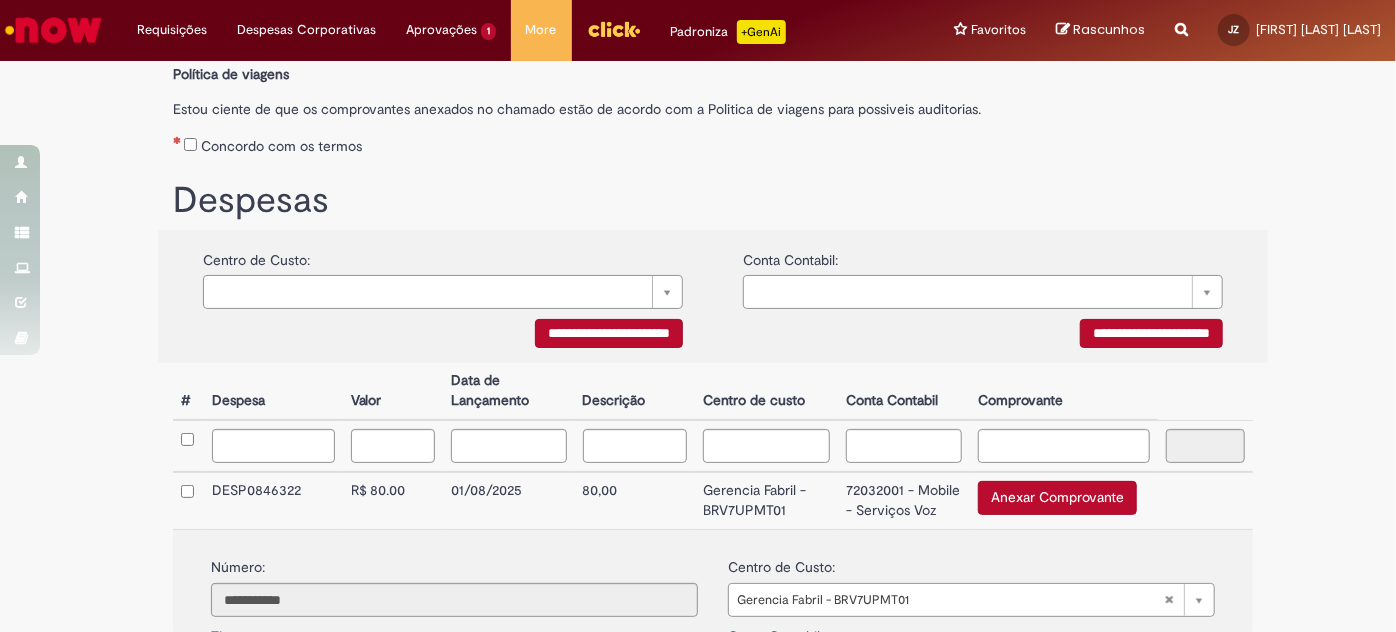 click on "Concordo com os termos" at bounding box center (713, 142) 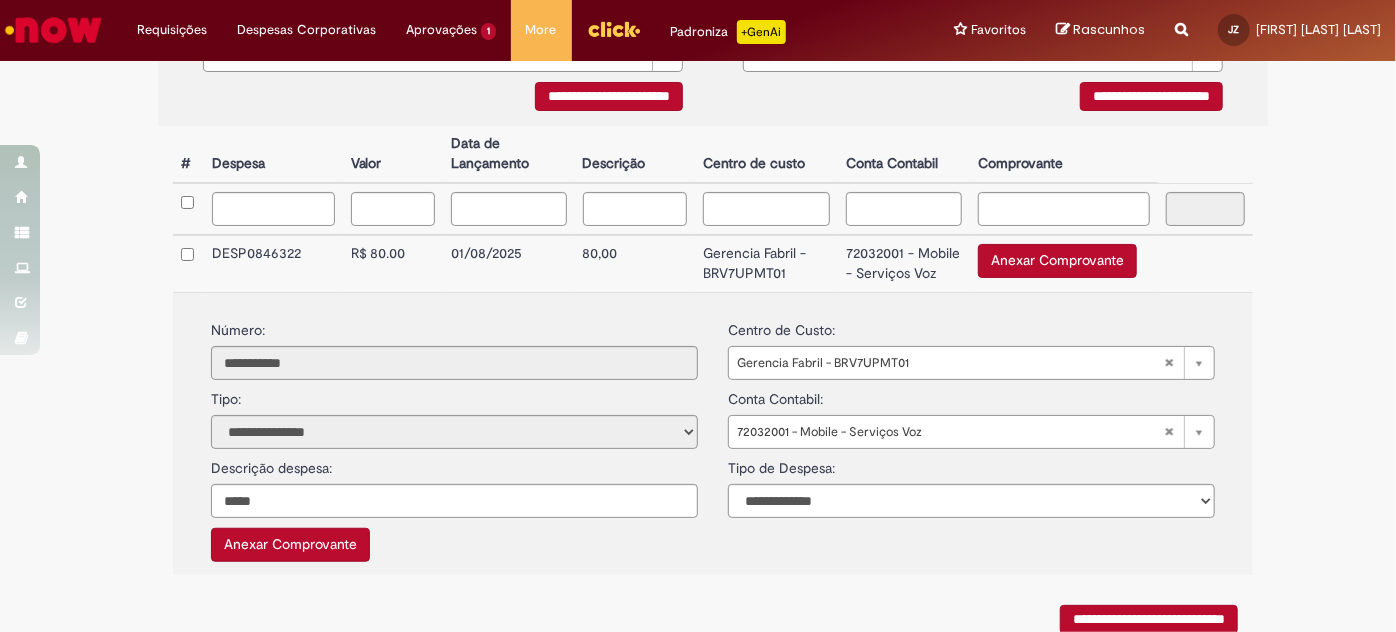 scroll, scrollTop: 608, scrollLeft: 0, axis: vertical 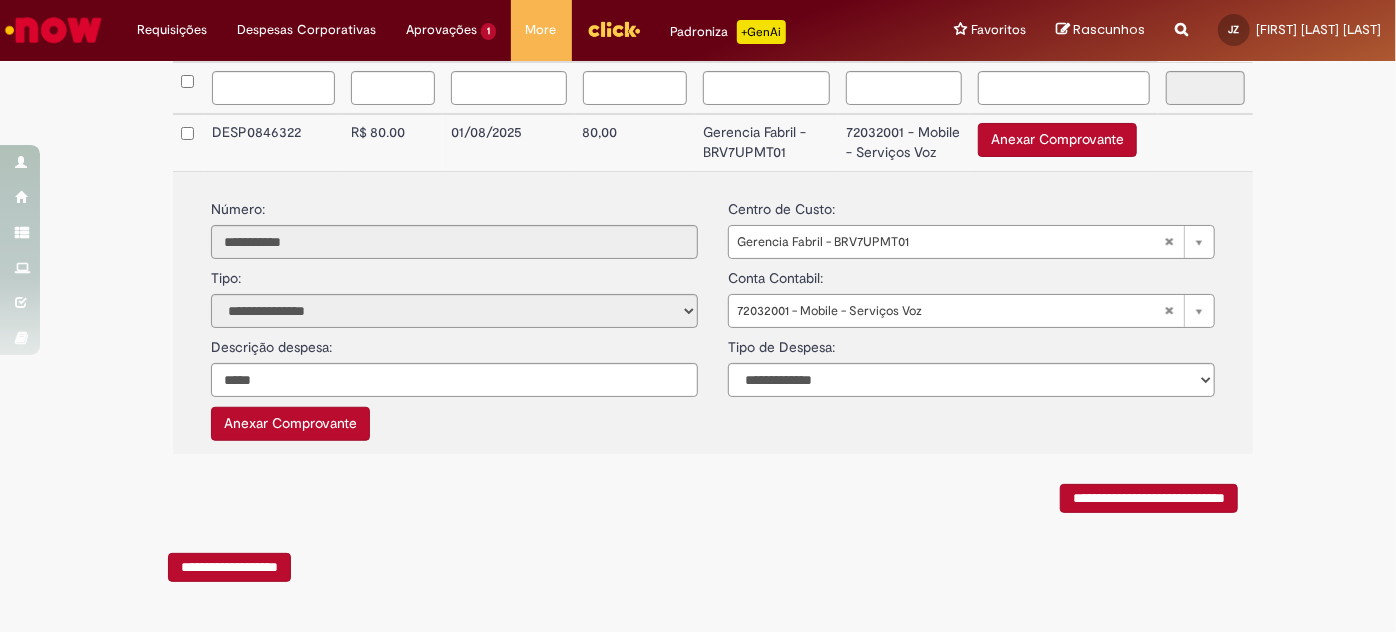 click on "**********" at bounding box center (1149, 498) 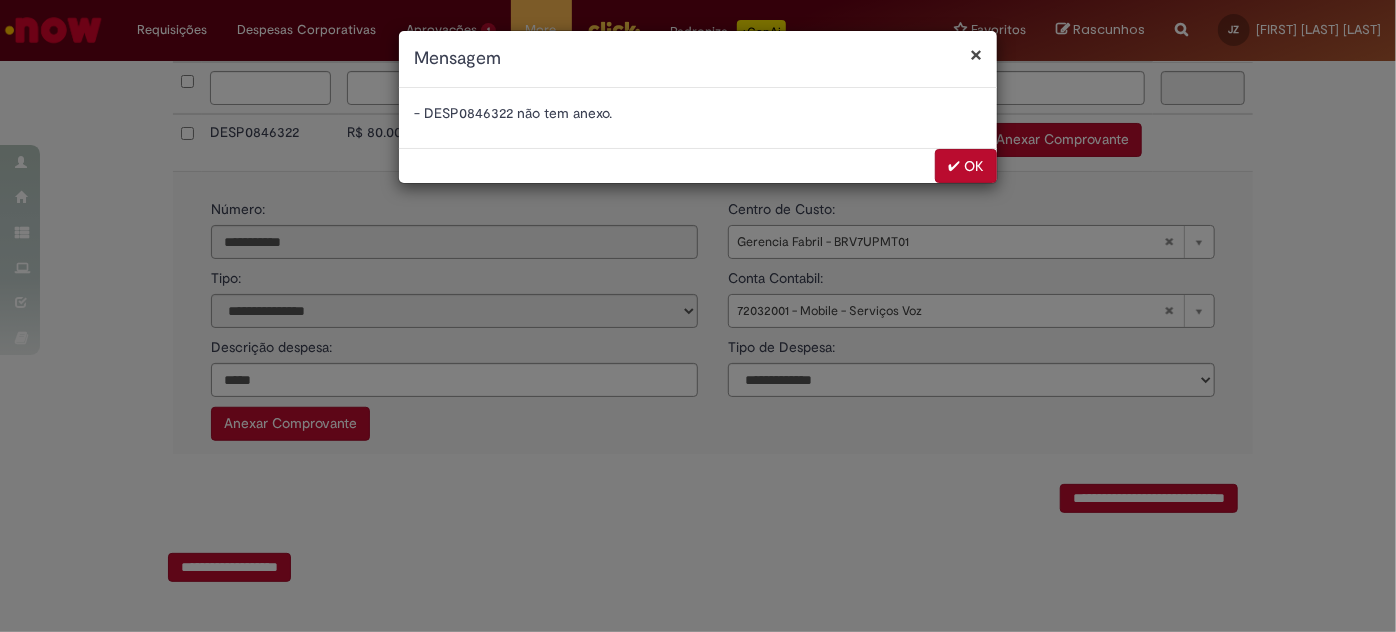 scroll, scrollTop: 0, scrollLeft: 0, axis: both 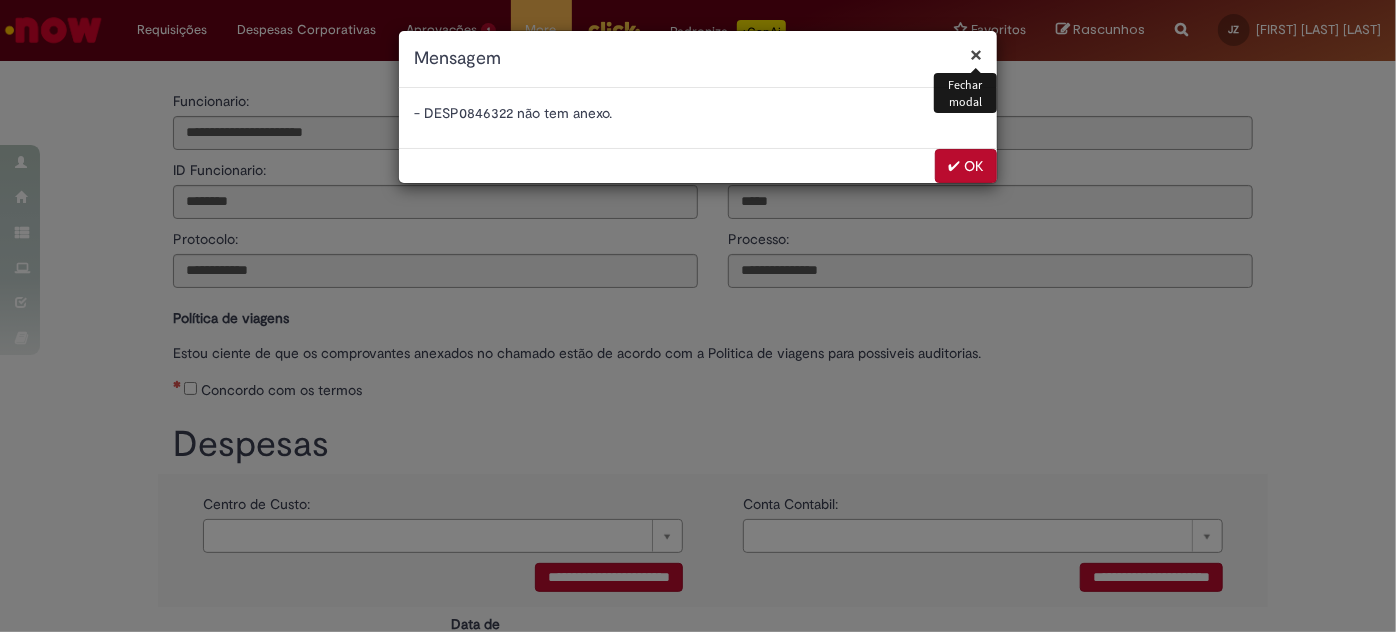 click on "✔ OK" at bounding box center (966, 166) 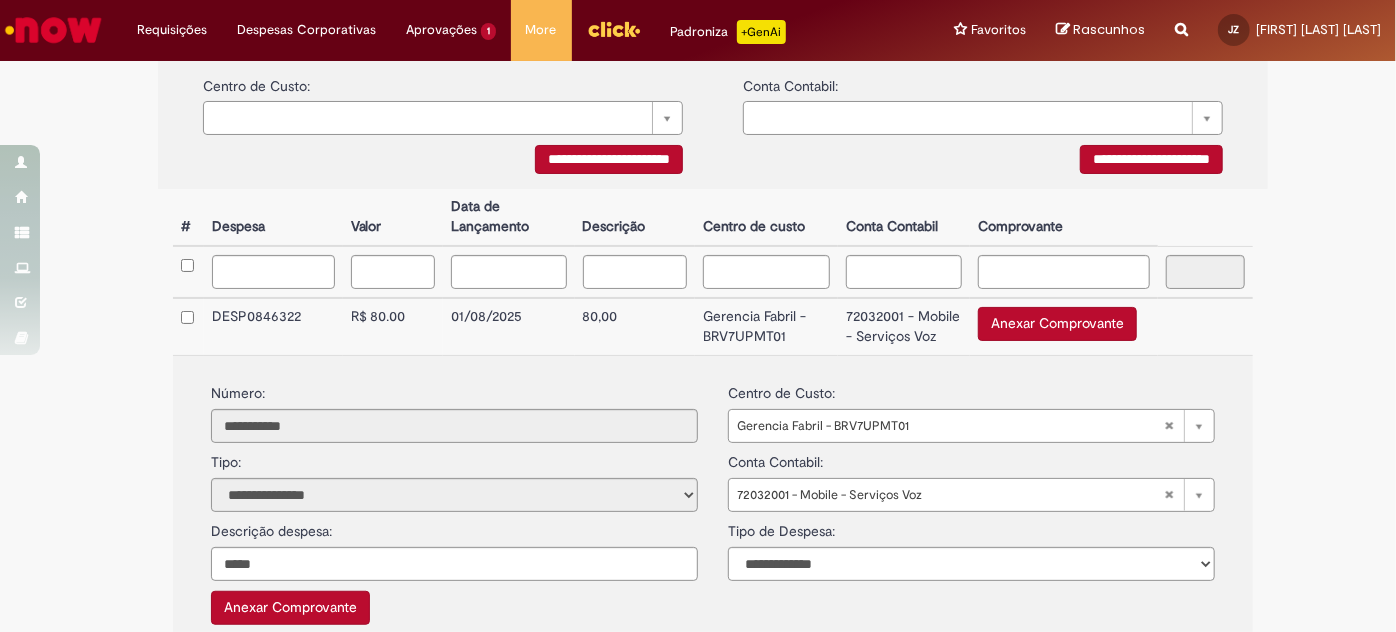 scroll, scrollTop: 608, scrollLeft: 0, axis: vertical 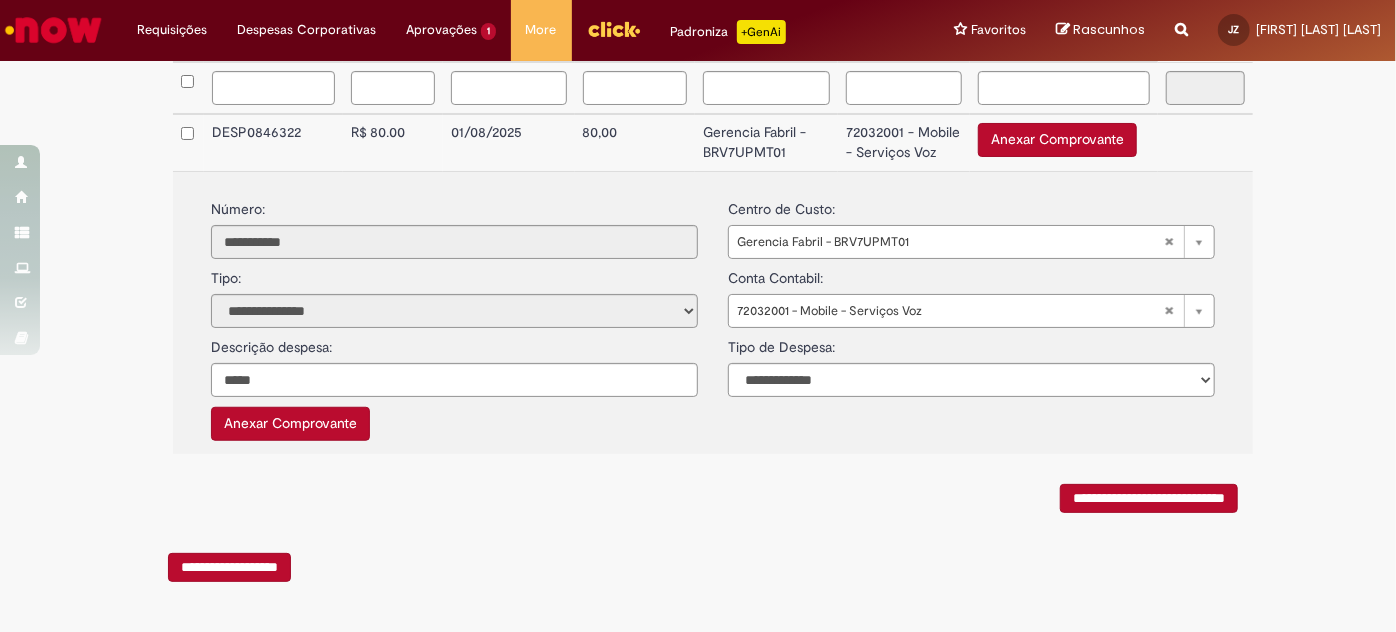 click on "**********" at bounding box center (1149, 498) 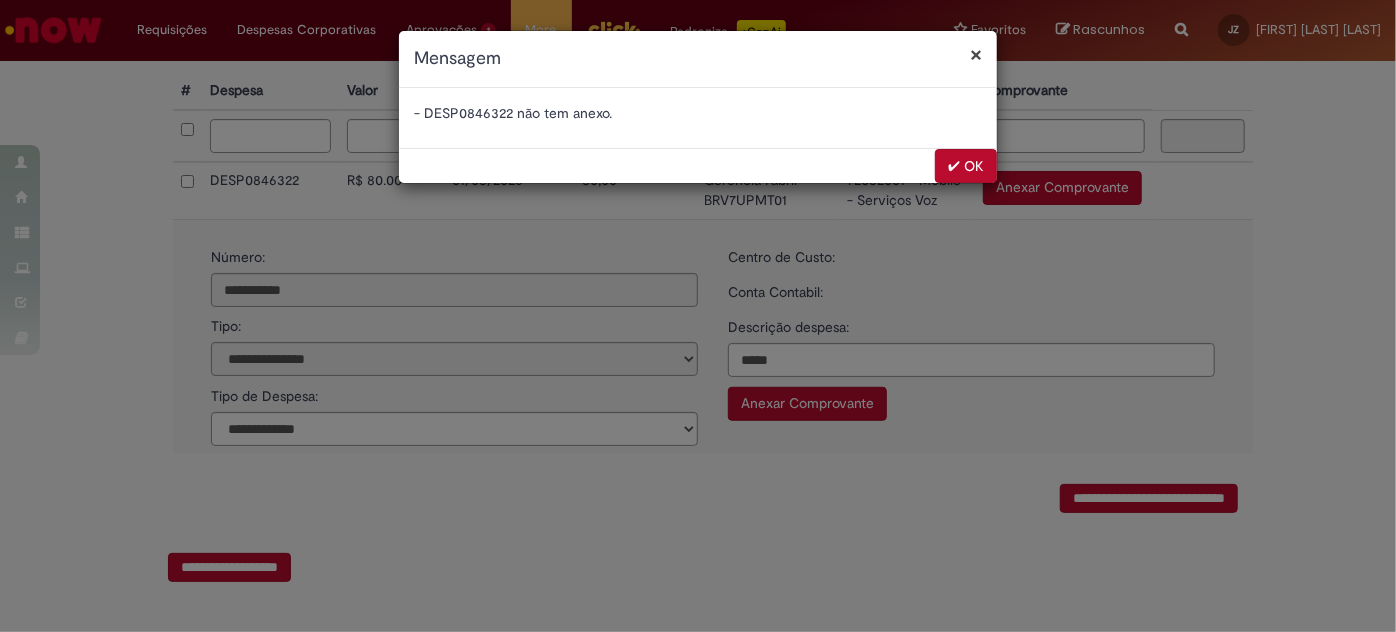 scroll, scrollTop: 0, scrollLeft: 0, axis: both 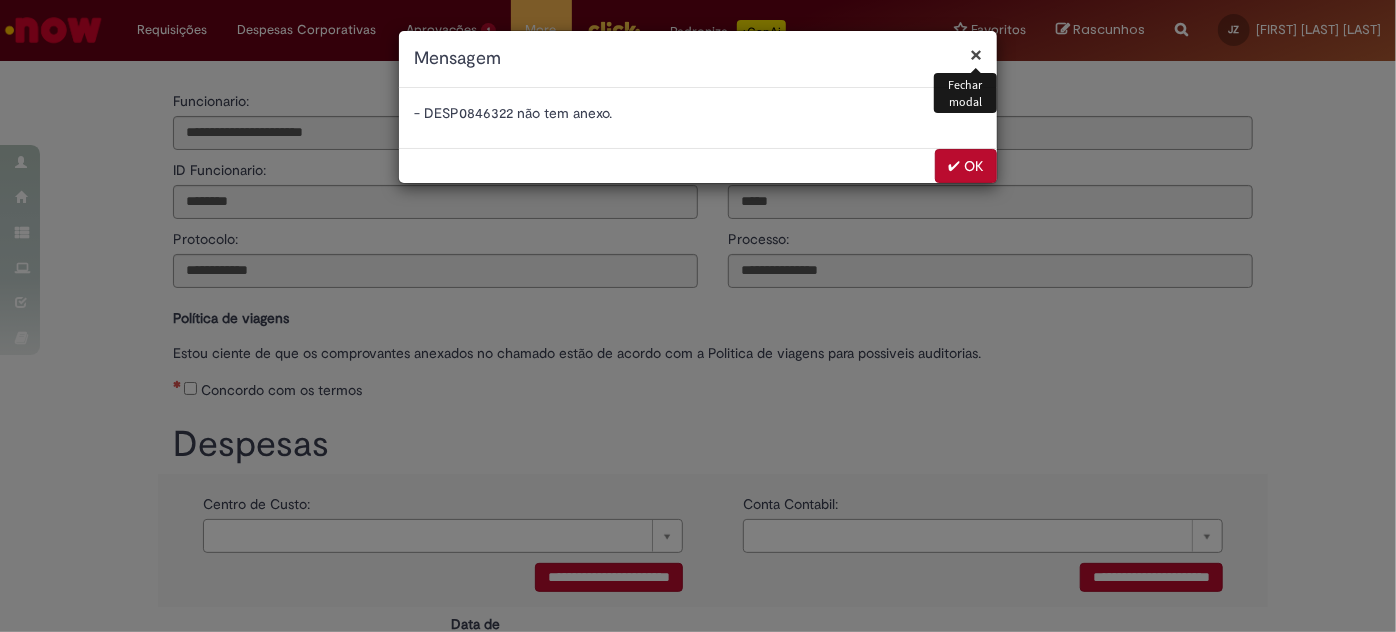 click on "✔ OK" at bounding box center [966, 166] 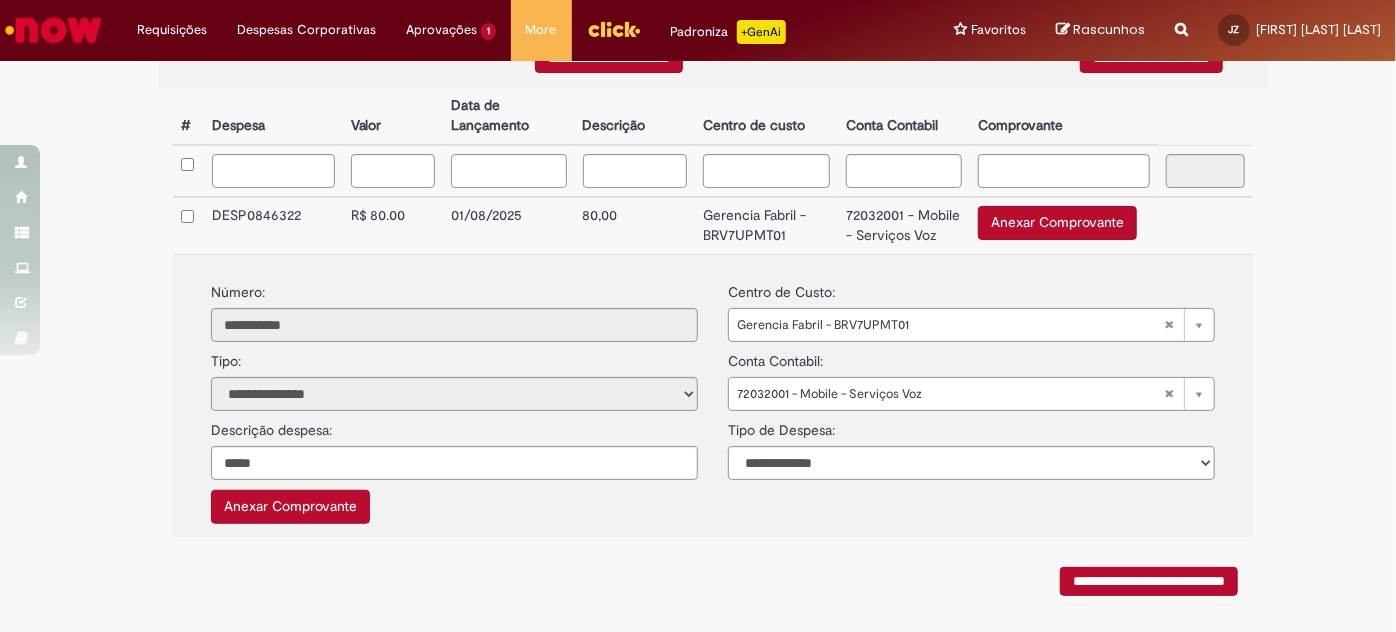 scroll, scrollTop: 608, scrollLeft: 0, axis: vertical 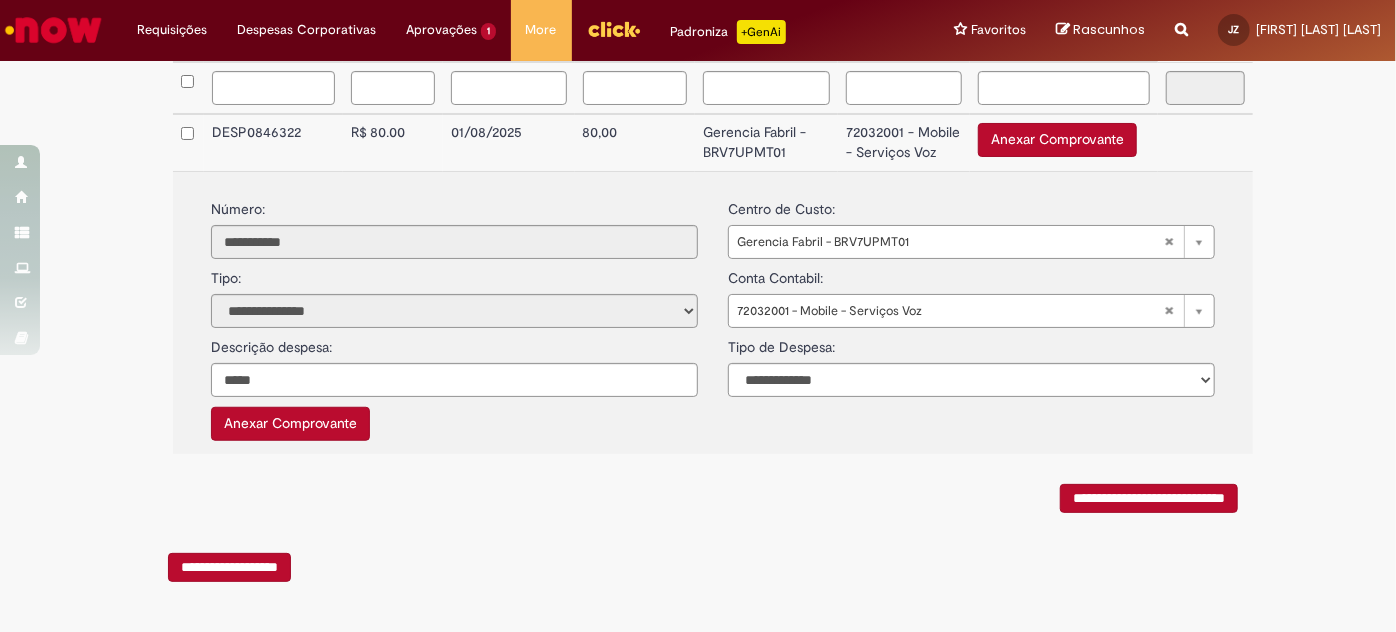 click on "Anexar Comprovante" at bounding box center [1057, 140] 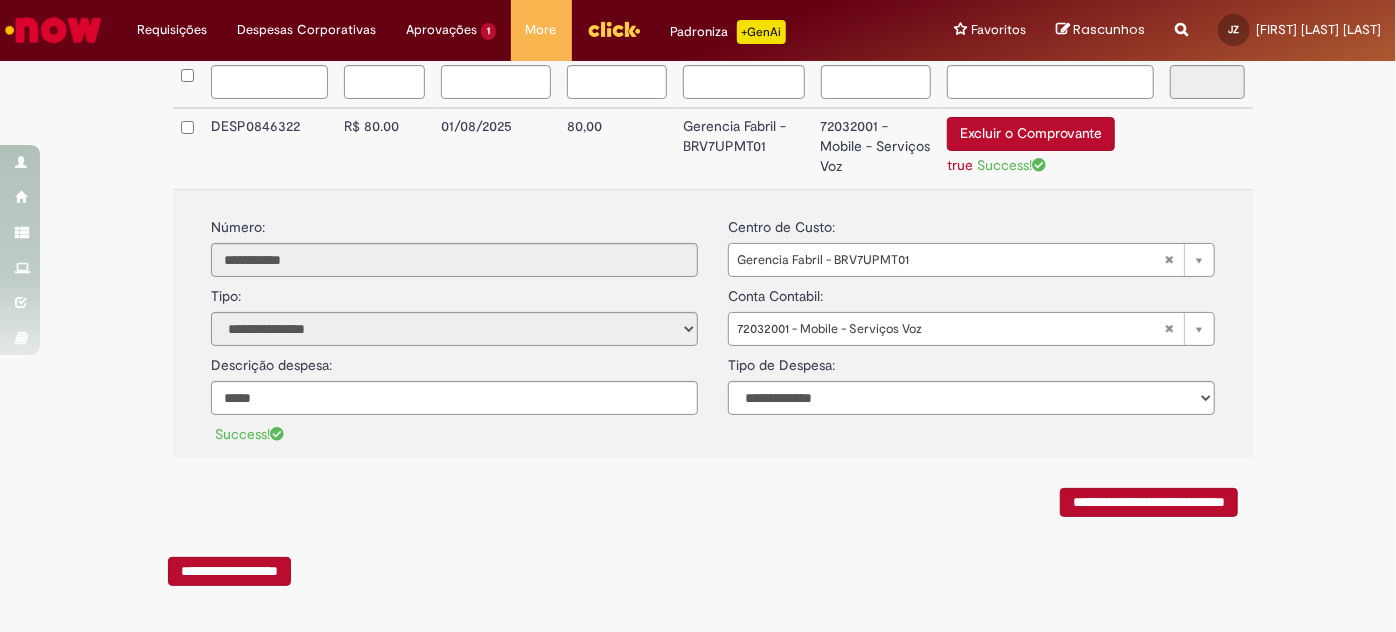 click on "**********" at bounding box center (1149, 502) 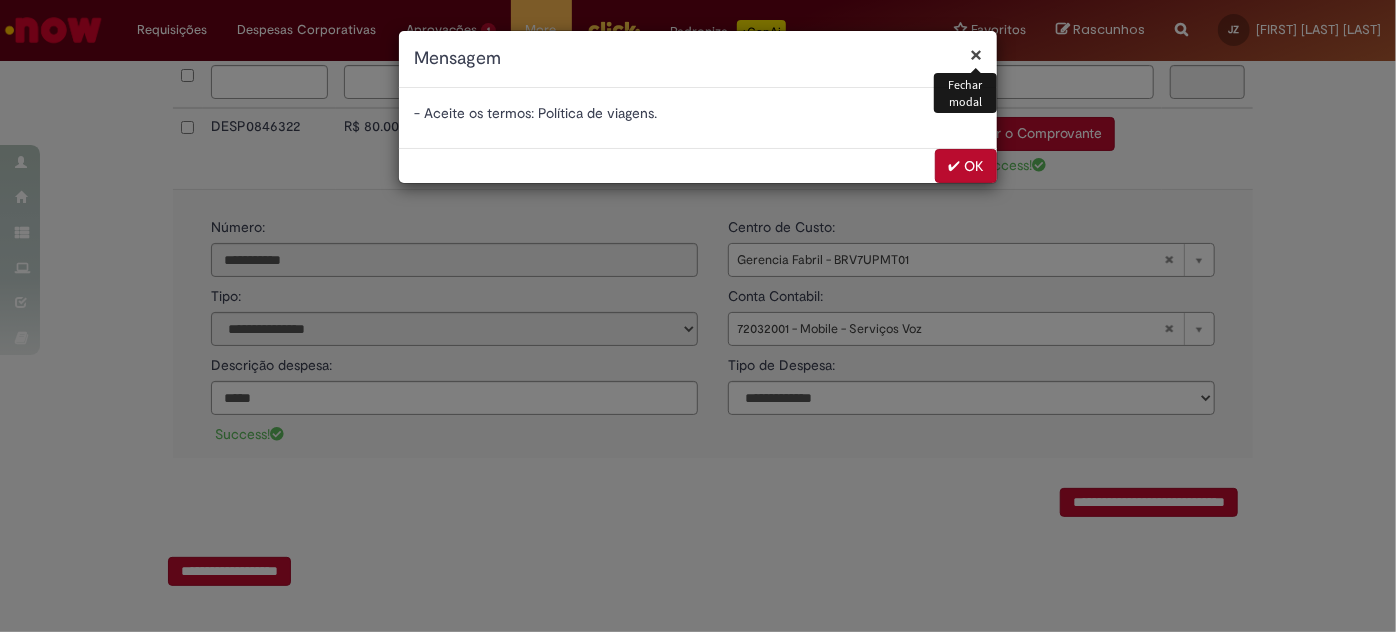 drag, startPoint x: 954, startPoint y: 168, endPoint x: 950, endPoint y: 178, distance: 10.770329 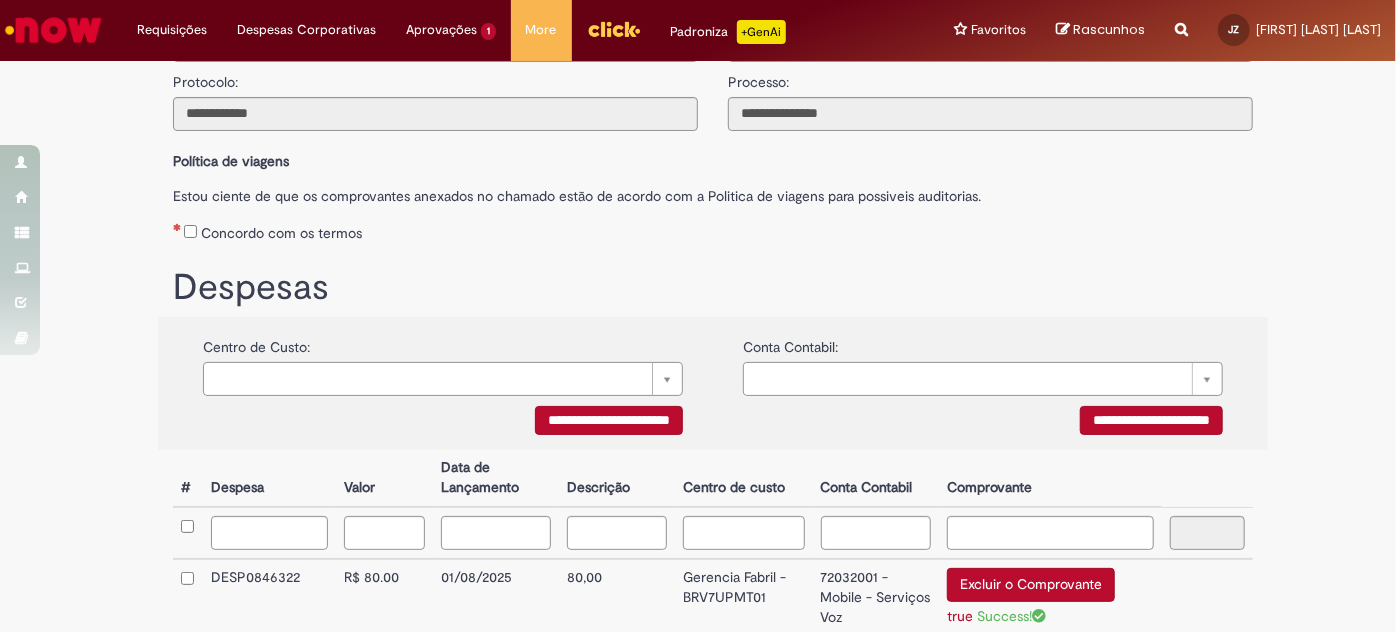 scroll, scrollTop: 153, scrollLeft: 0, axis: vertical 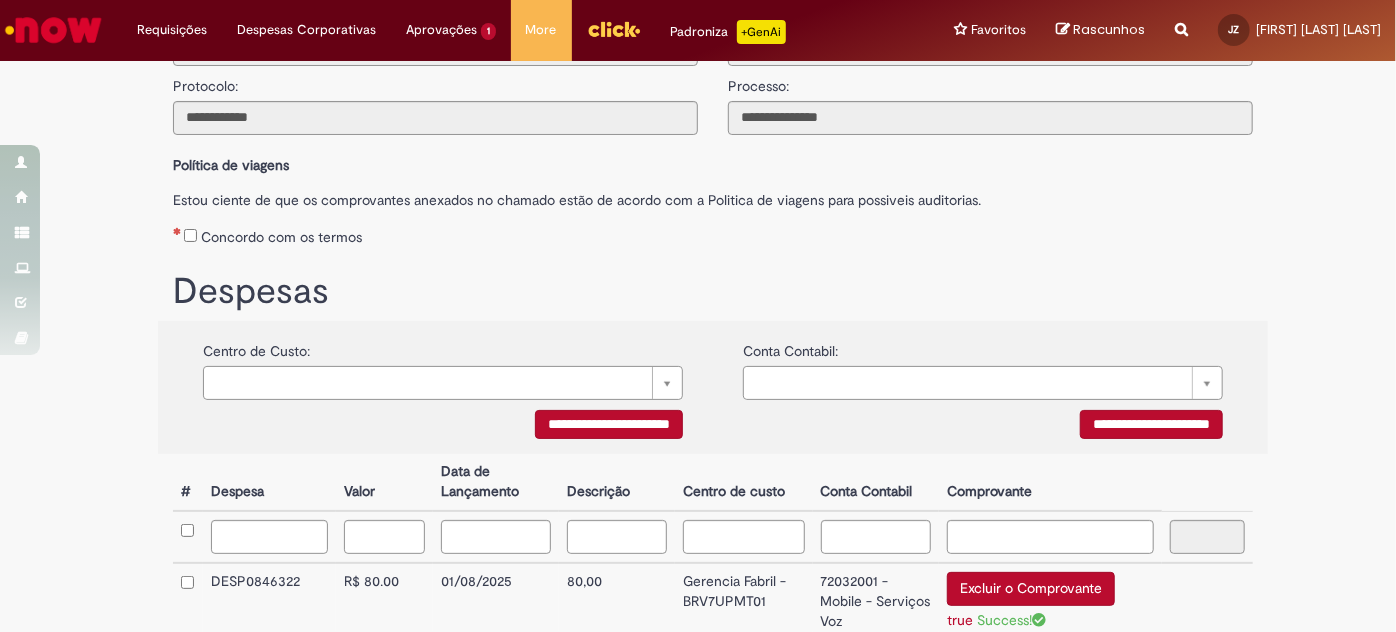 click on "Concordo com os termos" at bounding box center (281, 237) 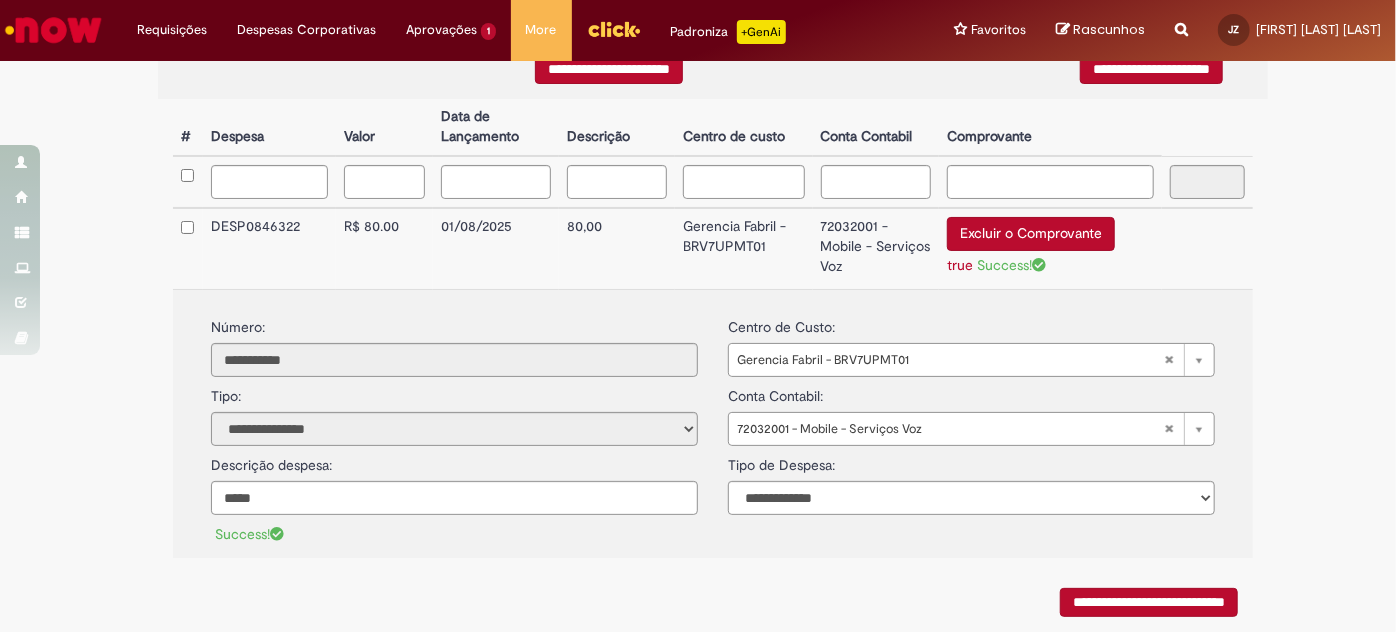 scroll, scrollTop: 517, scrollLeft: 0, axis: vertical 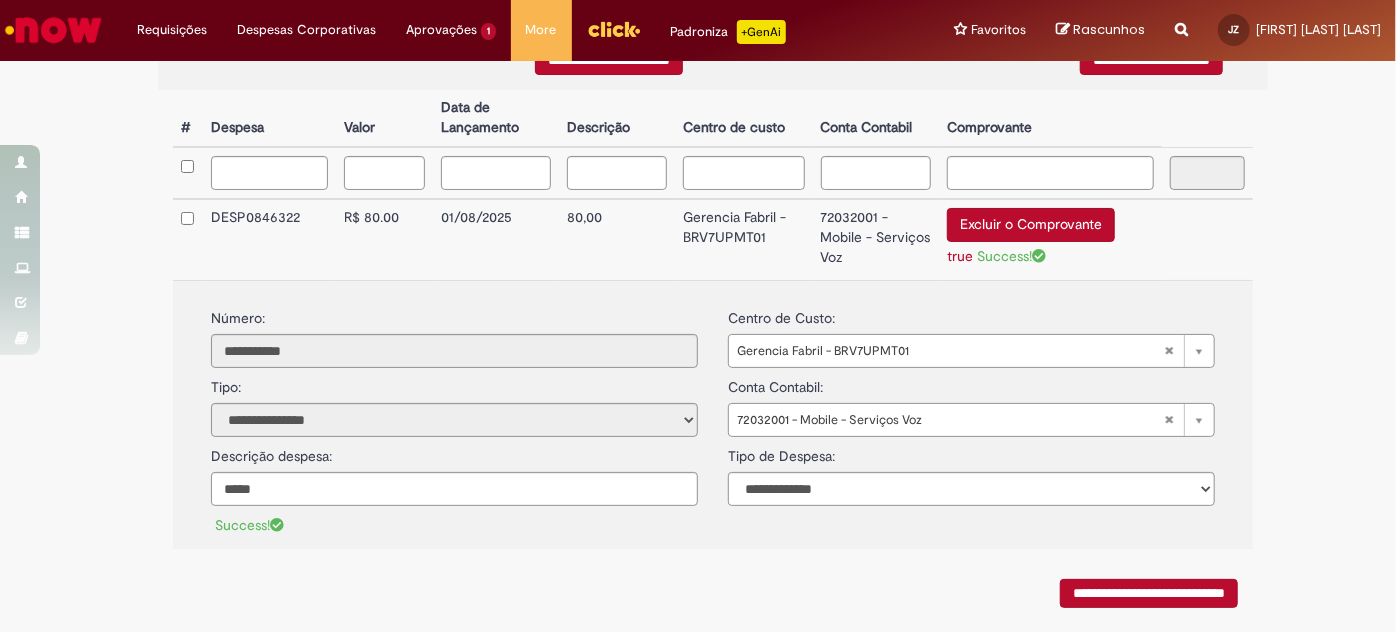 click on "**********" at bounding box center (1149, 593) 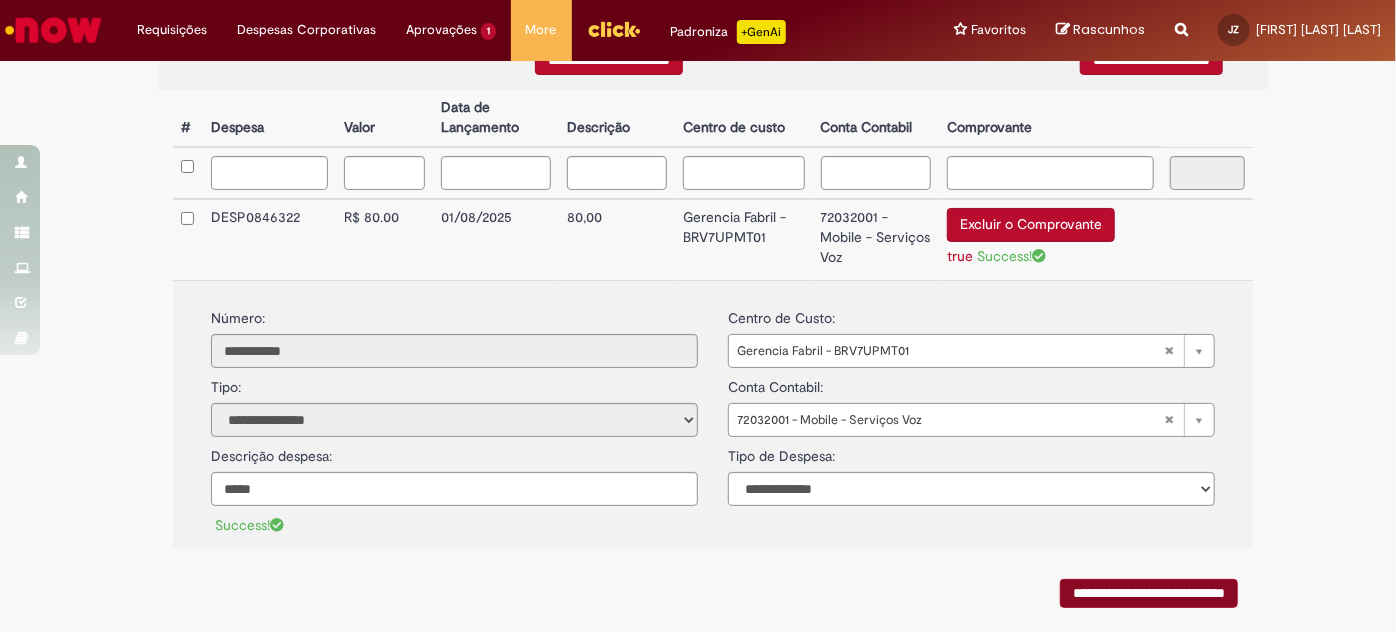 scroll, scrollTop: 0, scrollLeft: 0, axis: both 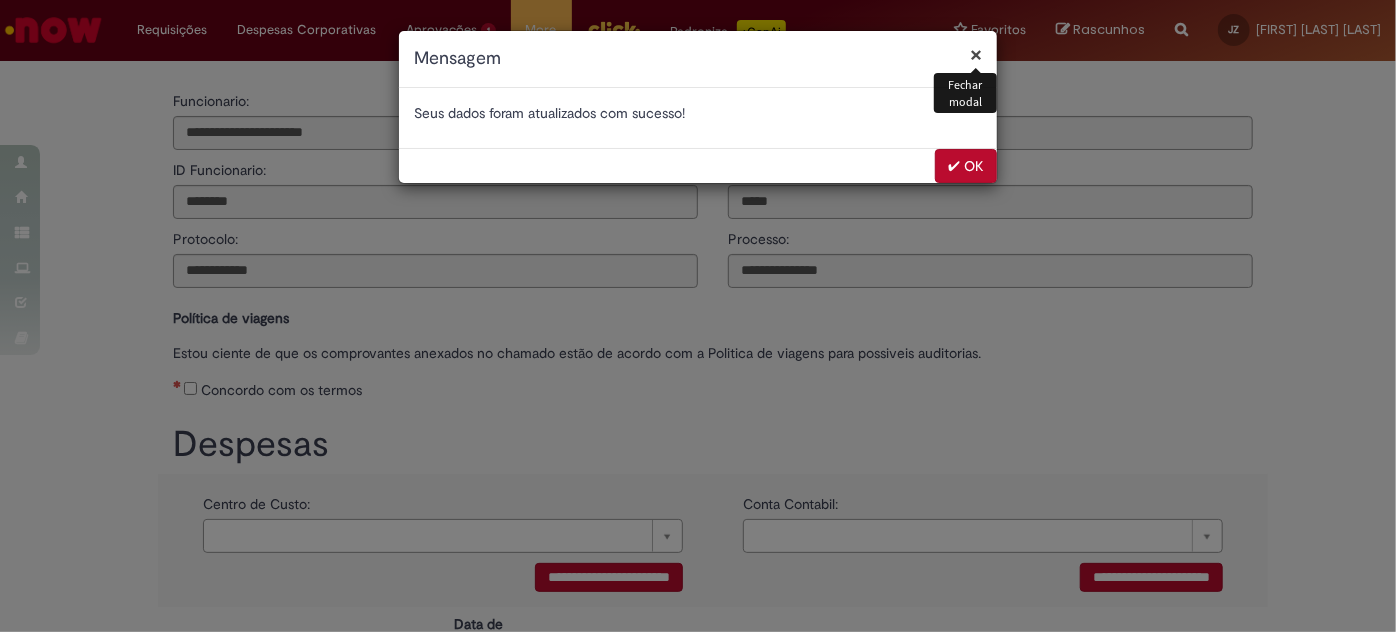 click on "✔ OK" at bounding box center (966, 166) 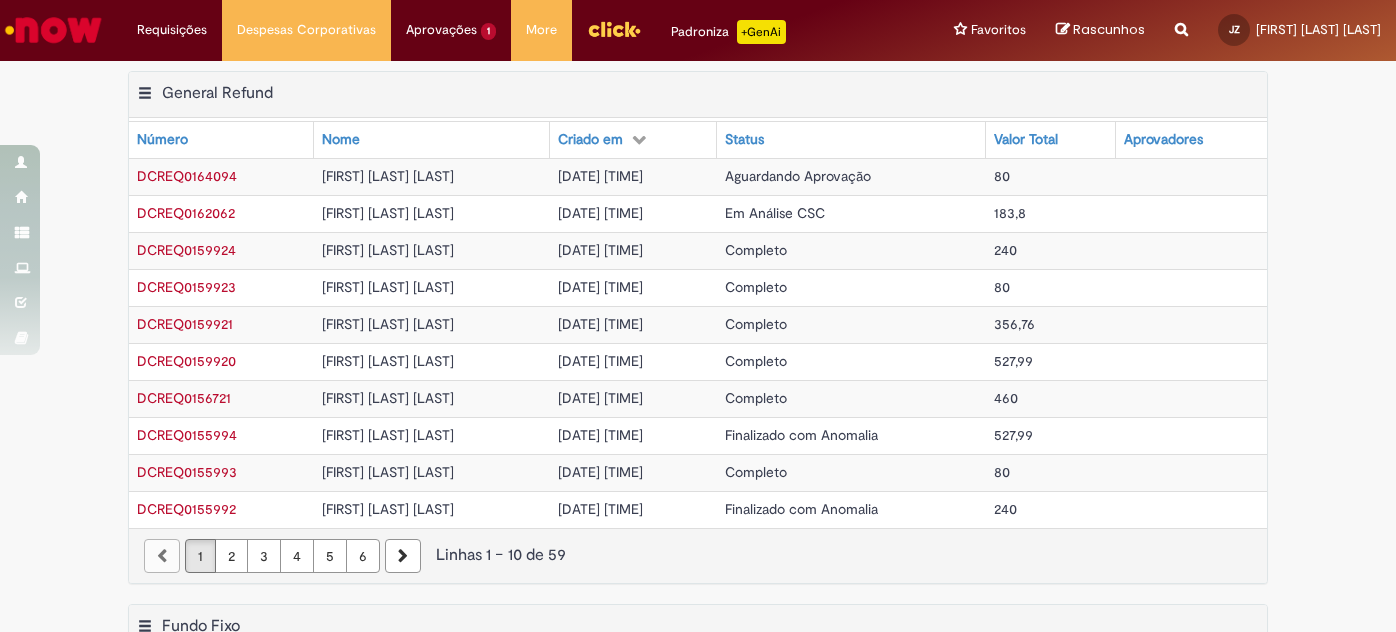 scroll, scrollTop: 0, scrollLeft: 0, axis: both 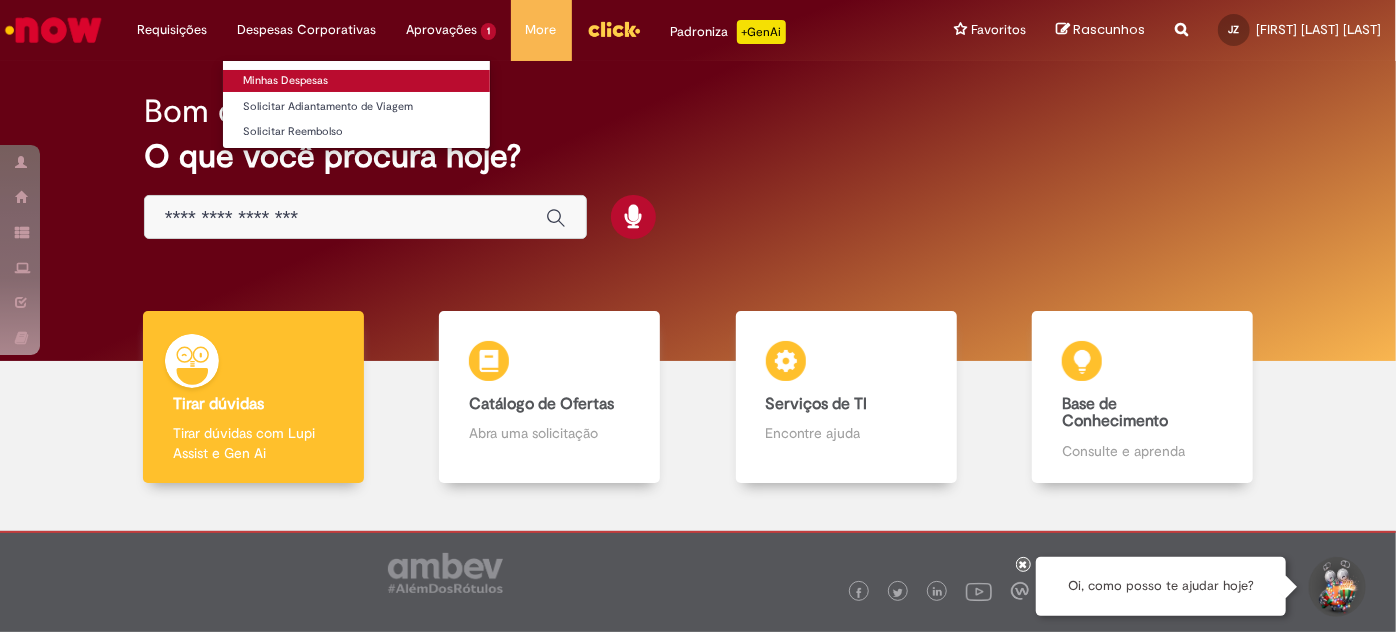 click on "Minhas Despesas" at bounding box center (356, 81) 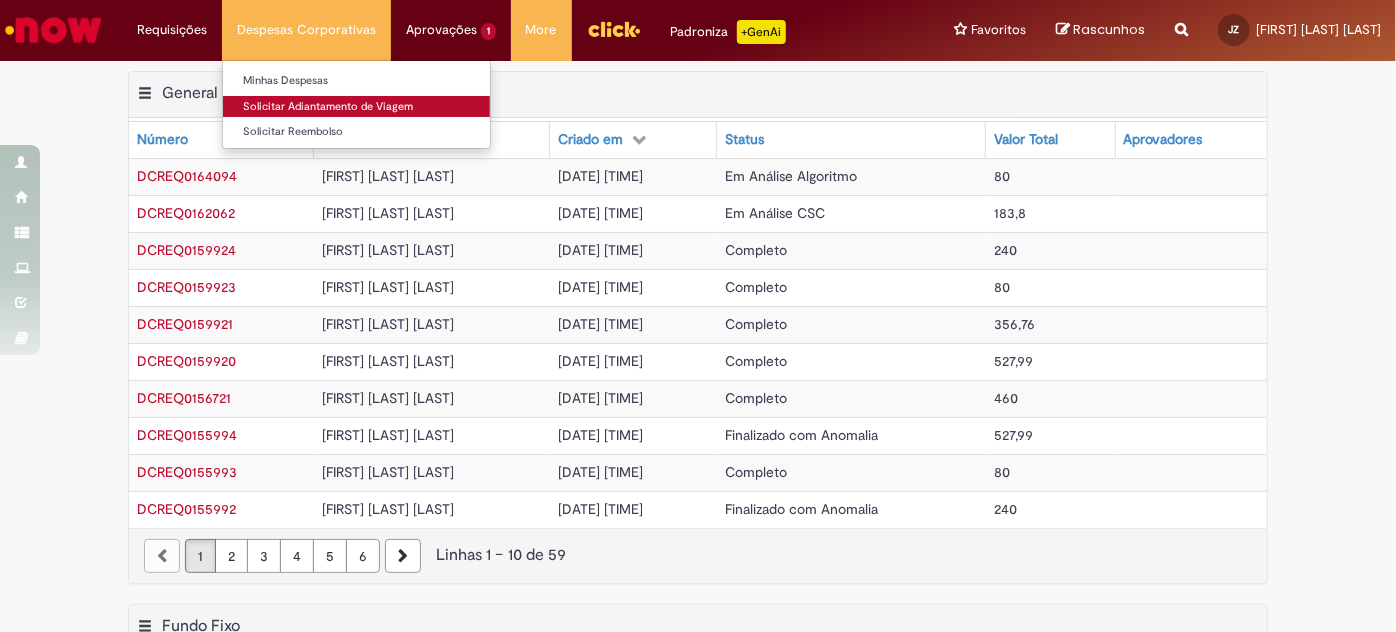 click on "Solicitar Adiantamento de Viagem" at bounding box center (356, 107) 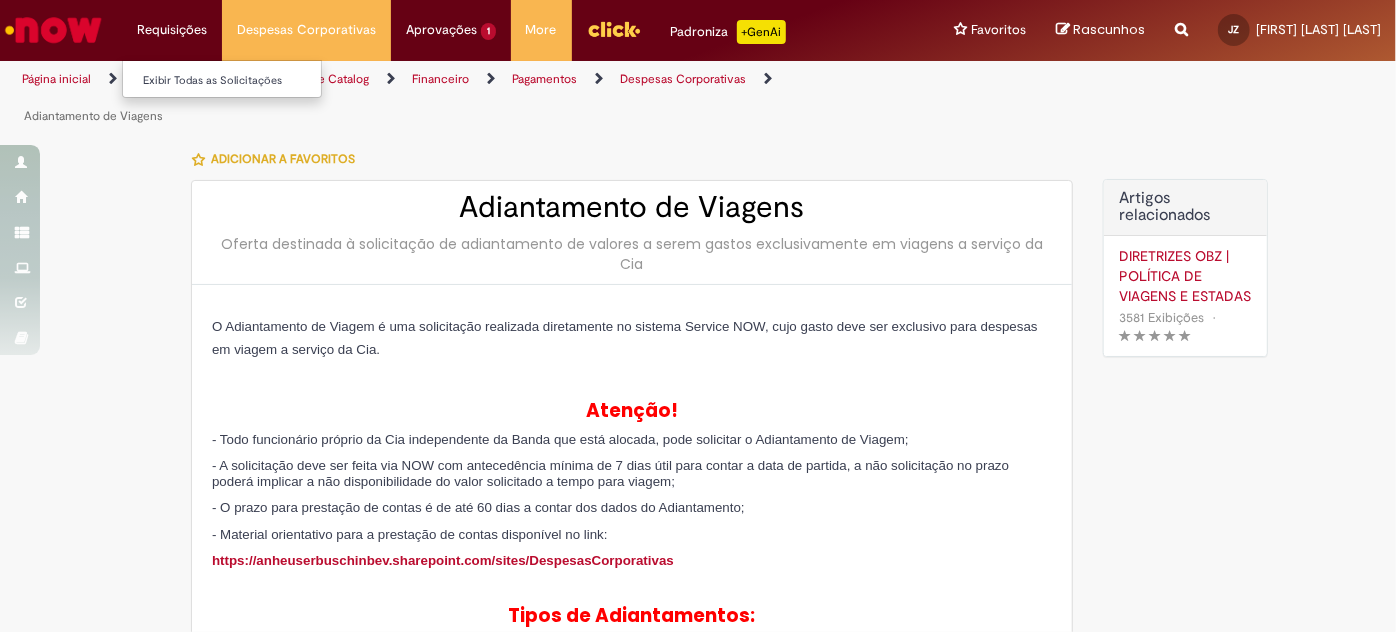 click on "Requisições
Exibir Todas as Solicitações" at bounding box center (172, 30) 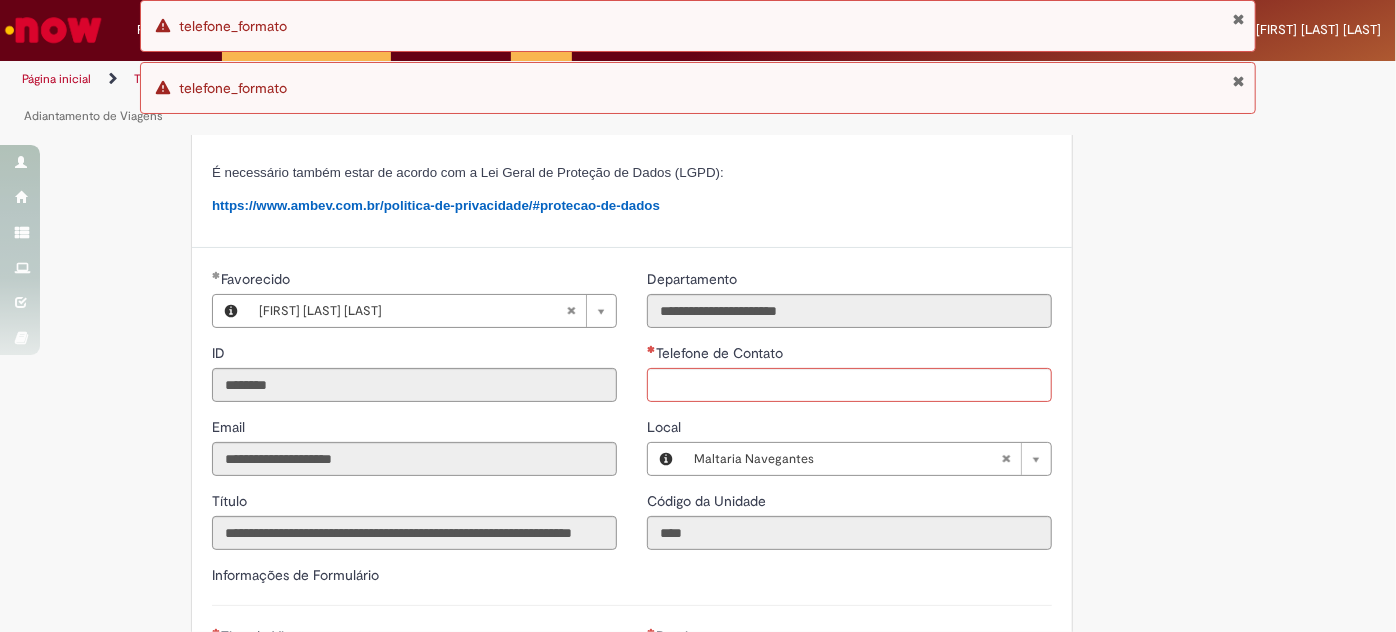 click on "Erro 			 telefone_formato" at bounding box center [698, 26] 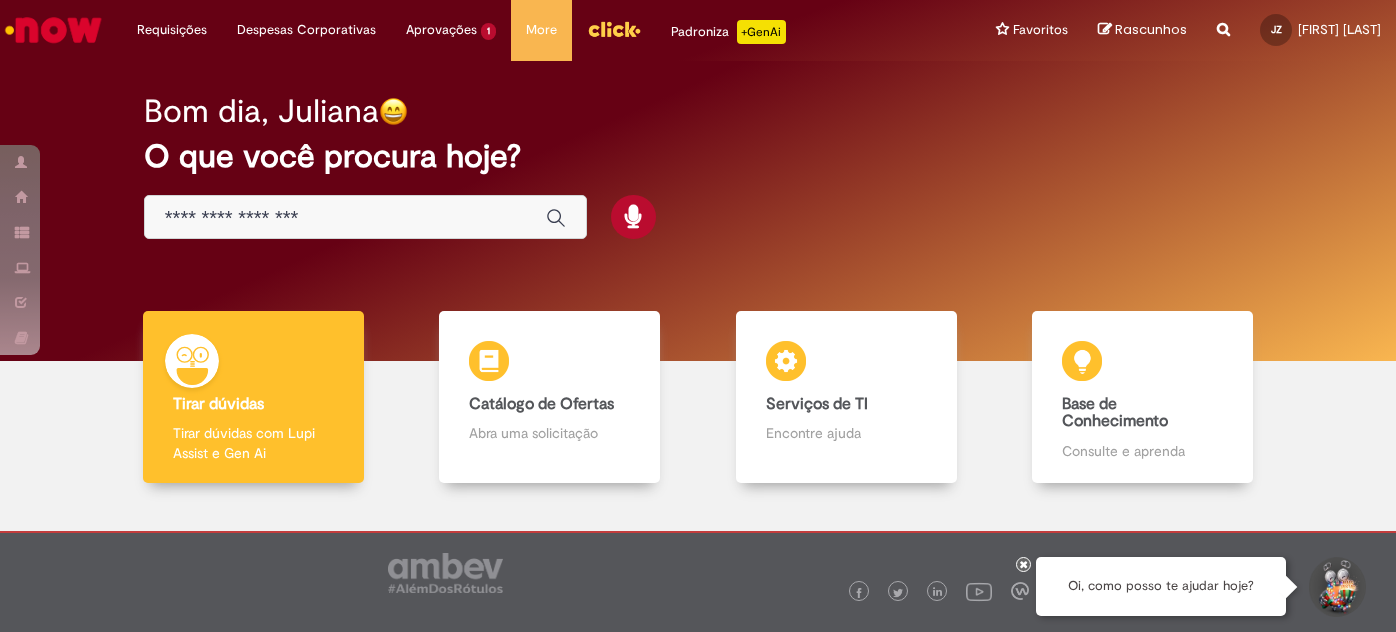 scroll, scrollTop: 0, scrollLeft: 0, axis: both 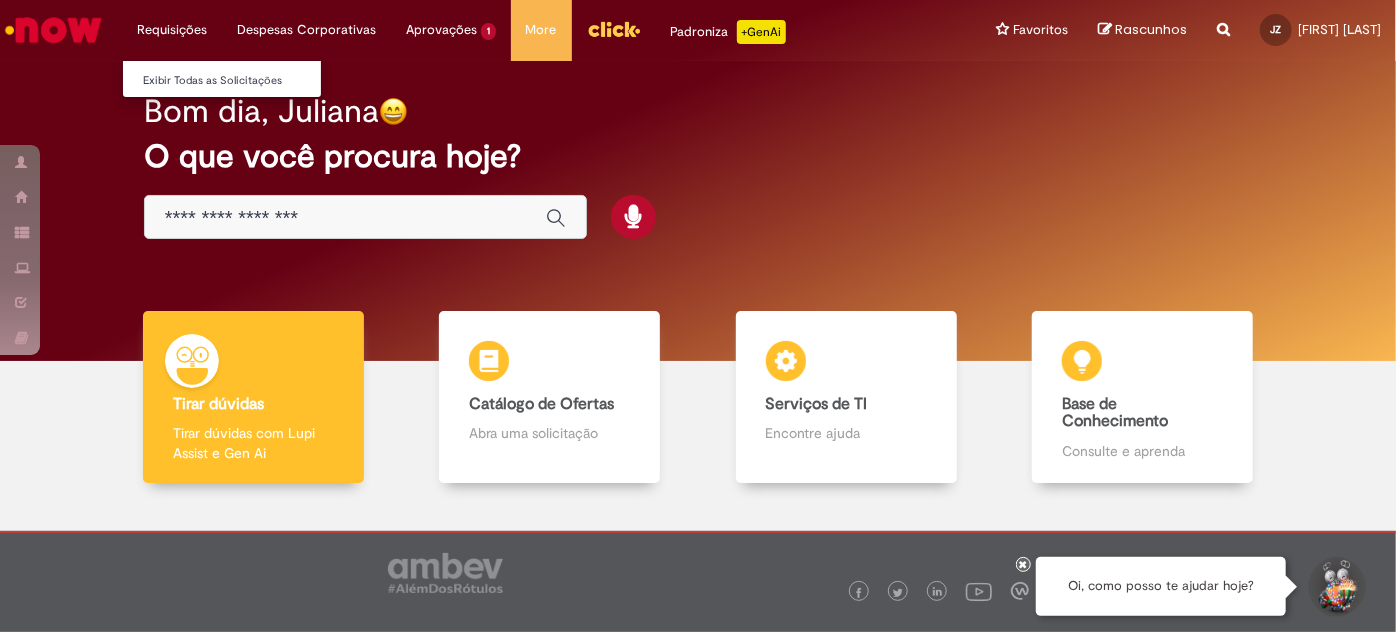 click on "Requisições
Exibir Todas as Solicitações" at bounding box center [172, 30] 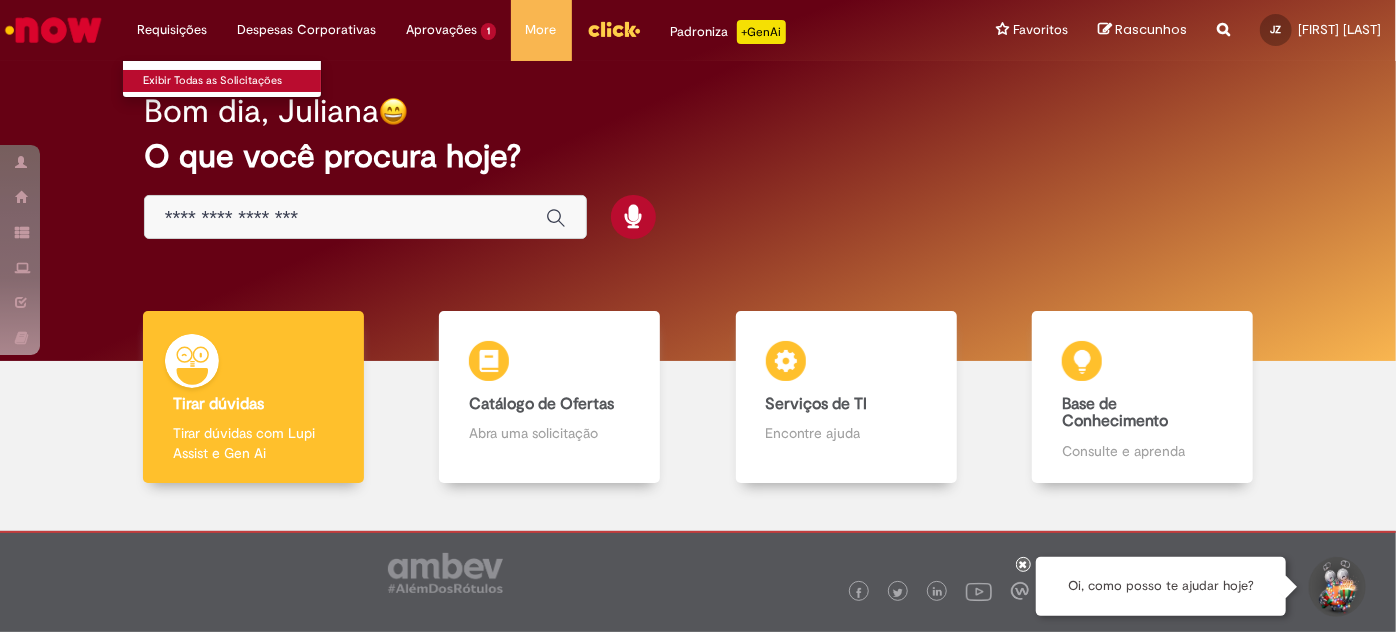 click on "Exibir Todas as Solicitações" at bounding box center (233, 81) 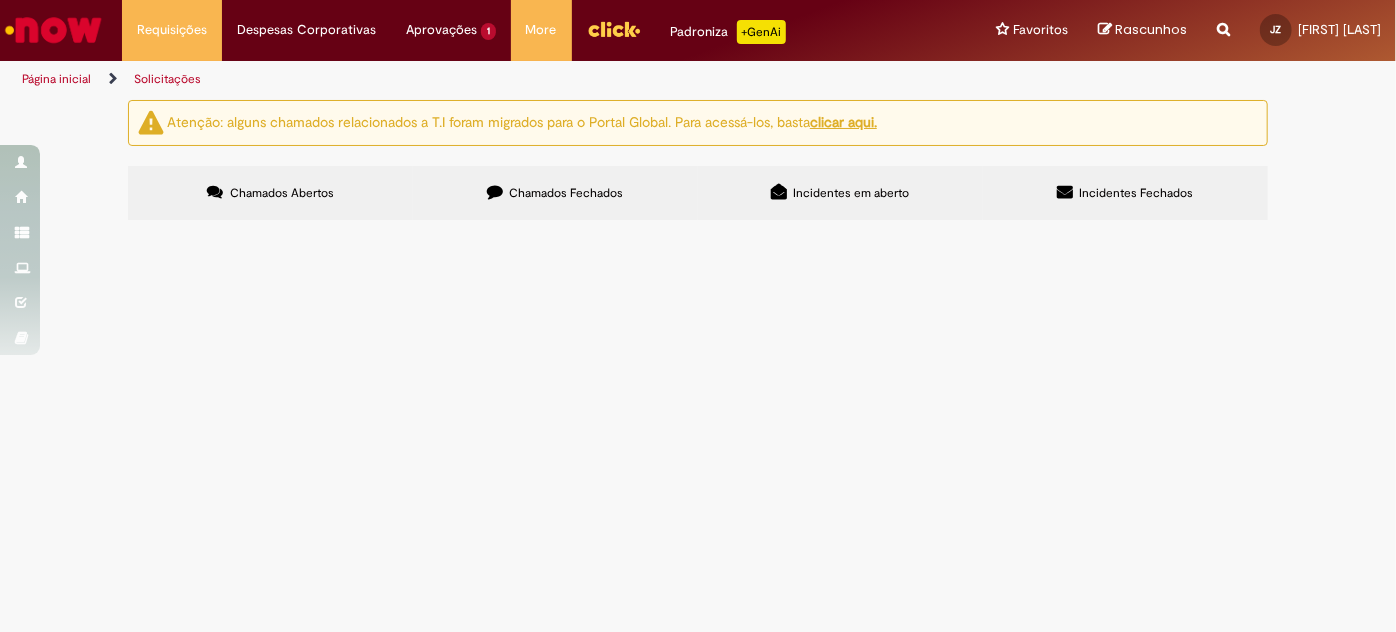 click on "Chamados Fechados" at bounding box center (567, 193) 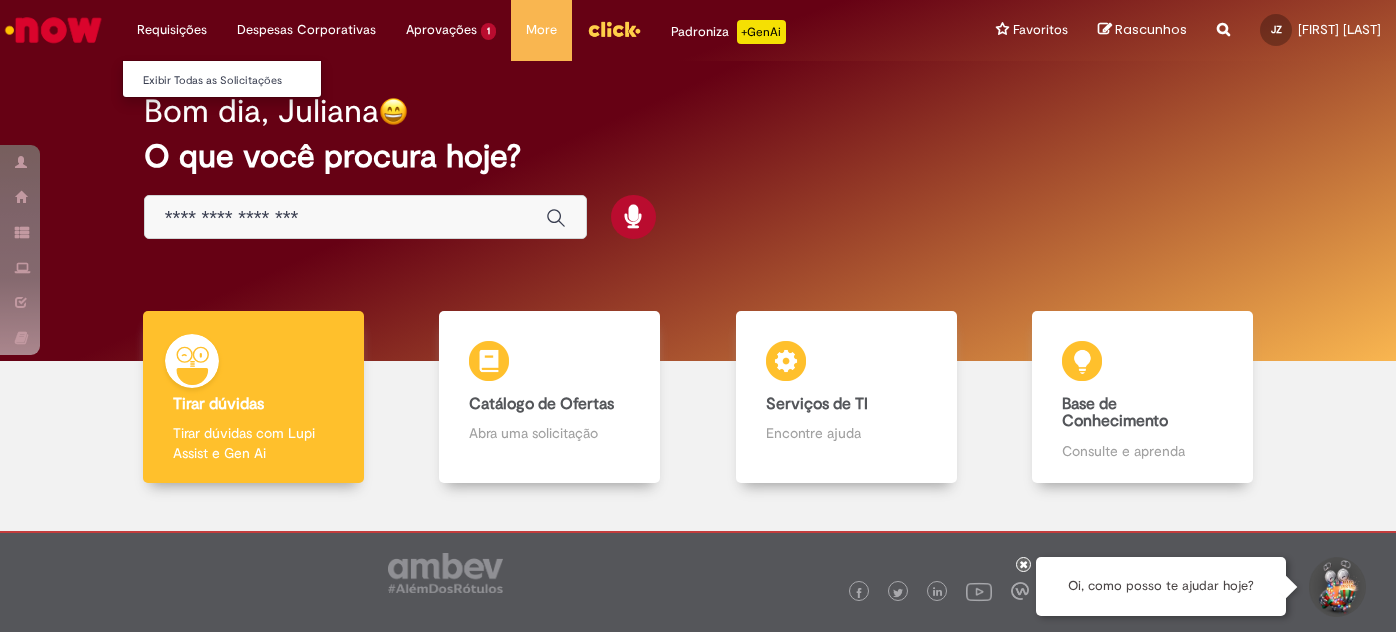 scroll, scrollTop: 0, scrollLeft: 0, axis: both 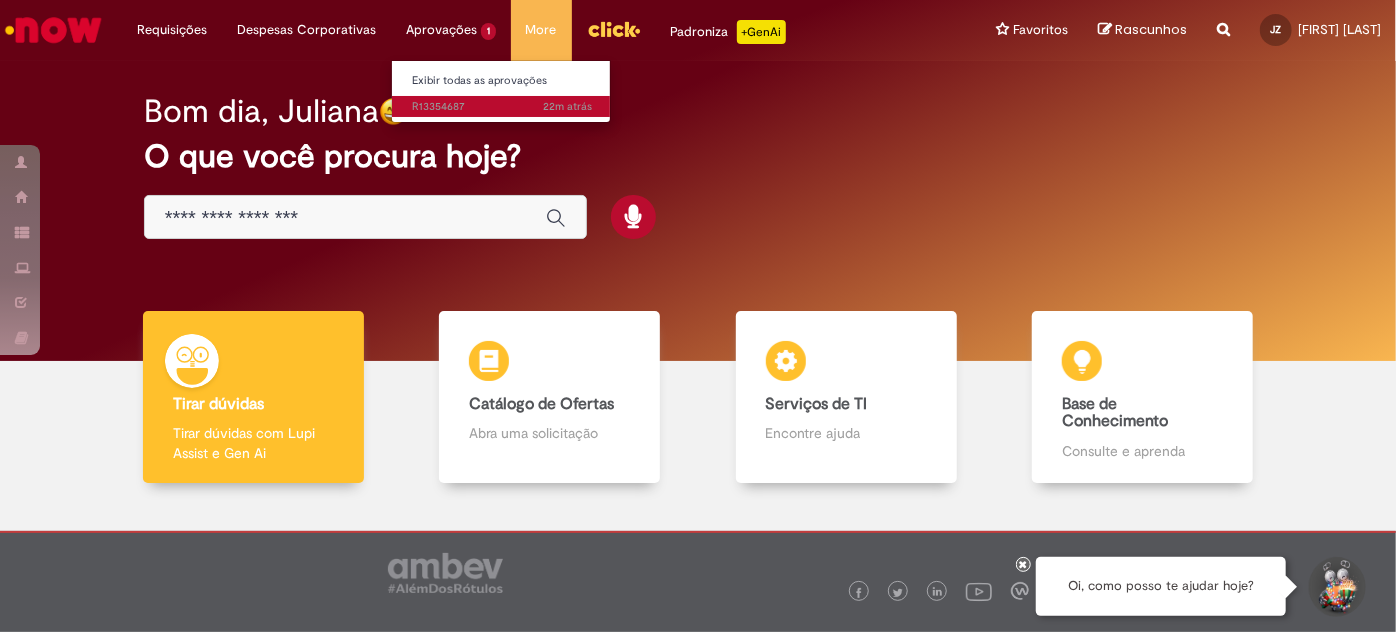 click on "[MINUTES] [MINUTES]  R[NUMBER]" at bounding box center (502, 107) 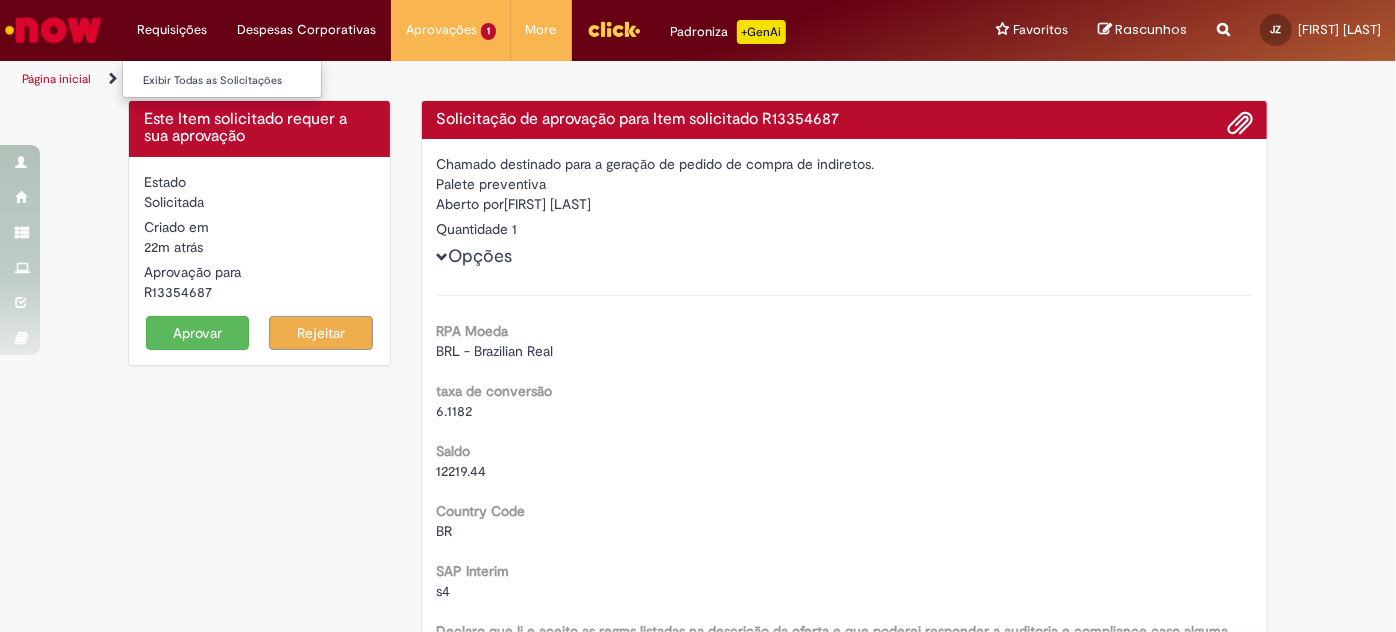 click on "Requisições
Exibir Todas as Solicitações" at bounding box center [172, 30] 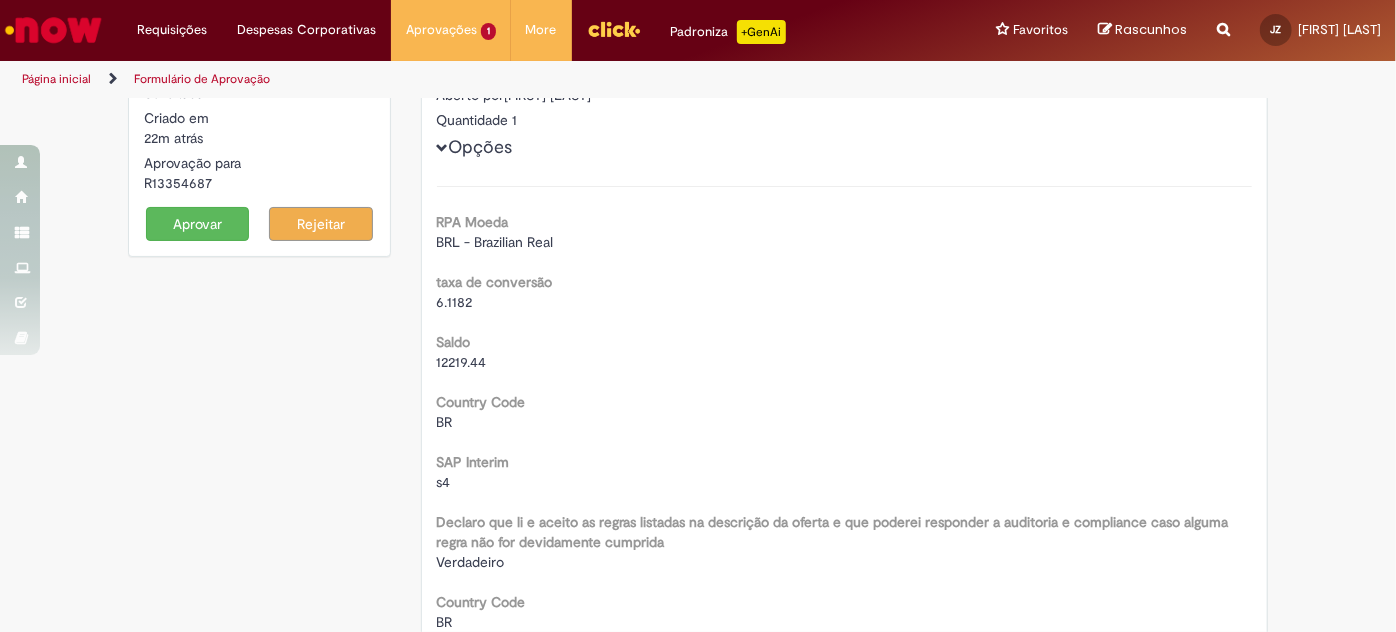 scroll, scrollTop: 181, scrollLeft: 0, axis: vertical 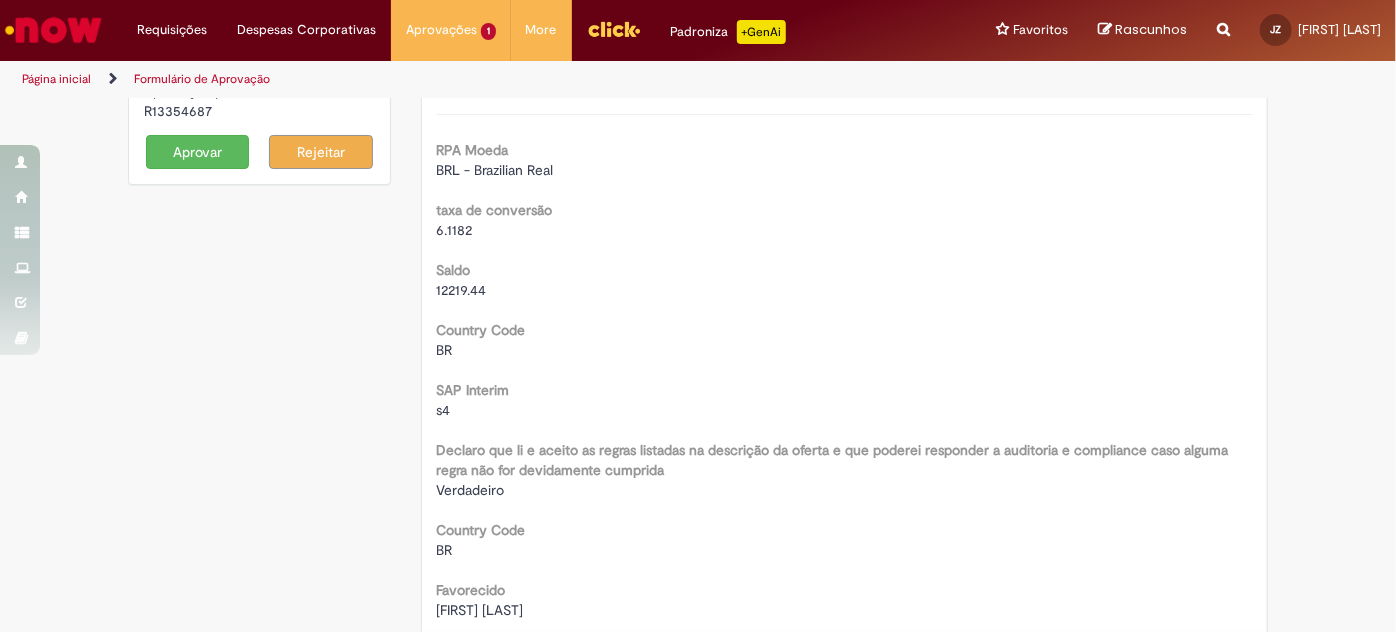 click on "Aprovar" at bounding box center (198, 152) 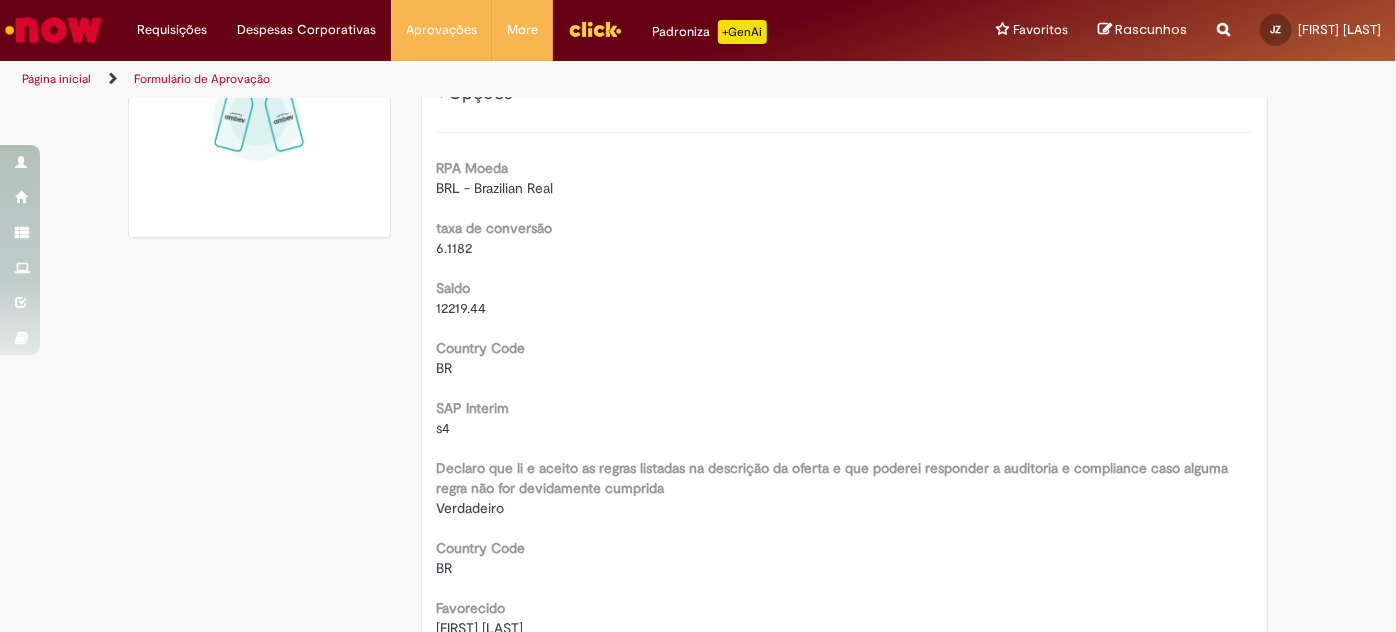 click at bounding box center (53, 30) 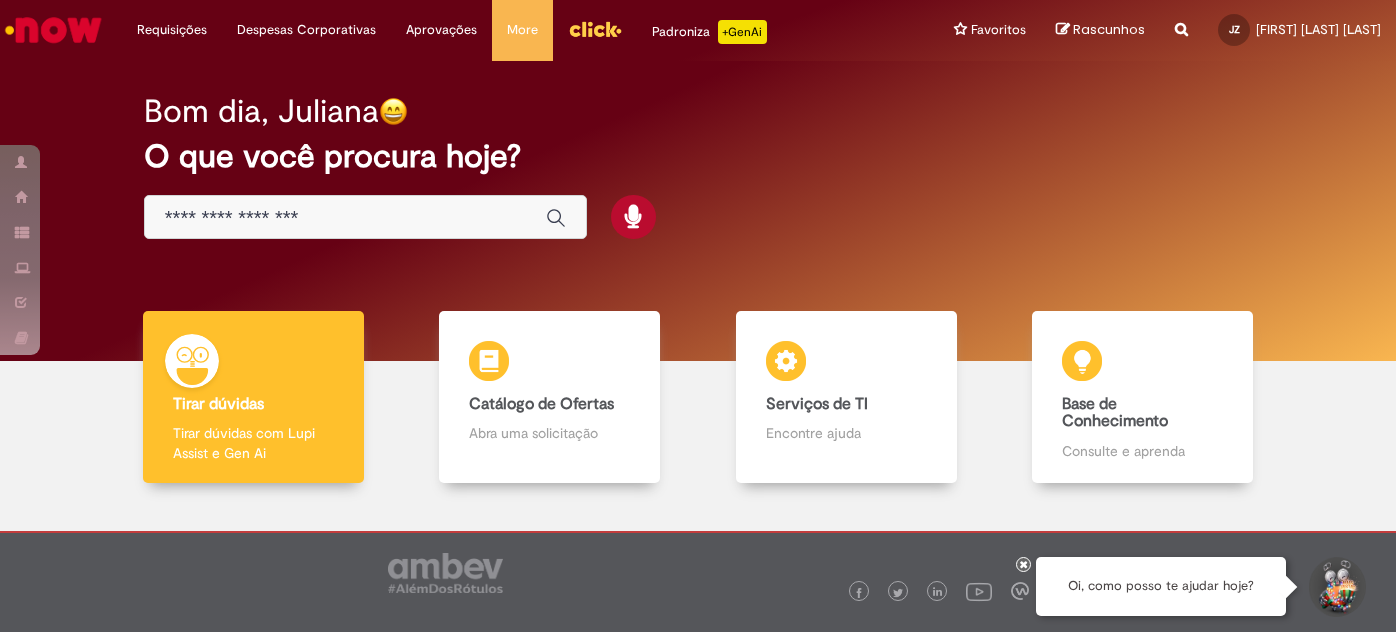 scroll, scrollTop: 0, scrollLeft: 0, axis: both 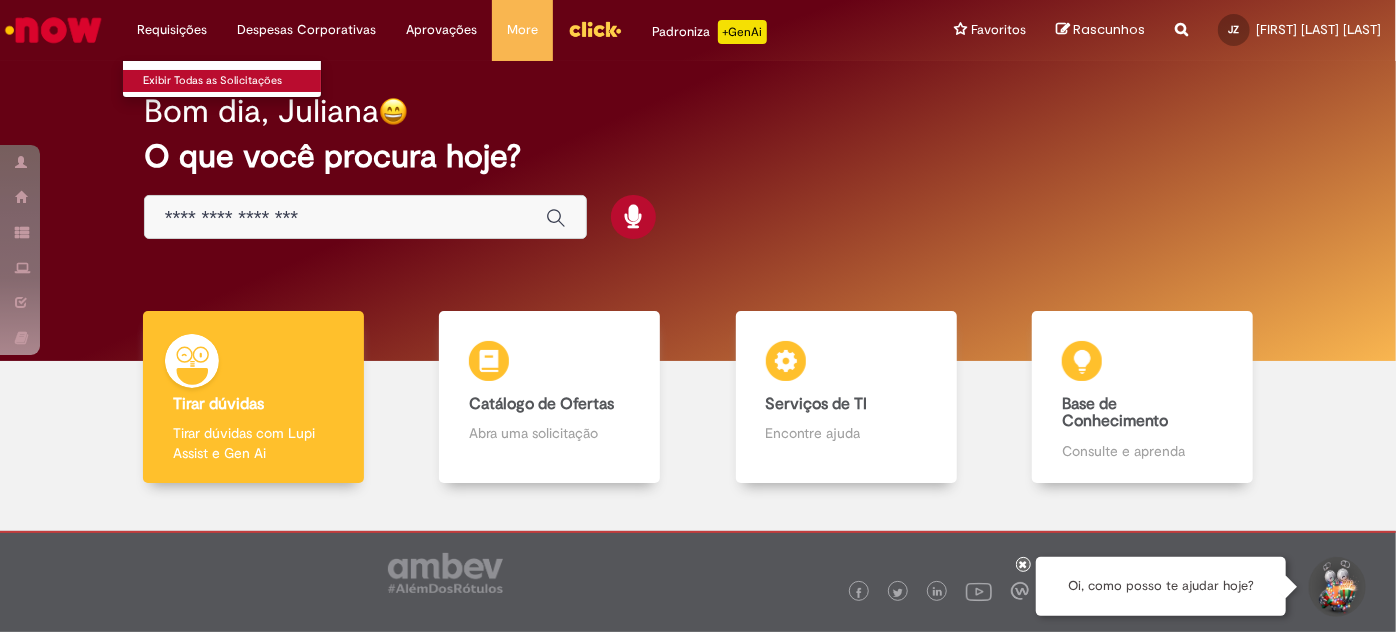 click on "Exibir Todas as Solicitações" at bounding box center (233, 81) 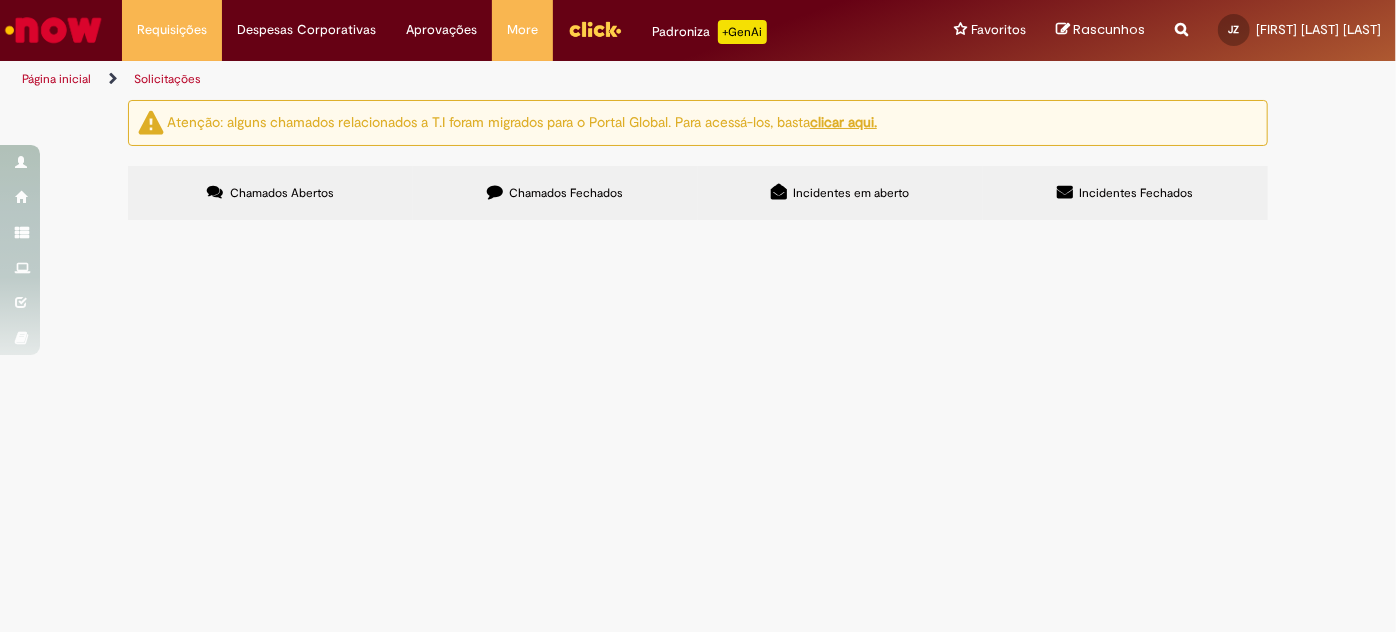 click at bounding box center [53, 30] 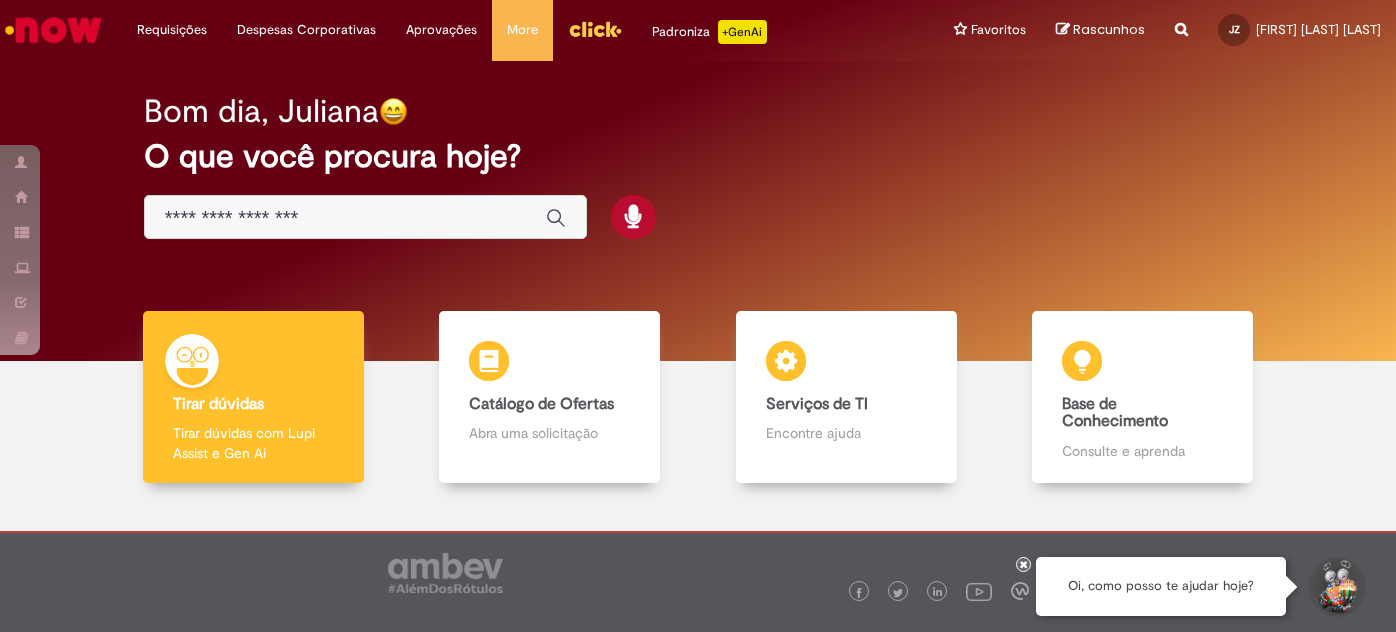 scroll, scrollTop: 0, scrollLeft: 0, axis: both 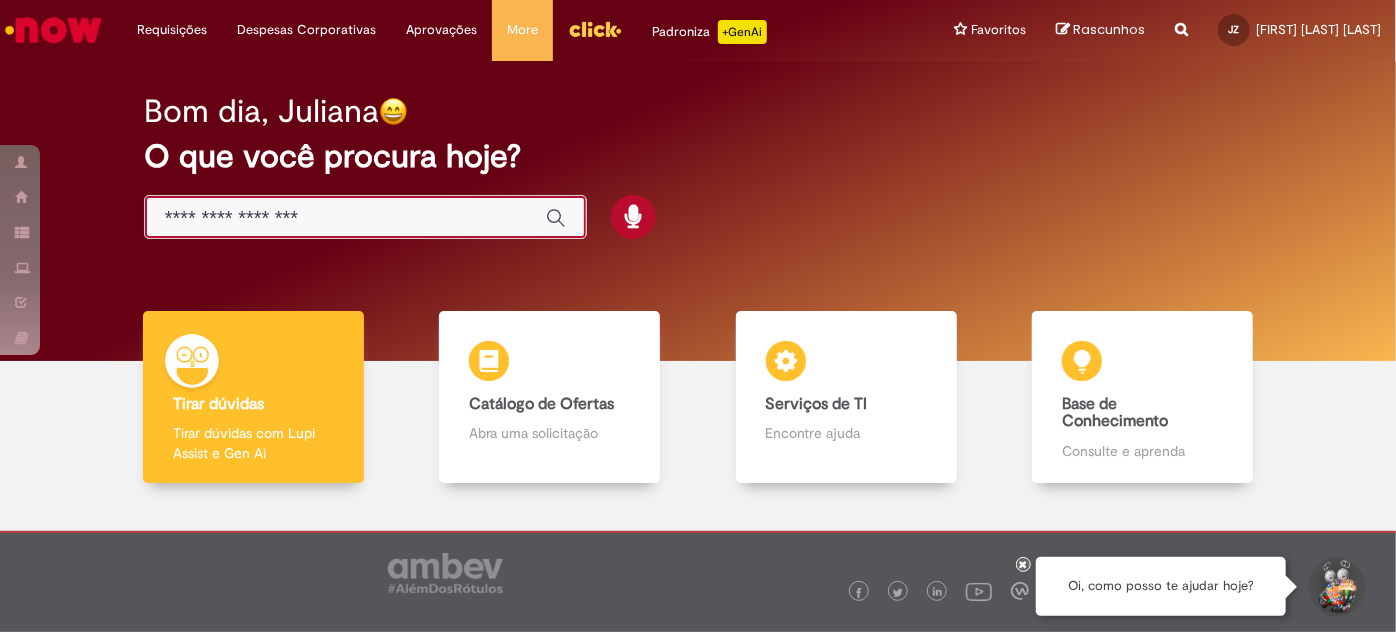 click at bounding box center (345, 218) 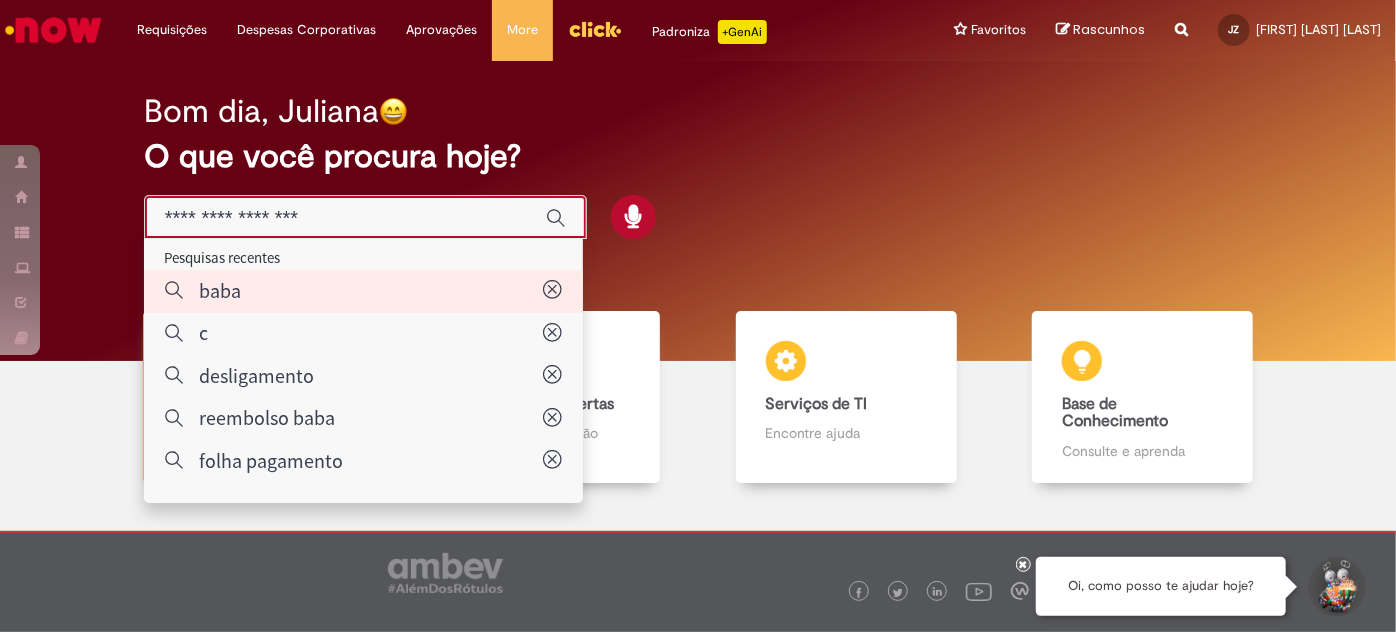 type on "****" 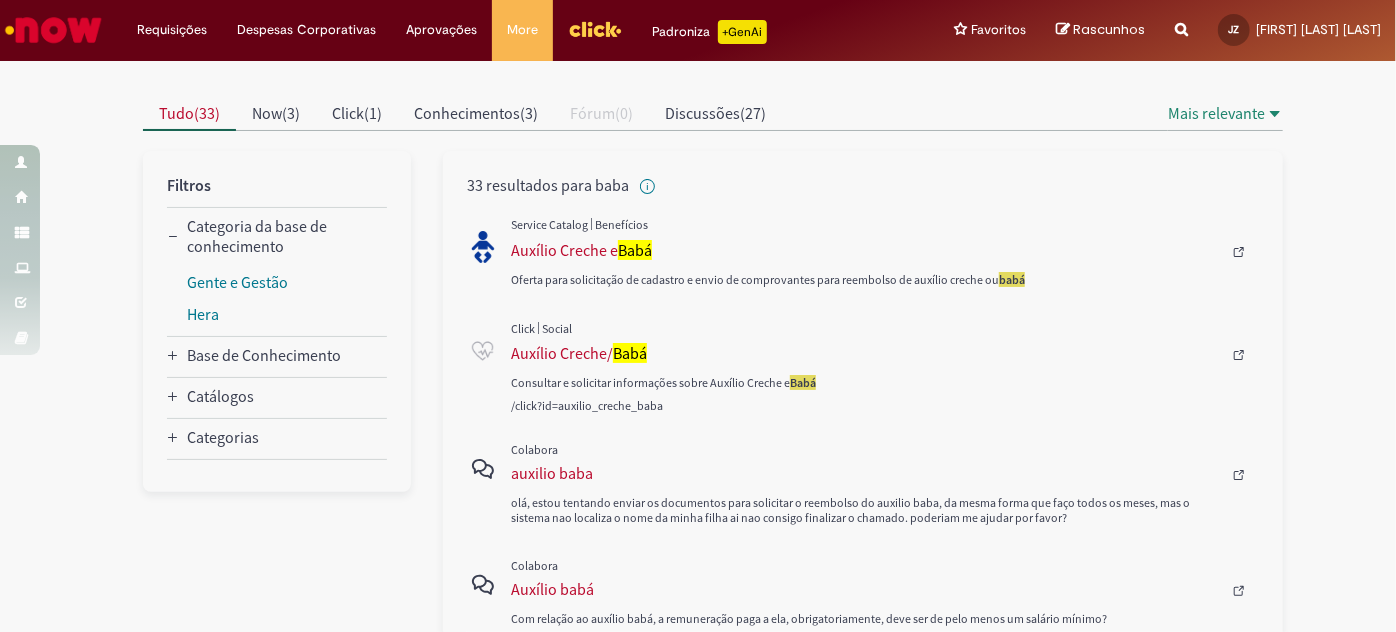 scroll, scrollTop: 181, scrollLeft: 0, axis: vertical 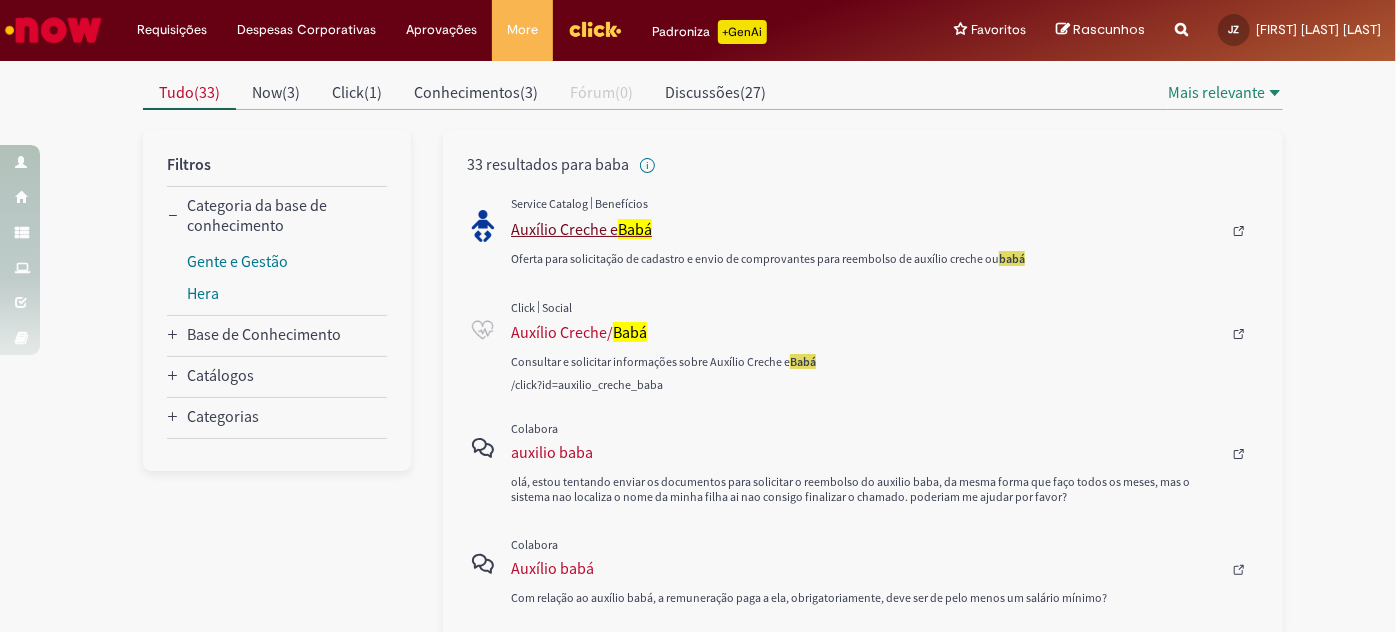 click on "Auxílio Creche e  Babá" at bounding box center [866, 229] 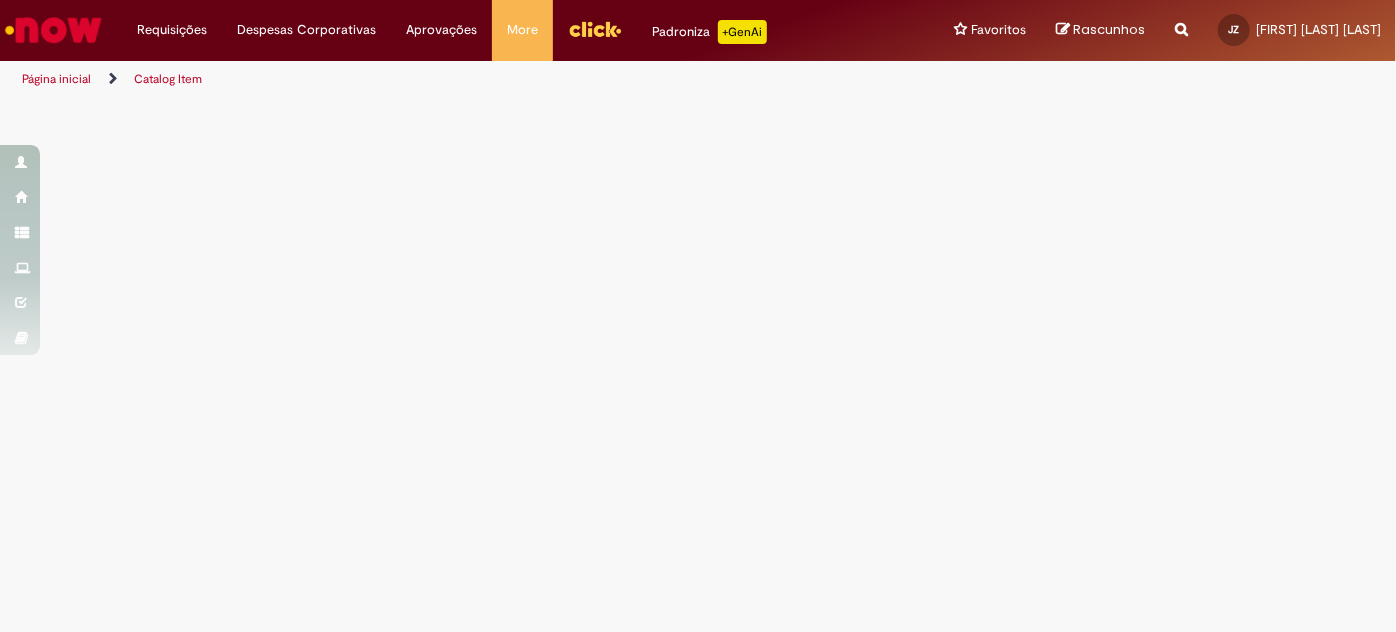 scroll, scrollTop: 0, scrollLeft: 0, axis: both 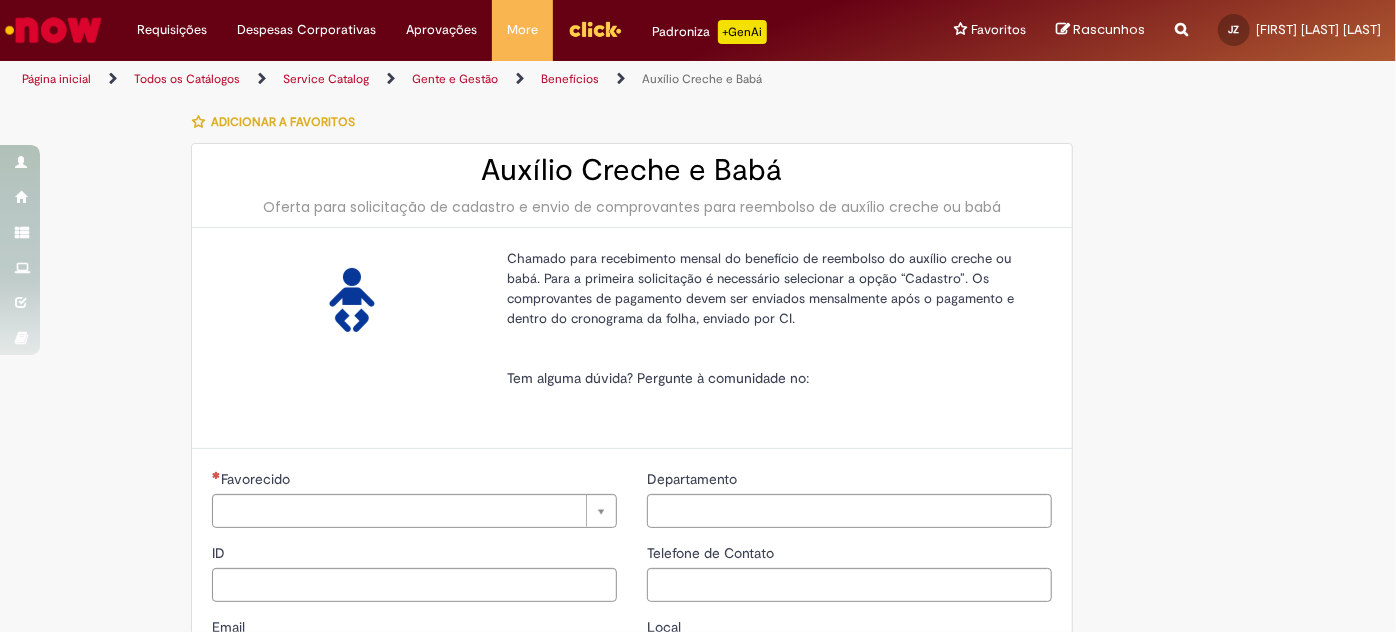 type on "********" 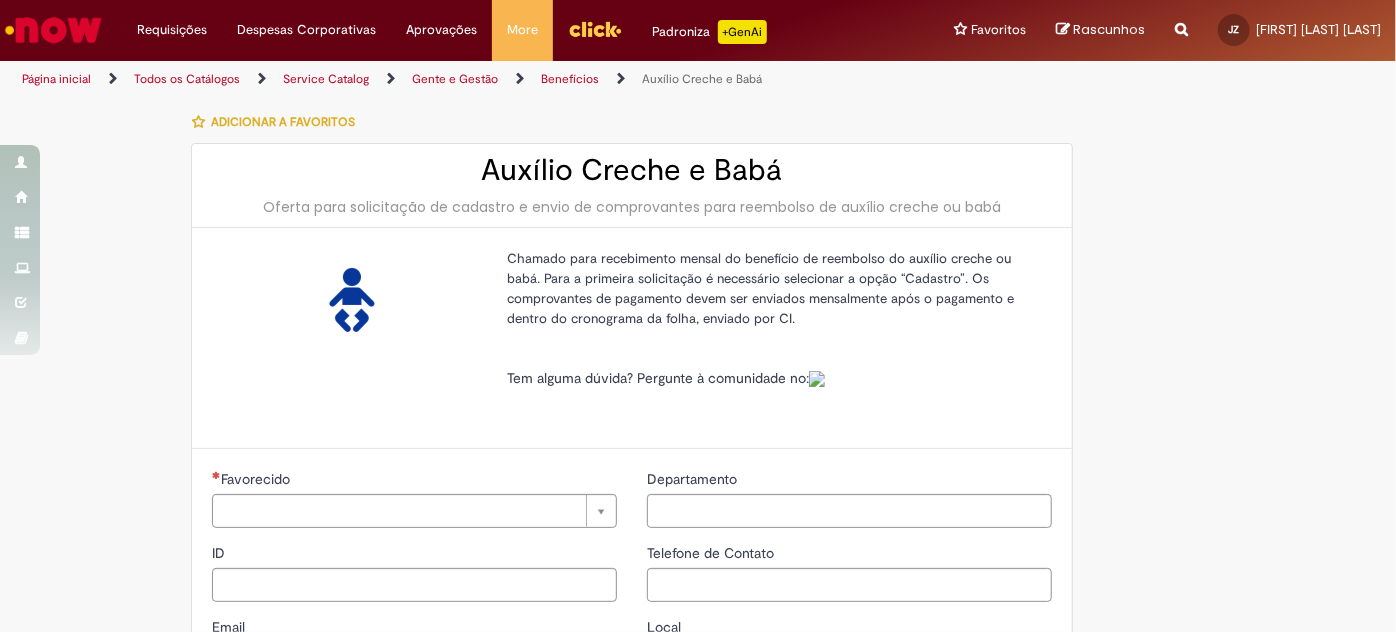 type on "**********" 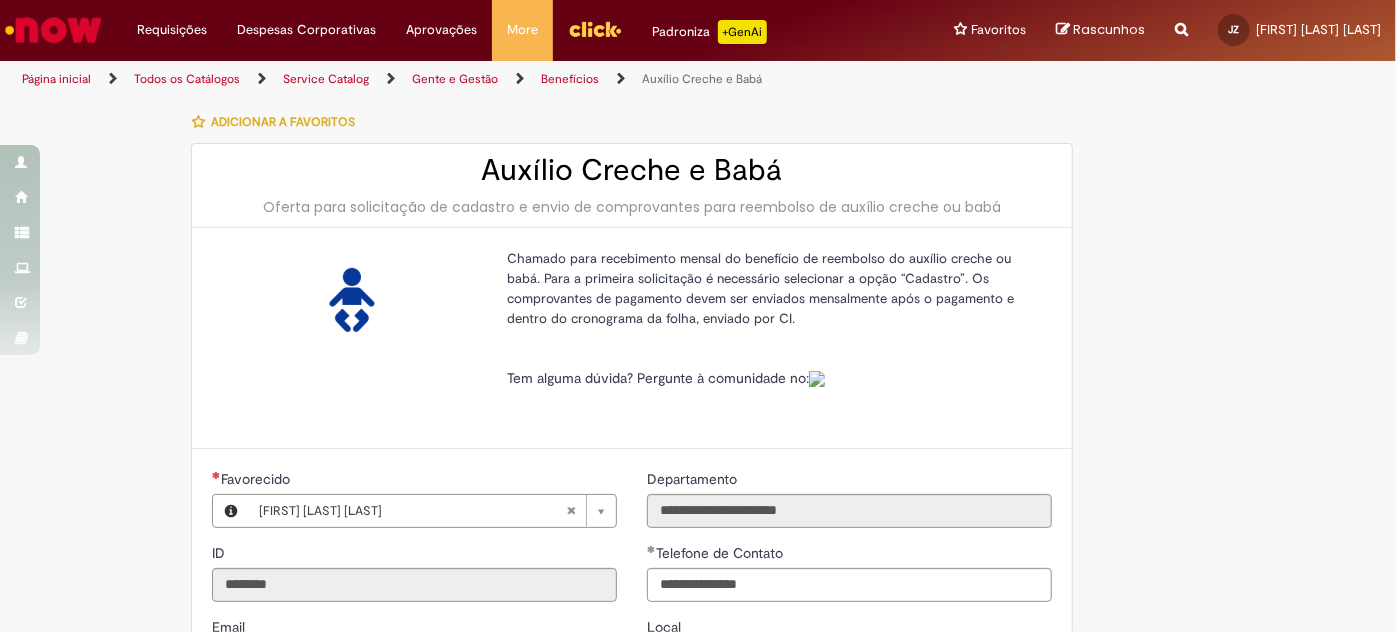 type on "**********" 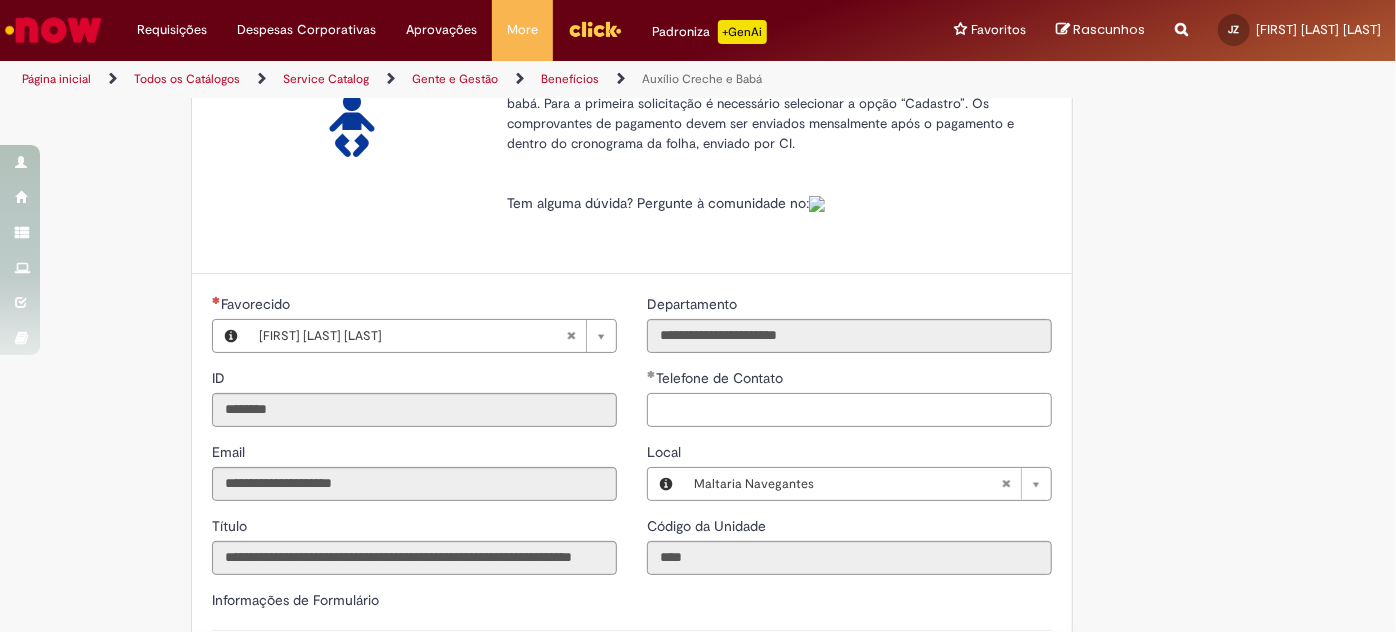 type on "**********" 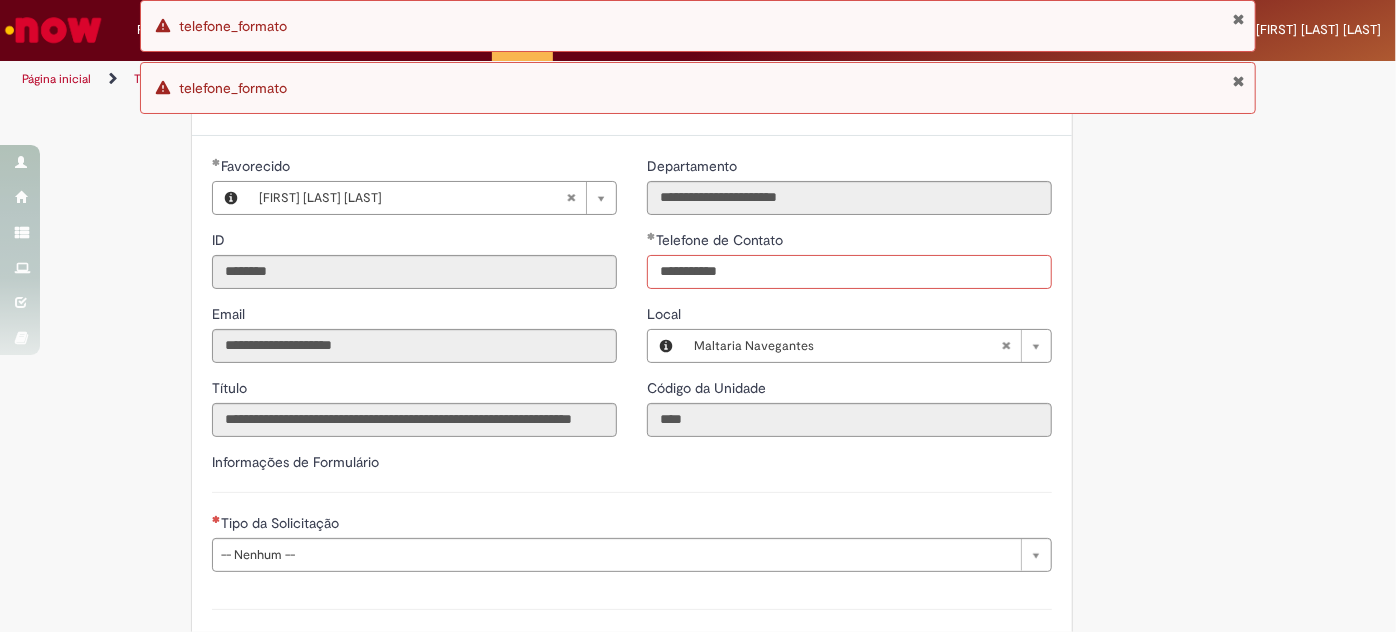 scroll, scrollTop: 544, scrollLeft: 0, axis: vertical 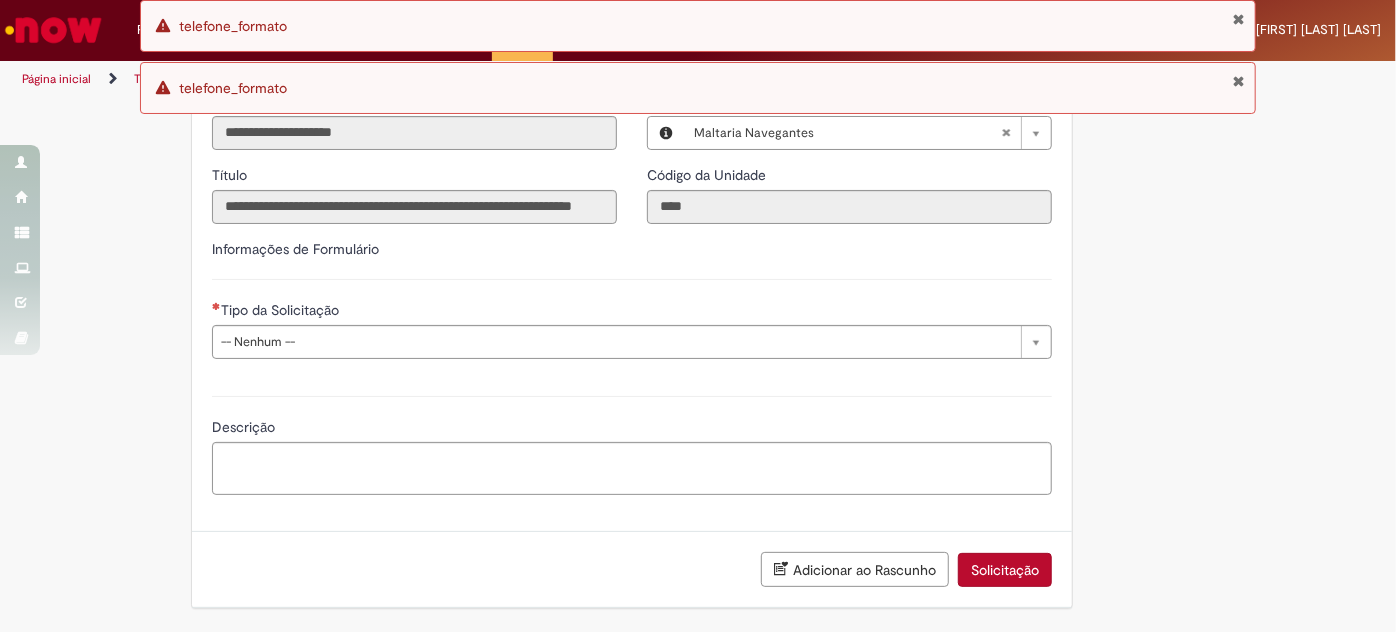 type on "**********" 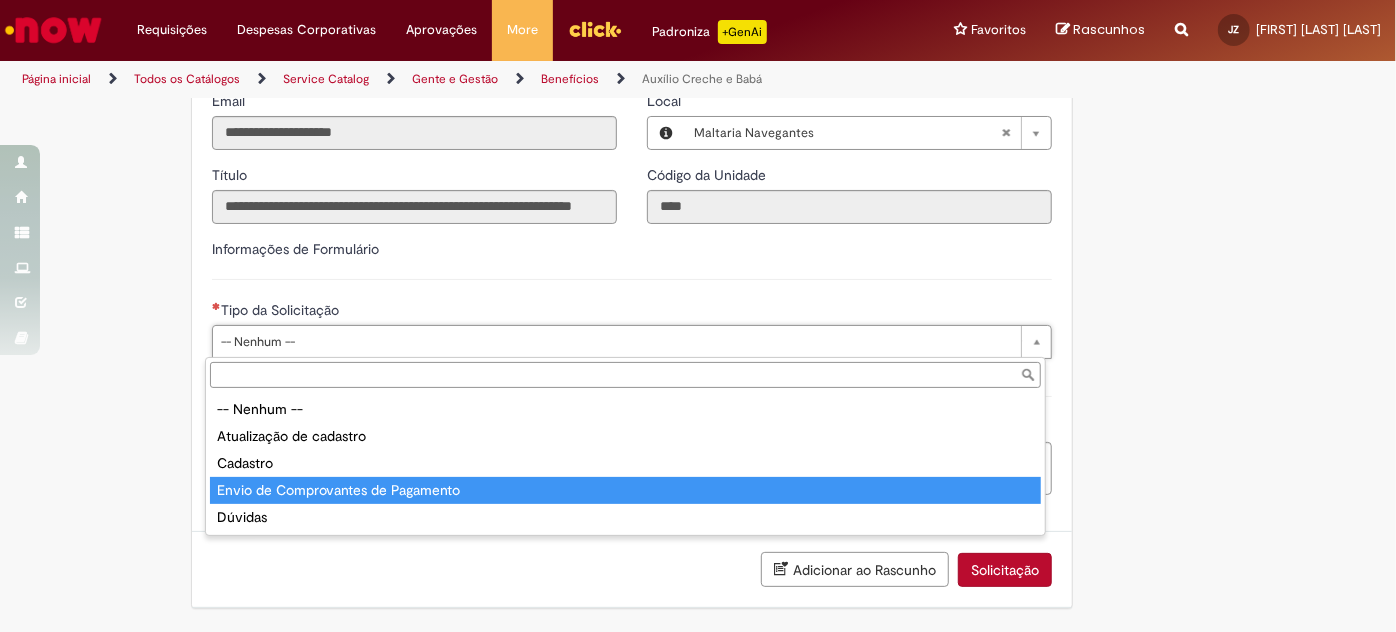 type on "**********" 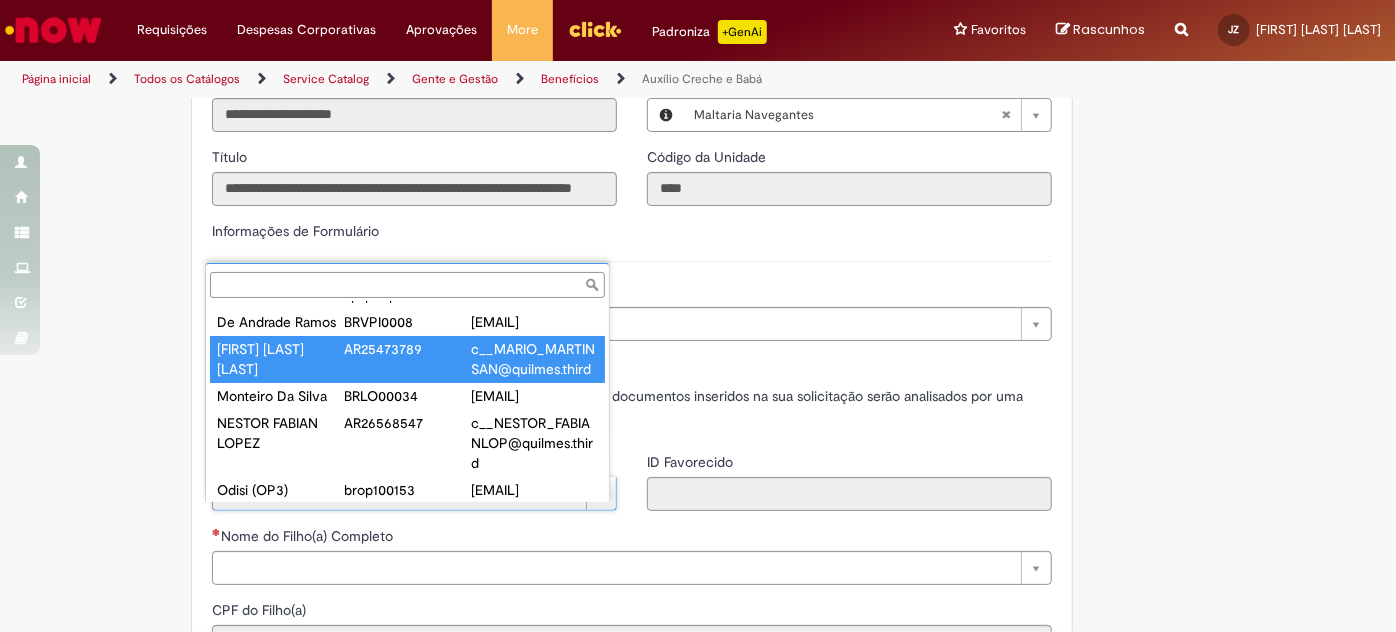 scroll, scrollTop: 0, scrollLeft: 0, axis: both 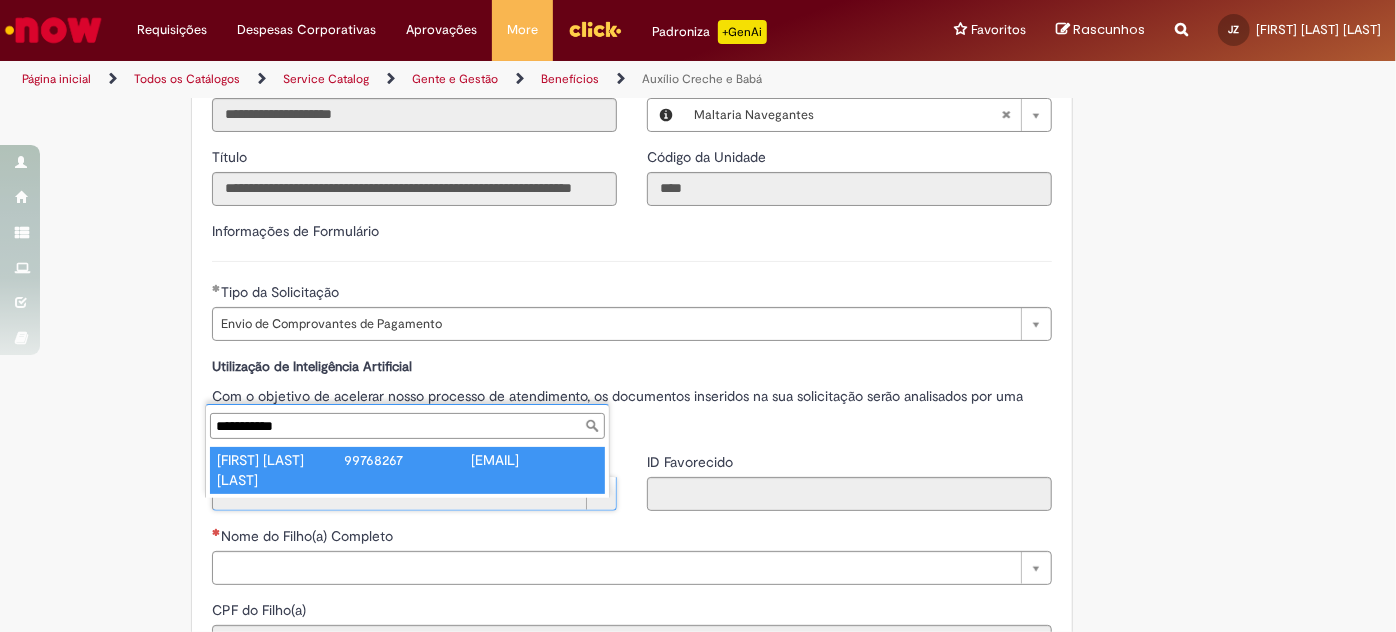 type on "**********" 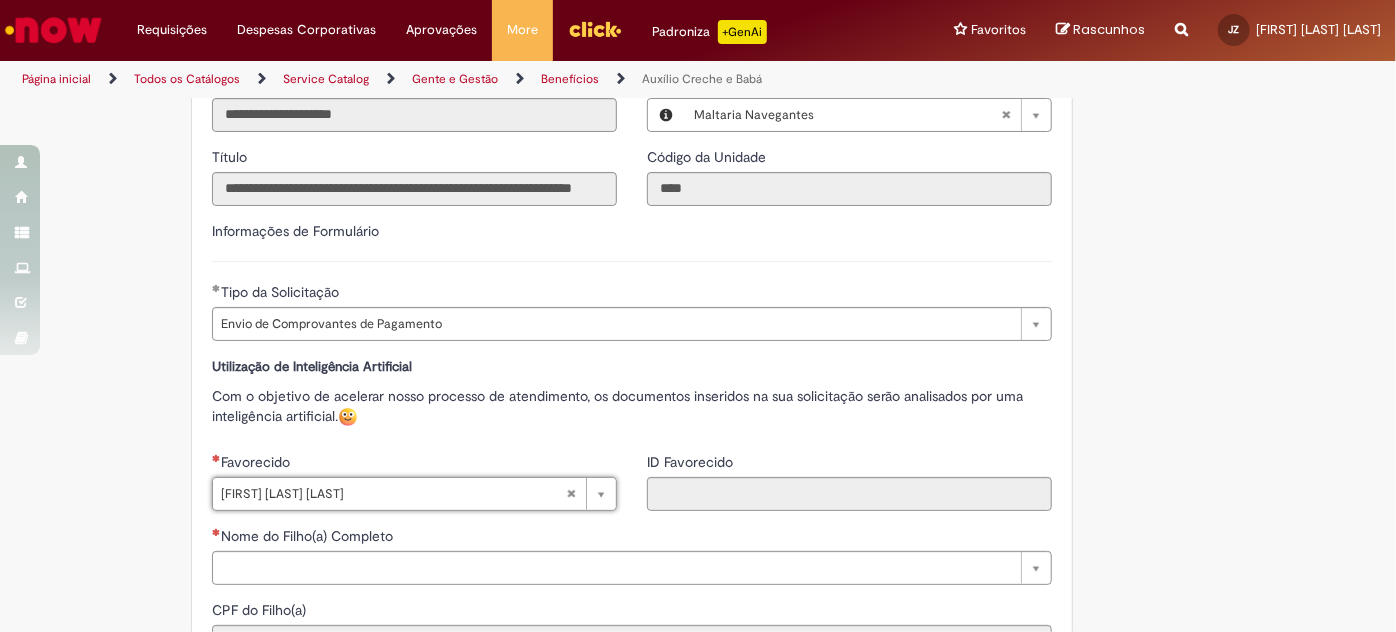 type on "**********" 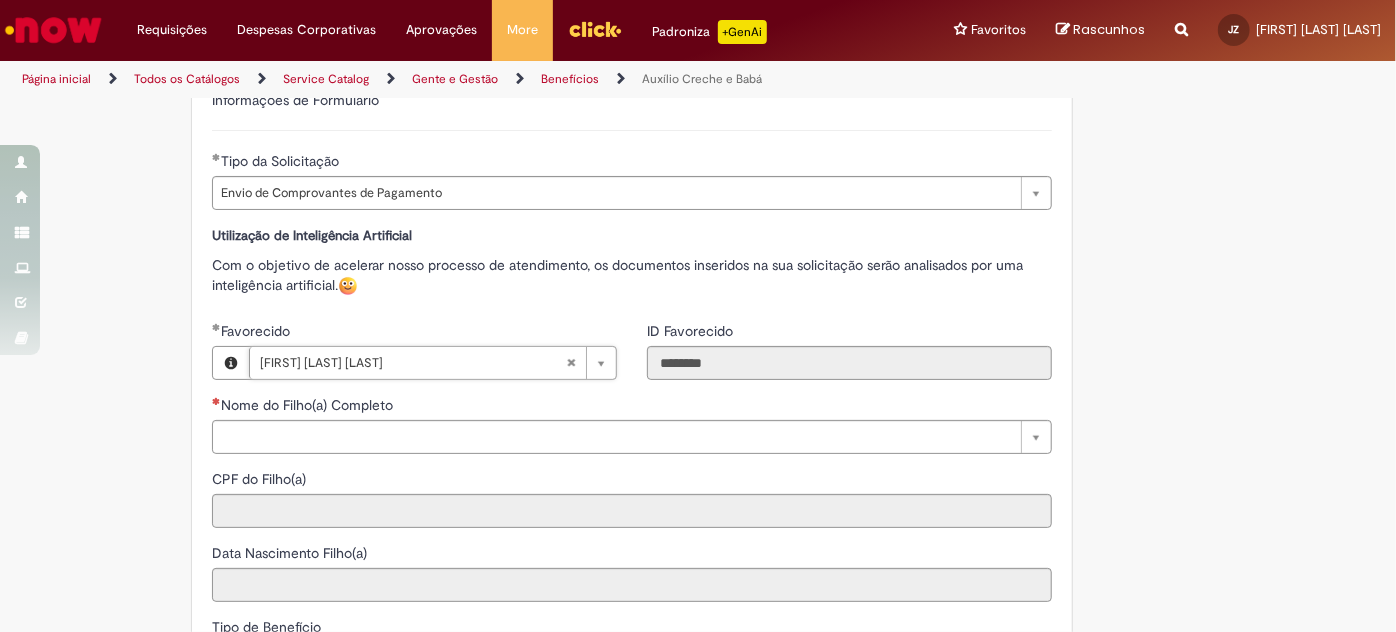 scroll, scrollTop: 816, scrollLeft: 0, axis: vertical 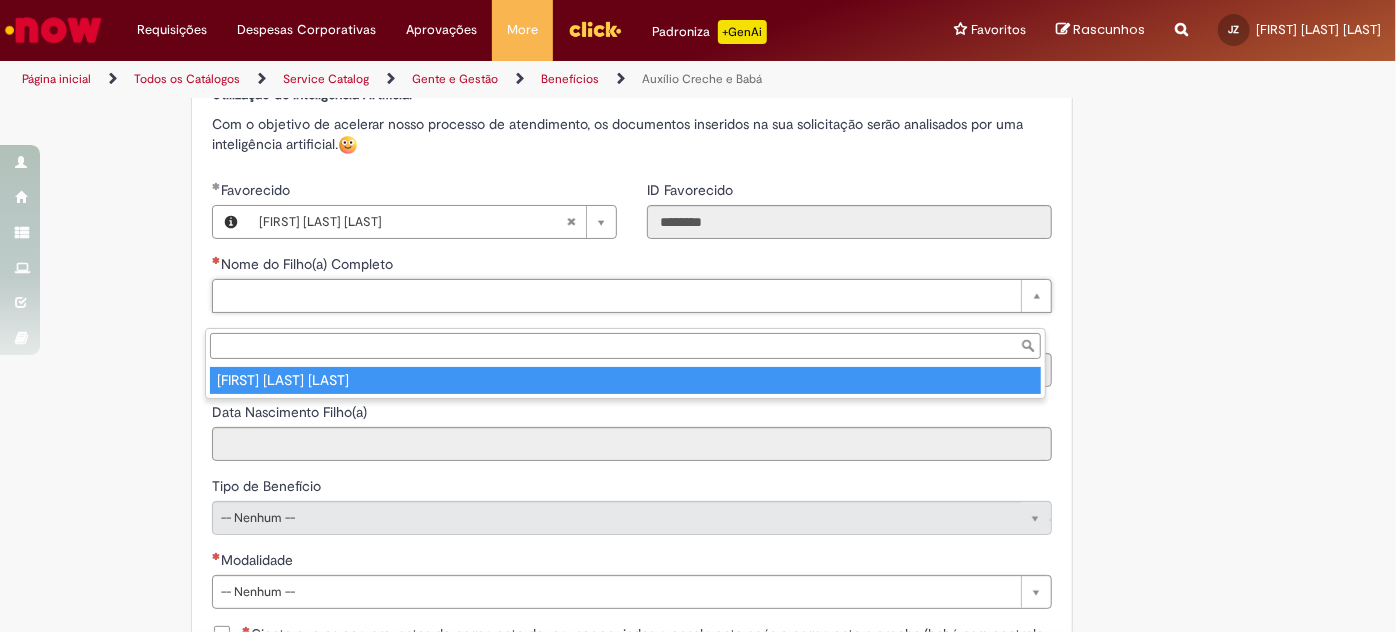type on "**********" 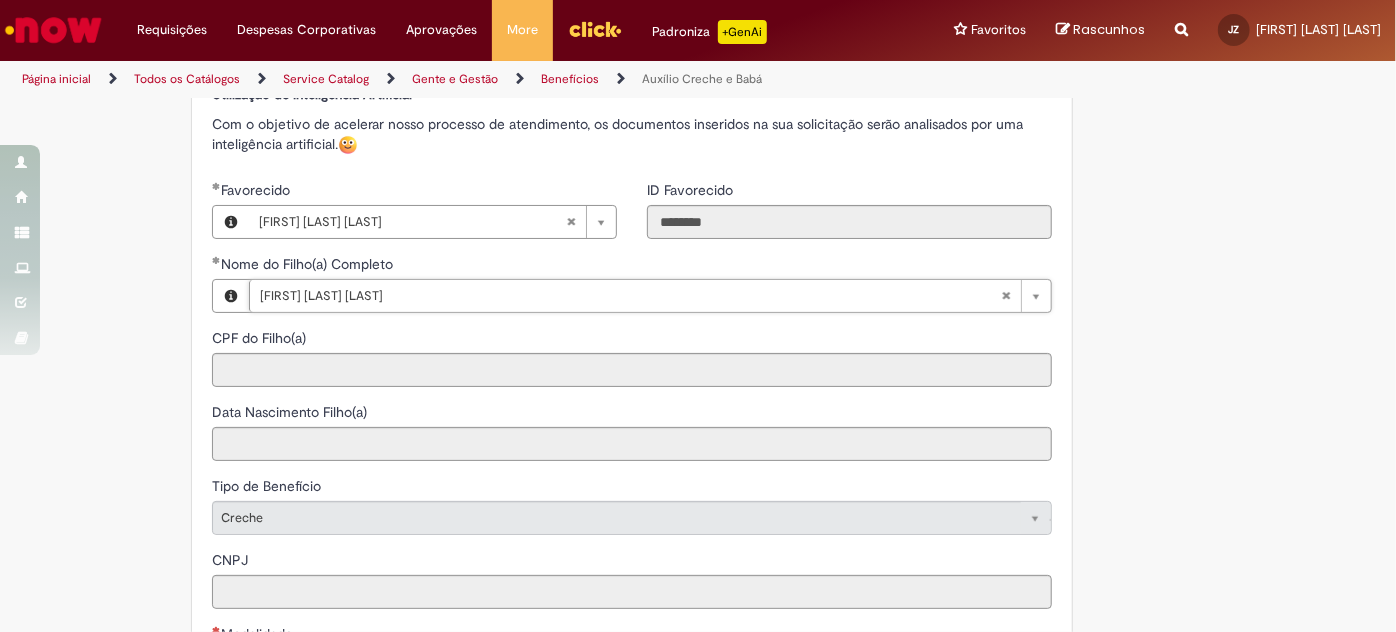 type on "**********" 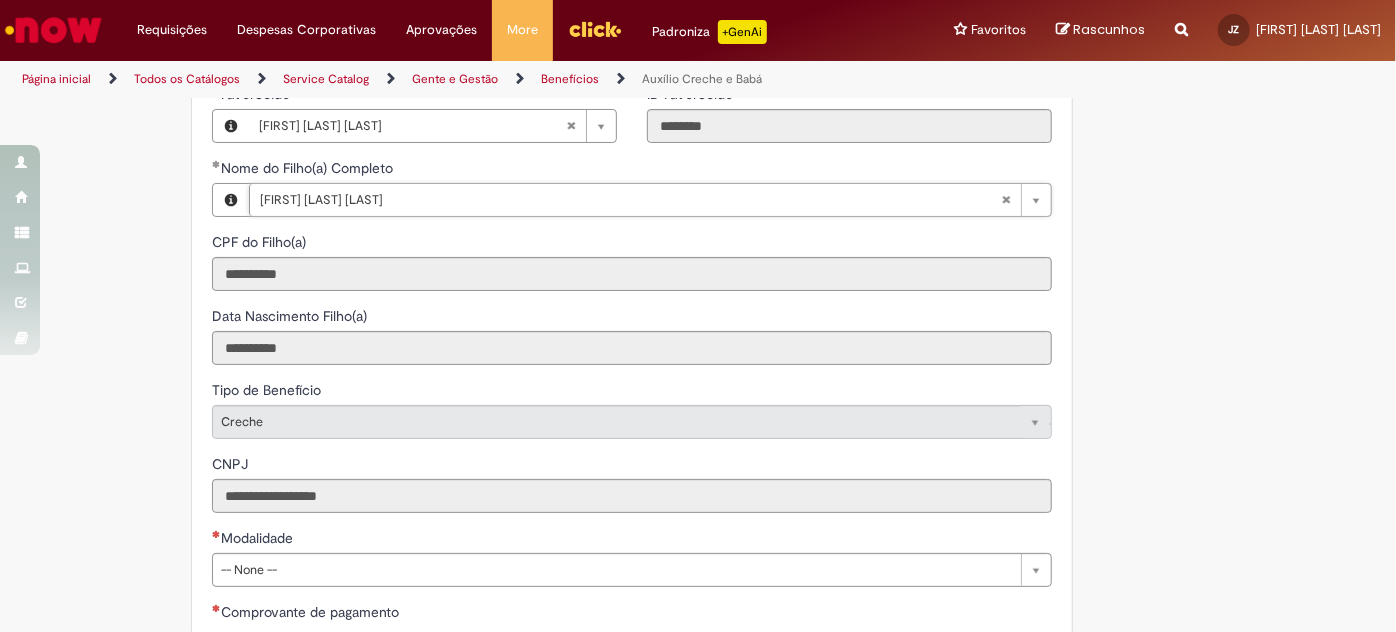 scroll, scrollTop: 1089, scrollLeft: 0, axis: vertical 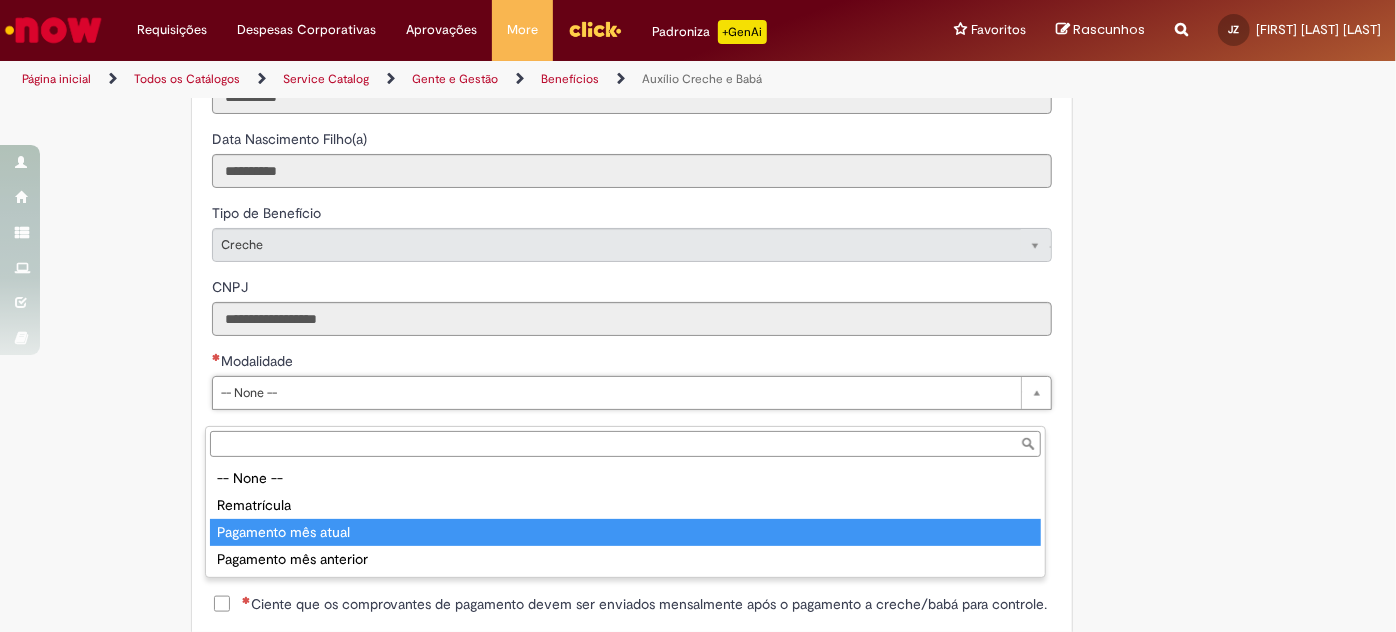 type on "**********" 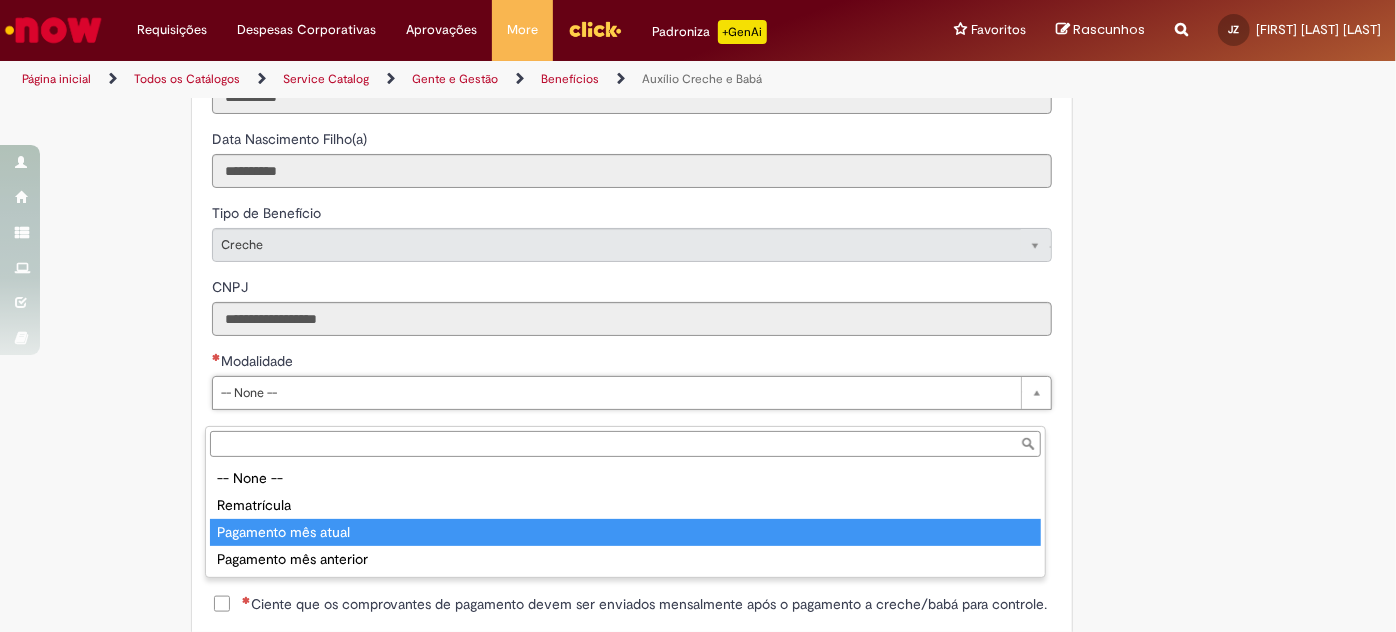 select on "**********" 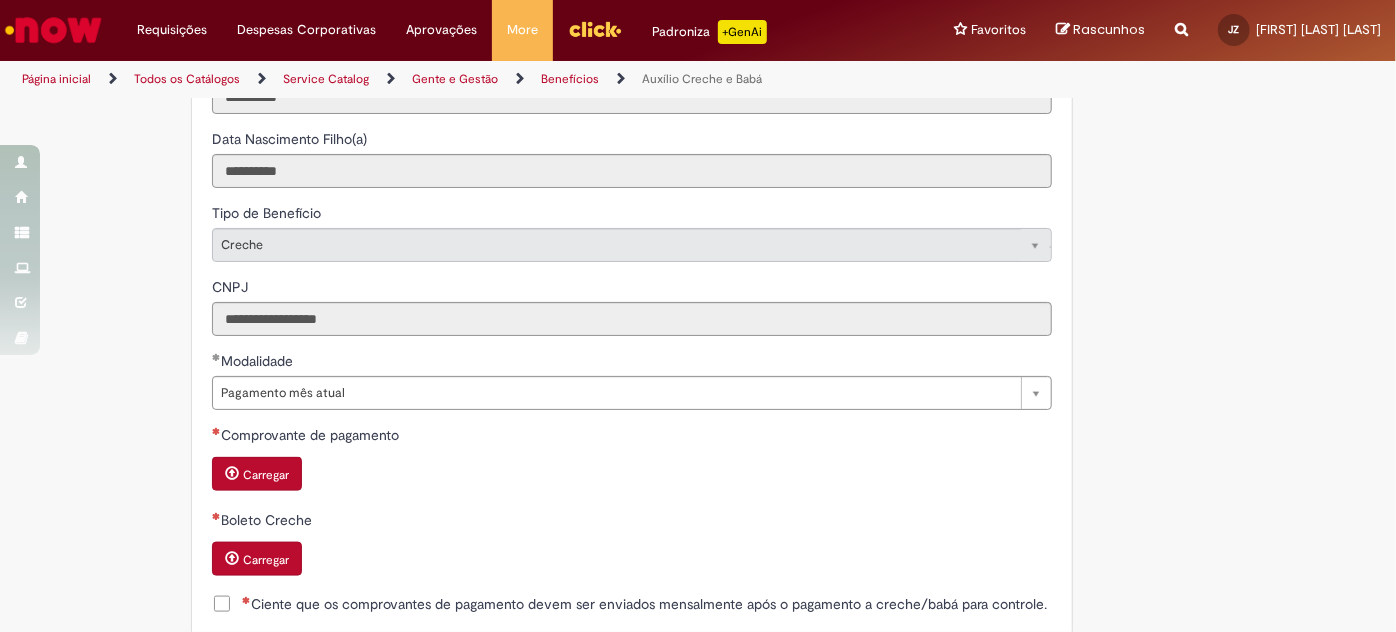 click on "Carregar" at bounding box center (266, 475) 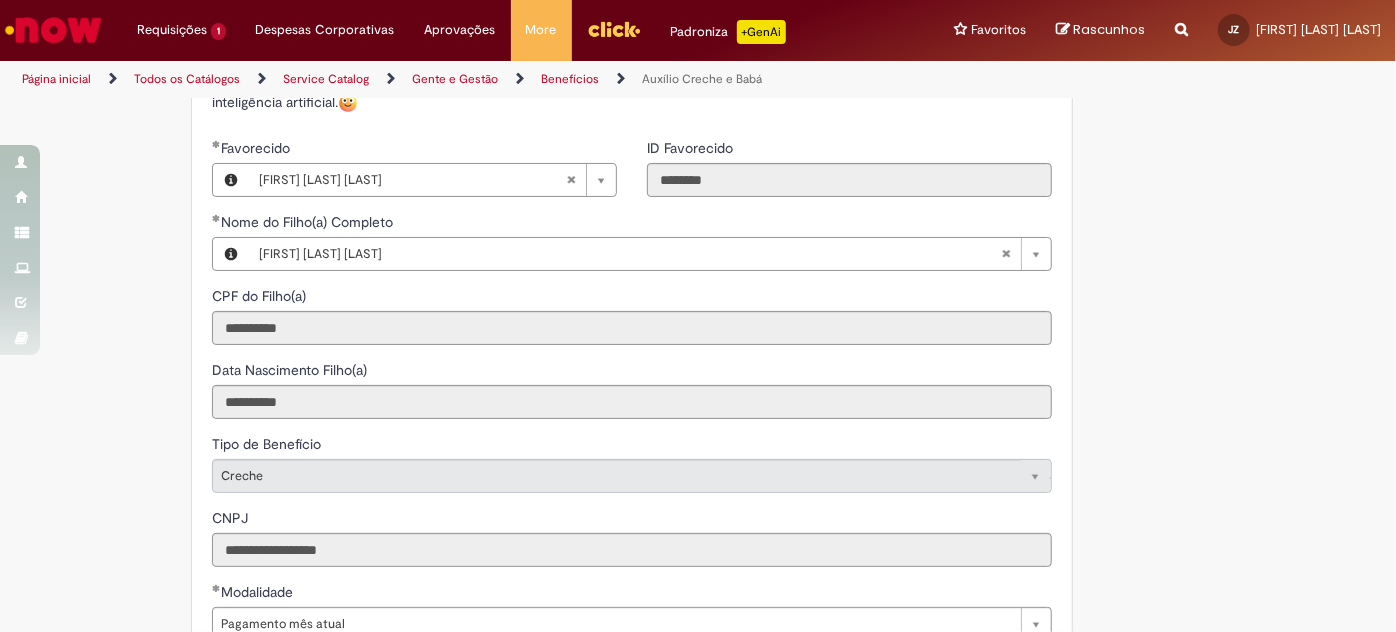 scroll, scrollTop: 1364, scrollLeft: 0, axis: vertical 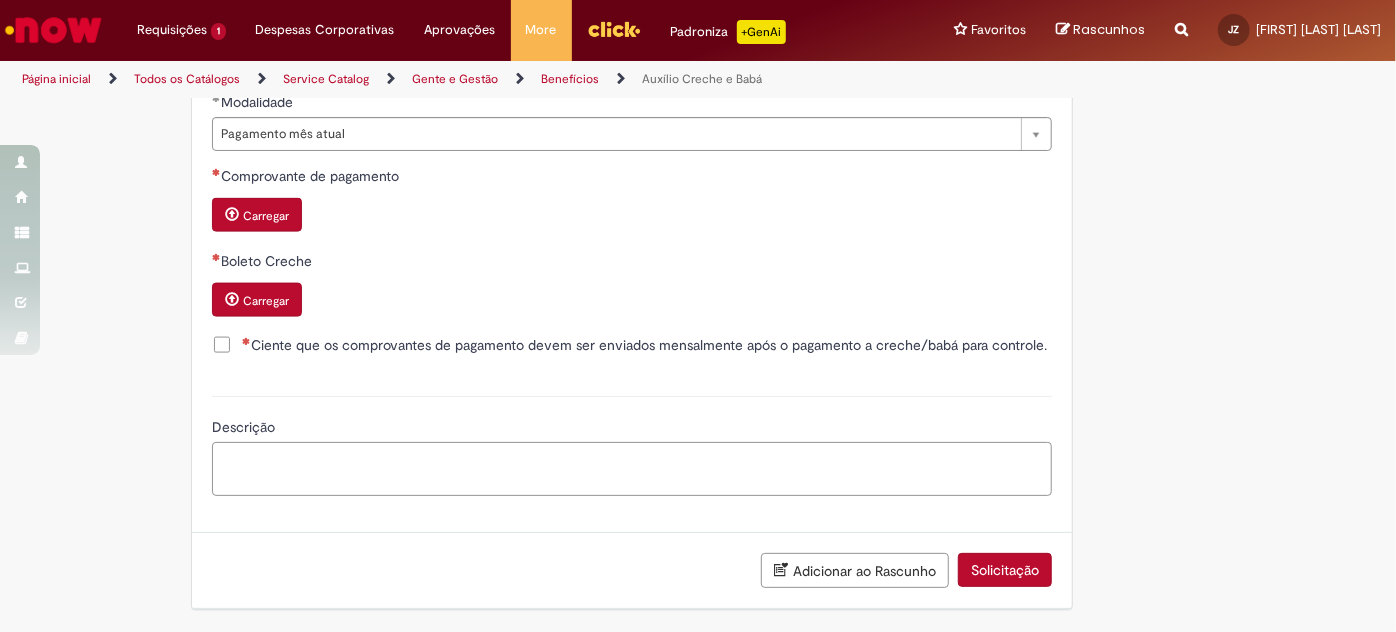 click on "Descrição" at bounding box center (632, 468) 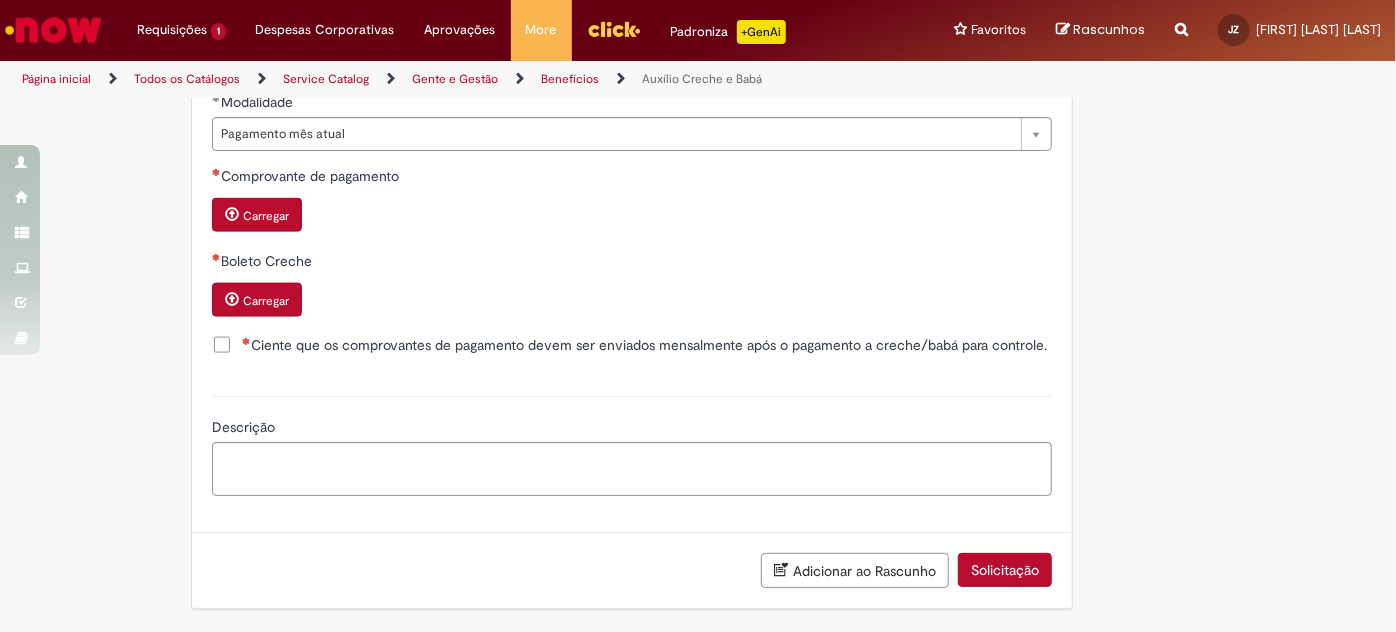 click on "Ciente que os comprovantes de pagamento devem ser enviados mensalmente após o pagamento a creche/babá para controle." at bounding box center (644, 345) 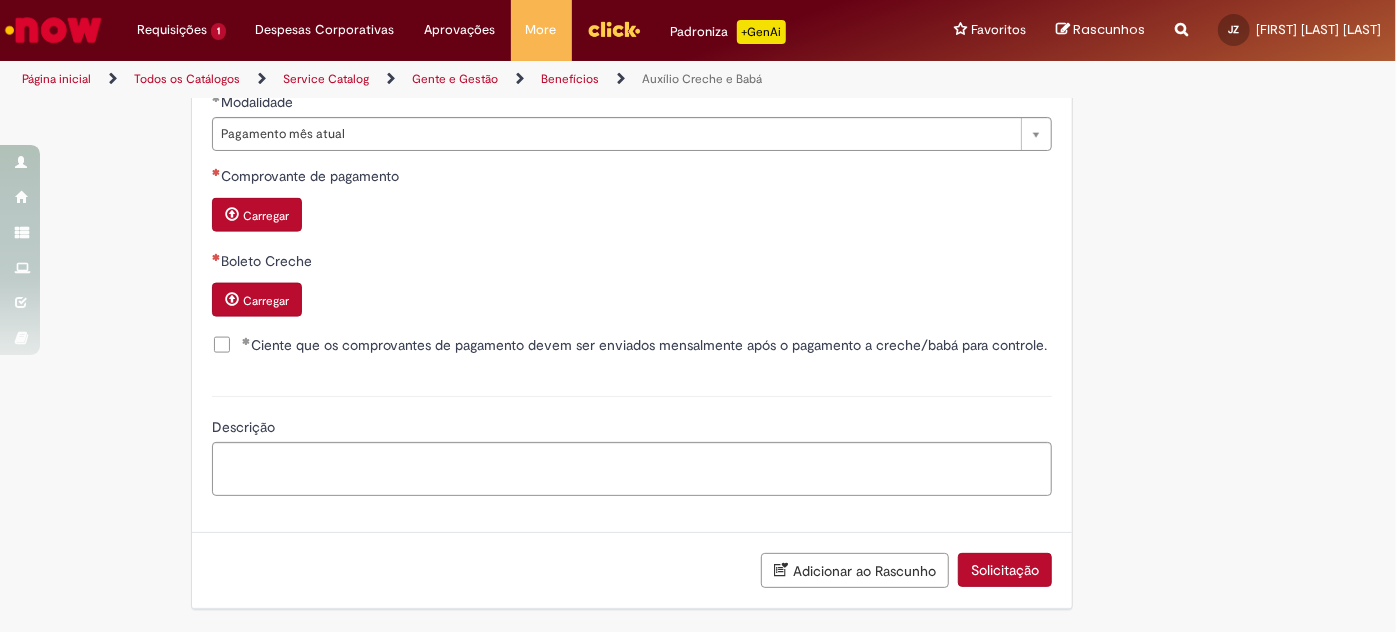 click on "Solicitação" at bounding box center (1005, 570) 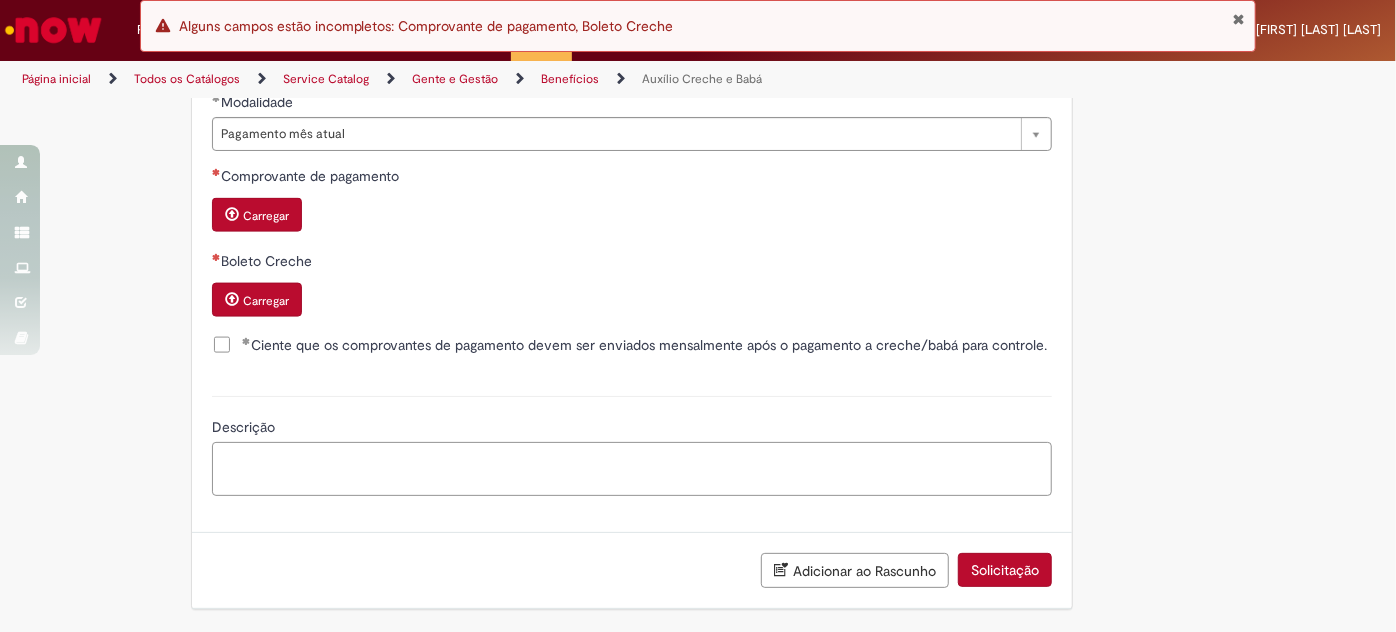 click on "Descrição" at bounding box center (632, 468) 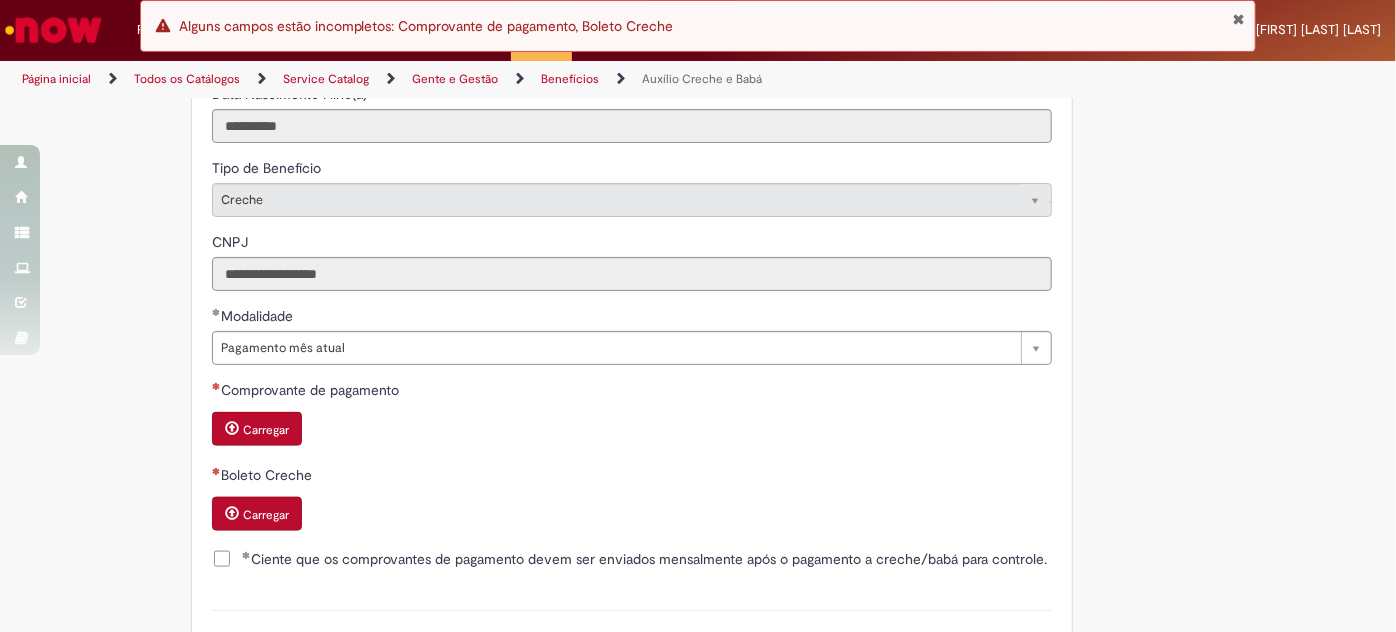 scroll, scrollTop: 1091, scrollLeft: 0, axis: vertical 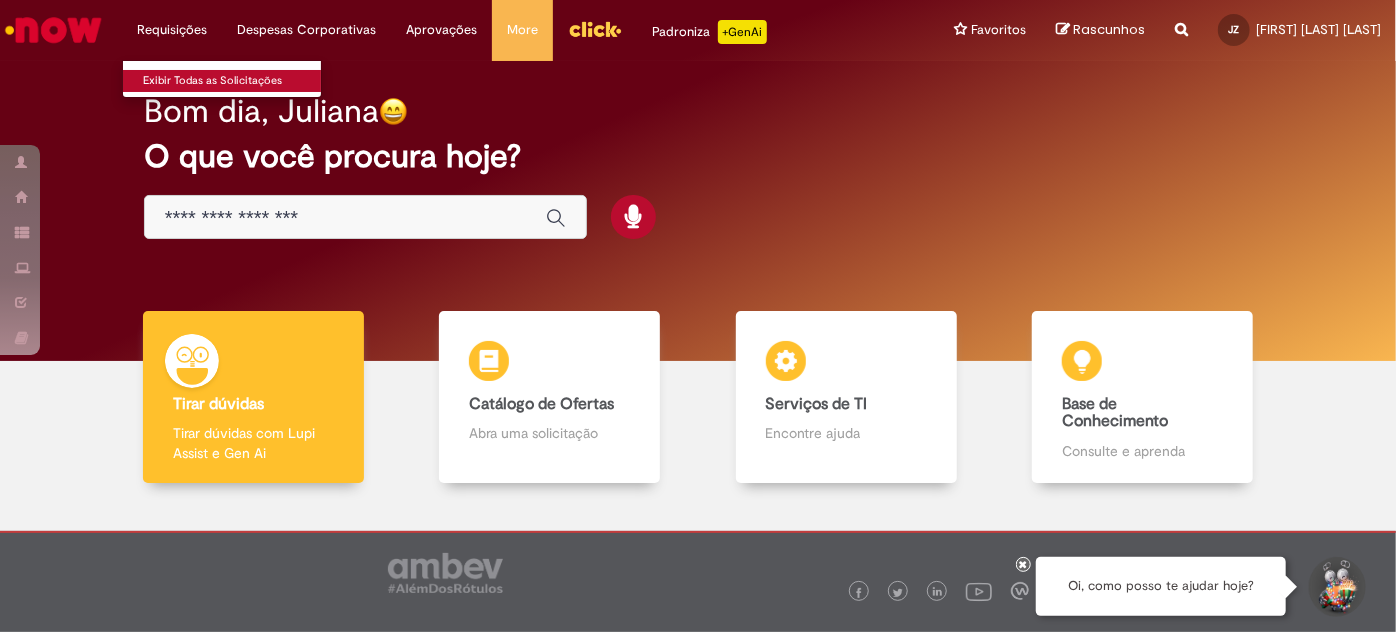 click on "Exibir Todas as Solicitações" at bounding box center (233, 81) 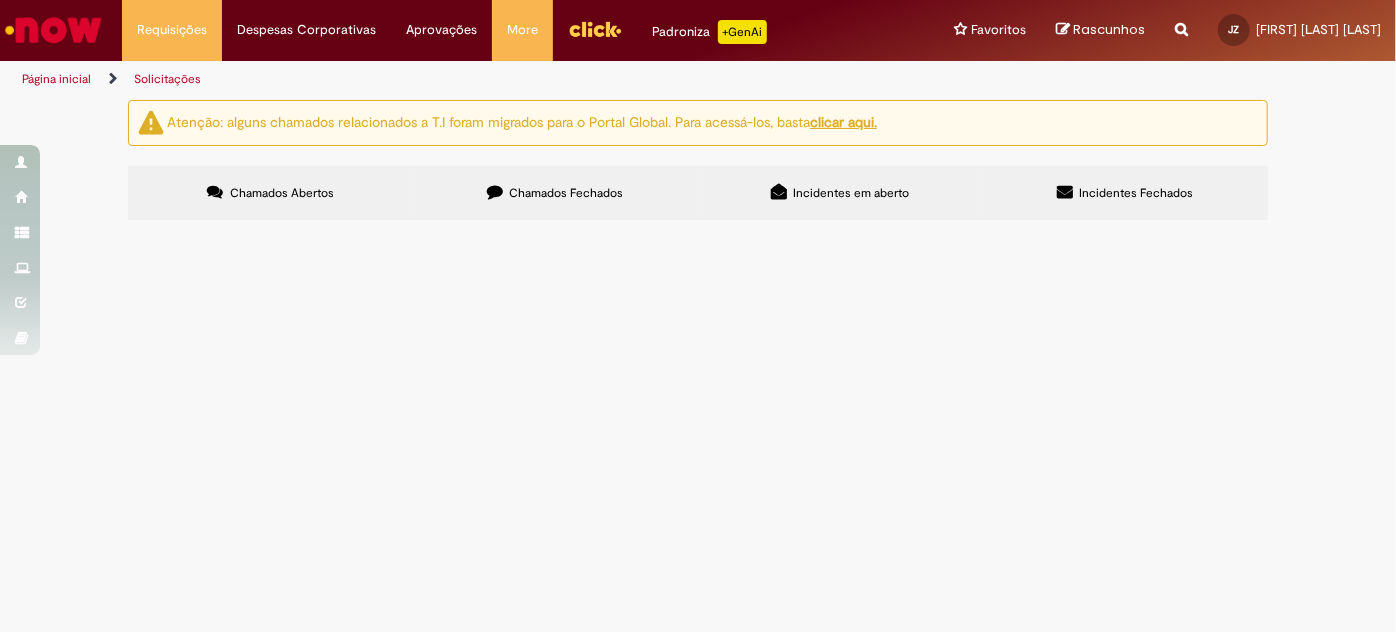 click on "Não há registros em Item solicitado  usando este filtro" at bounding box center (0, 0) 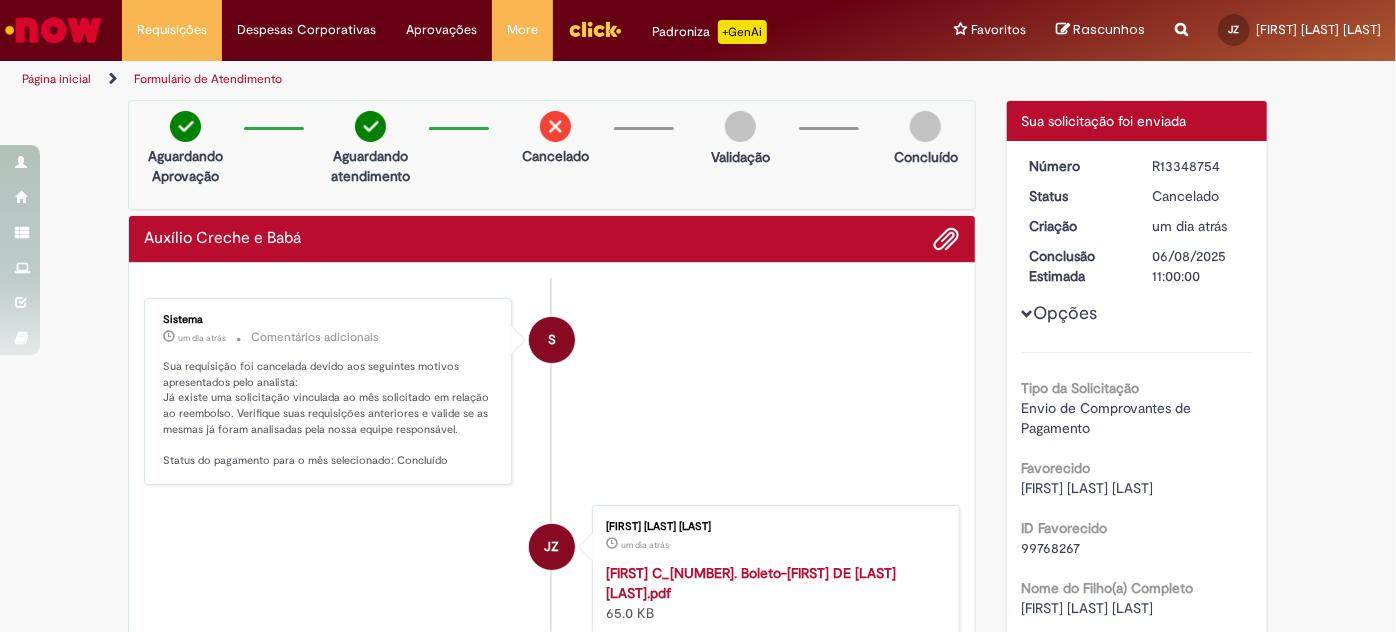 click on "Auxílio Creche e Babá" at bounding box center [552, 239] 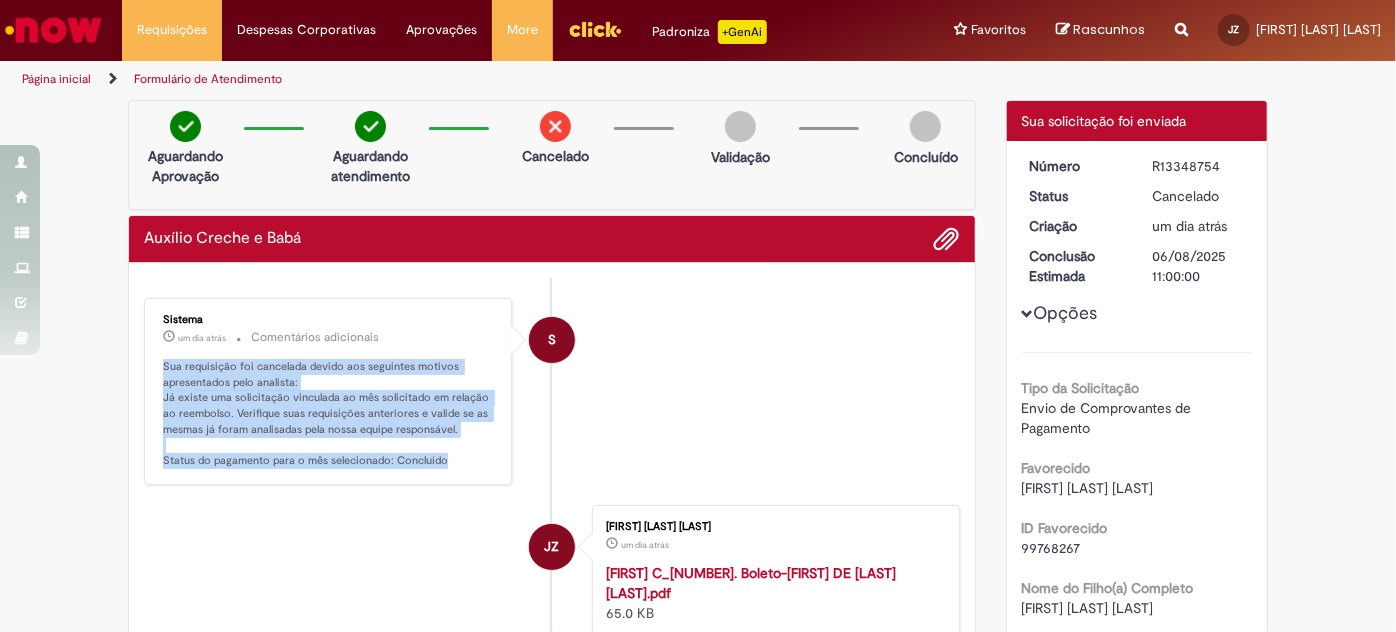 drag, startPoint x: 141, startPoint y: 367, endPoint x: 445, endPoint y: 458, distance: 317.3279 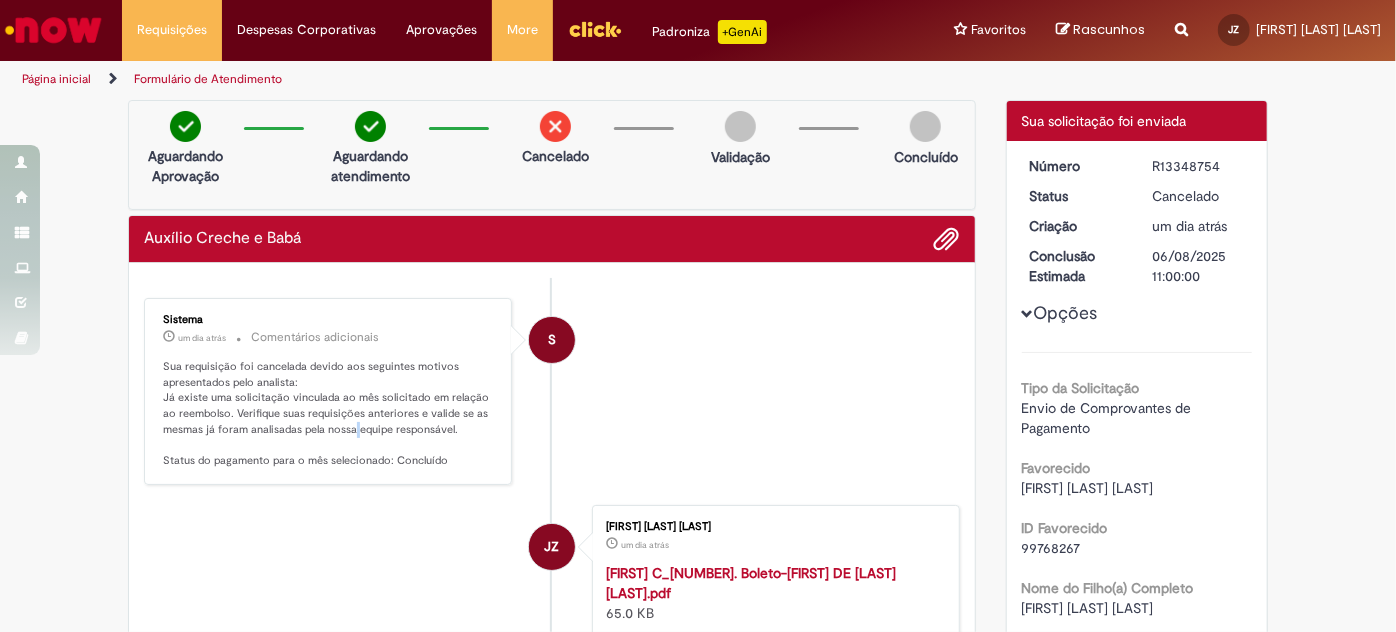 click on "Sua requisição foi cancelada devido aos seguintes motivos apresentados pelo analista:
Já existe uma solicitação vinculada ao mês solicitado em relação ao reembolso. Verifique suas requisições anteriores e valide se as mesmas já foram analisadas pela nossa equipe responsável.
Status do pagamento para o mês selecionado: Concluído" at bounding box center [329, 414] 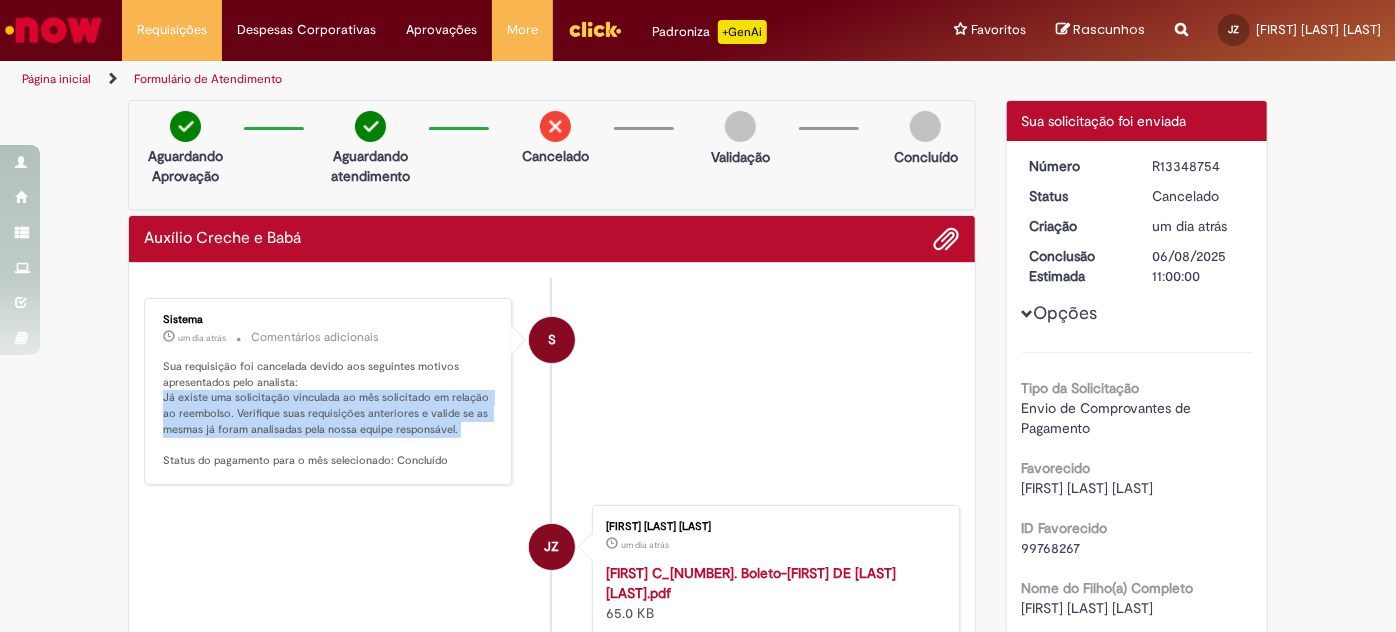 click on "Sua requisição foi cancelada devido aos seguintes motivos apresentados pelo analista:
Já existe uma solicitação vinculada ao mês solicitado em relação ao reembolso. Verifique suas requisições anteriores e valide se as mesmas já foram analisadas pela nossa equipe responsável.
Status do pagamento para o mês selecionado: Concluído" at bounding box center [329, 414] 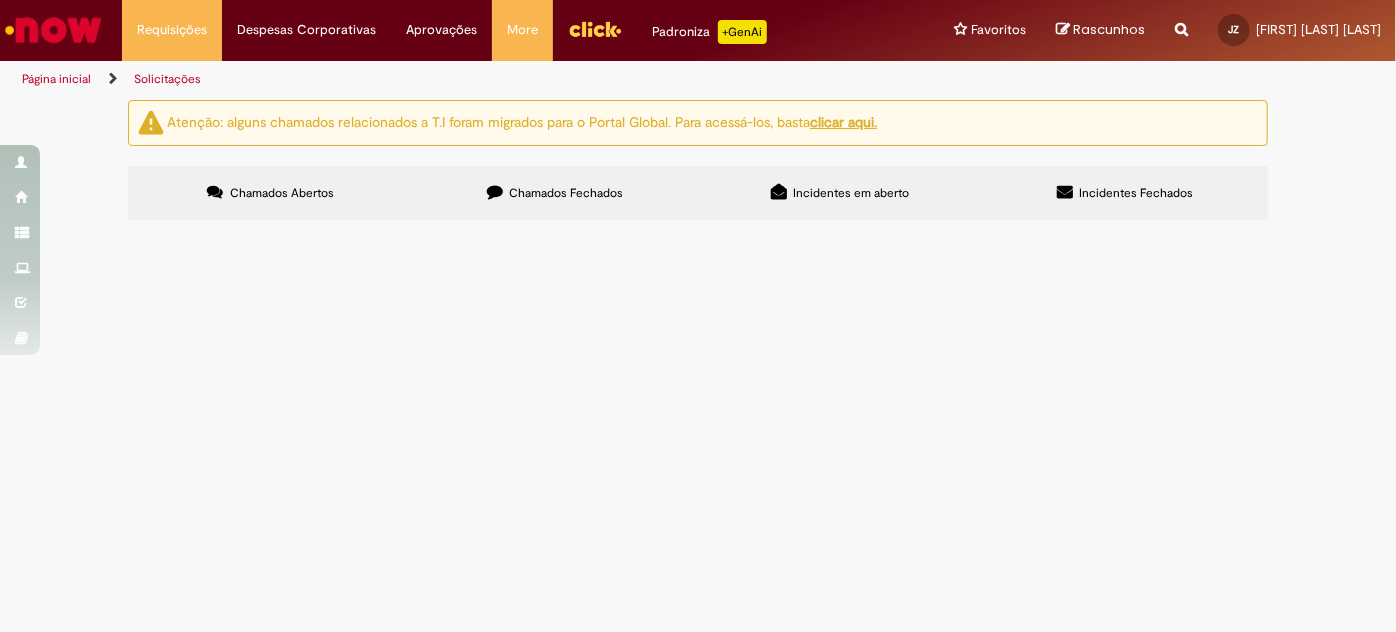 click on "Chamados Fechados" at bounding box center [555, 193] 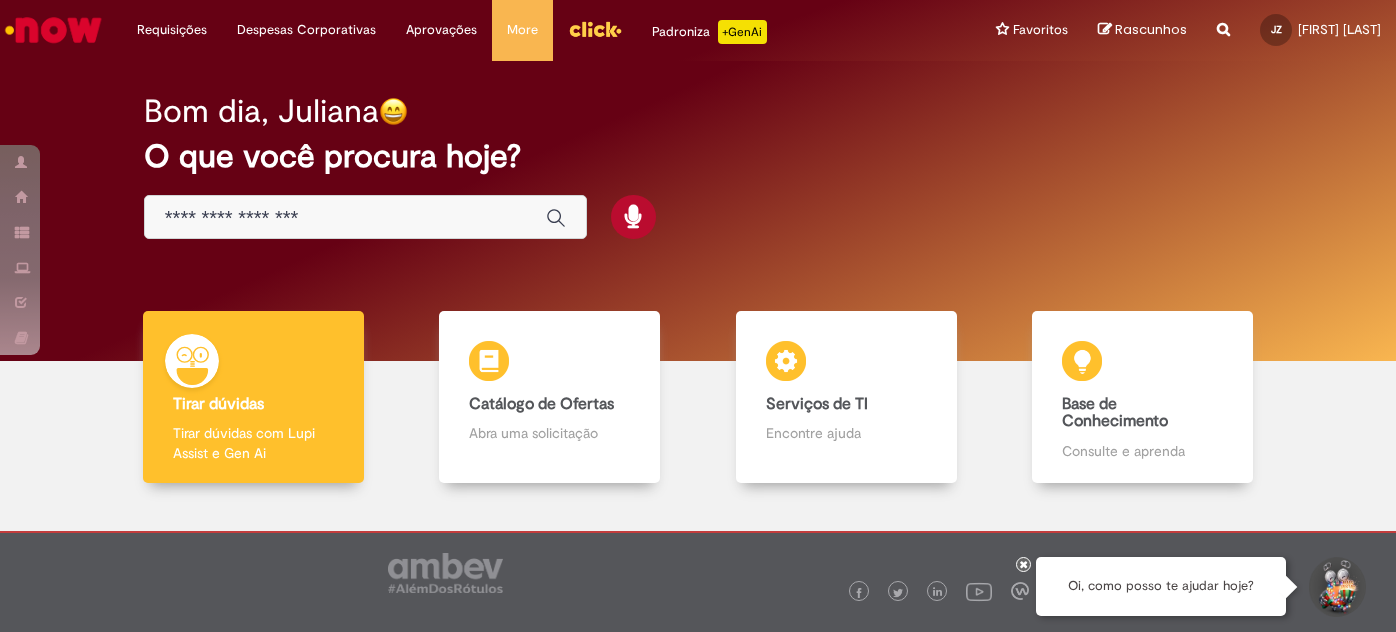 scroll, scrollTop: 0, scrollLeft: 0, axis: both 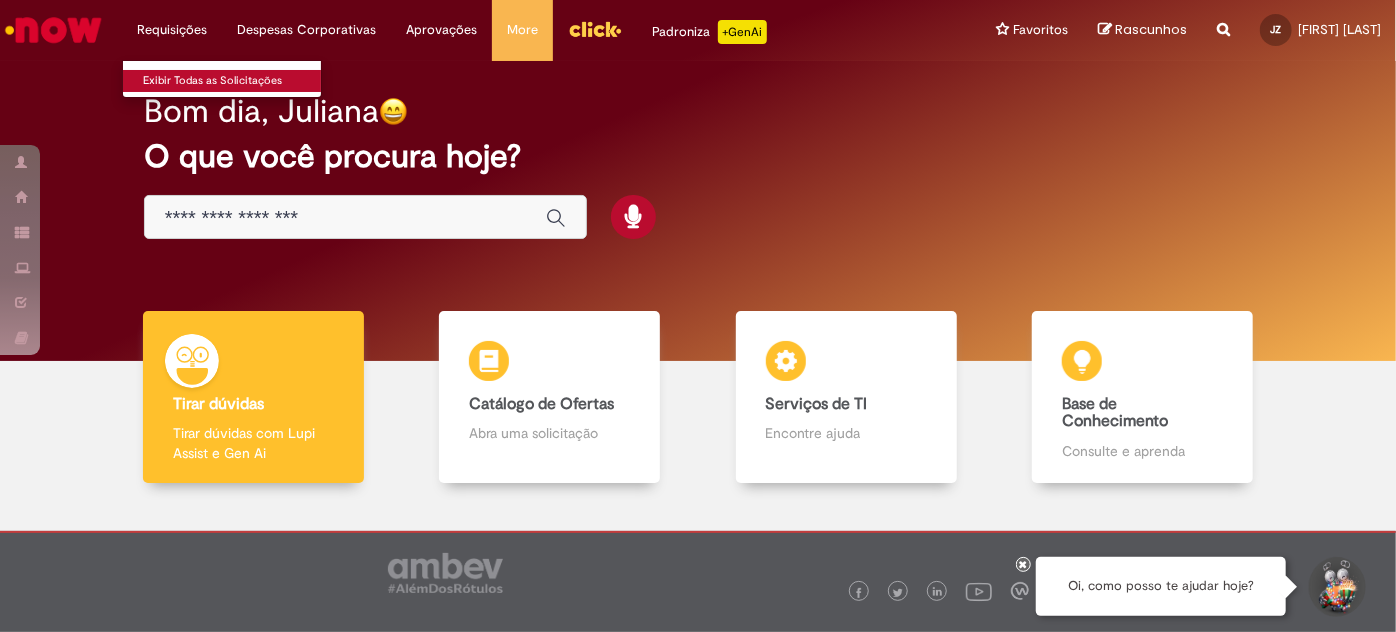 click on "Exibir Todas as Solicitações" at bounding box center (233, 81) 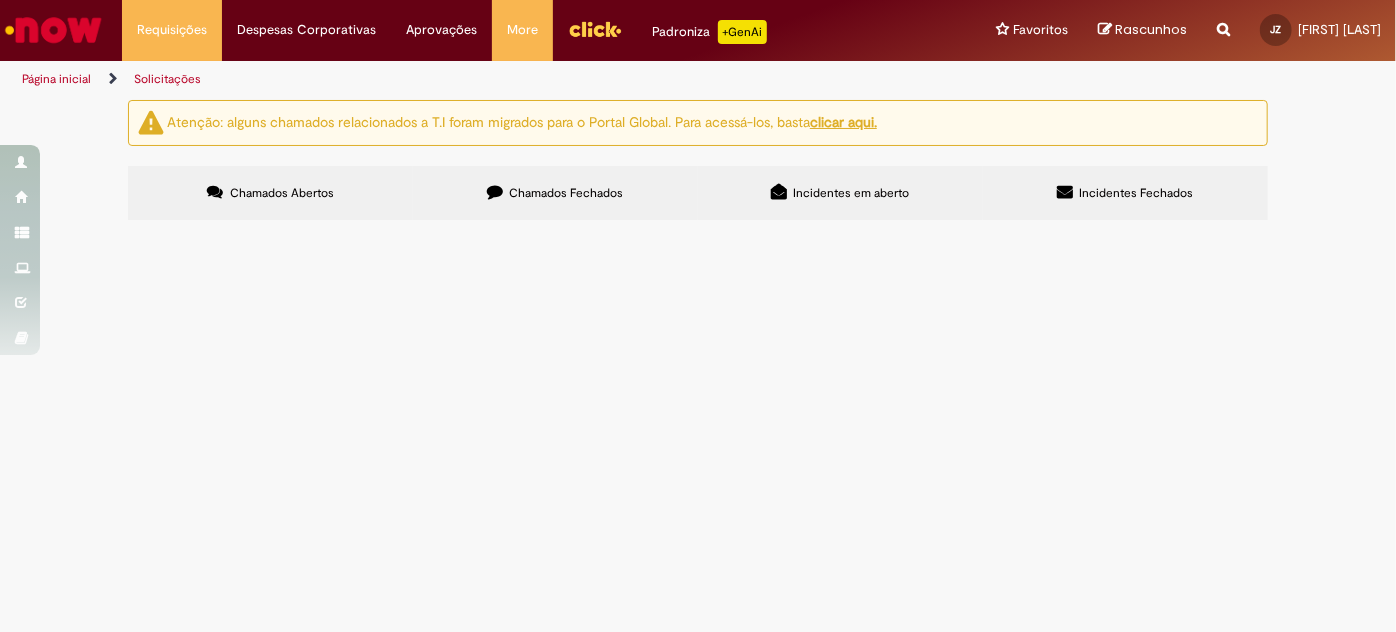 click on "Incidentes em aberto" at bounding box center [840, 193] 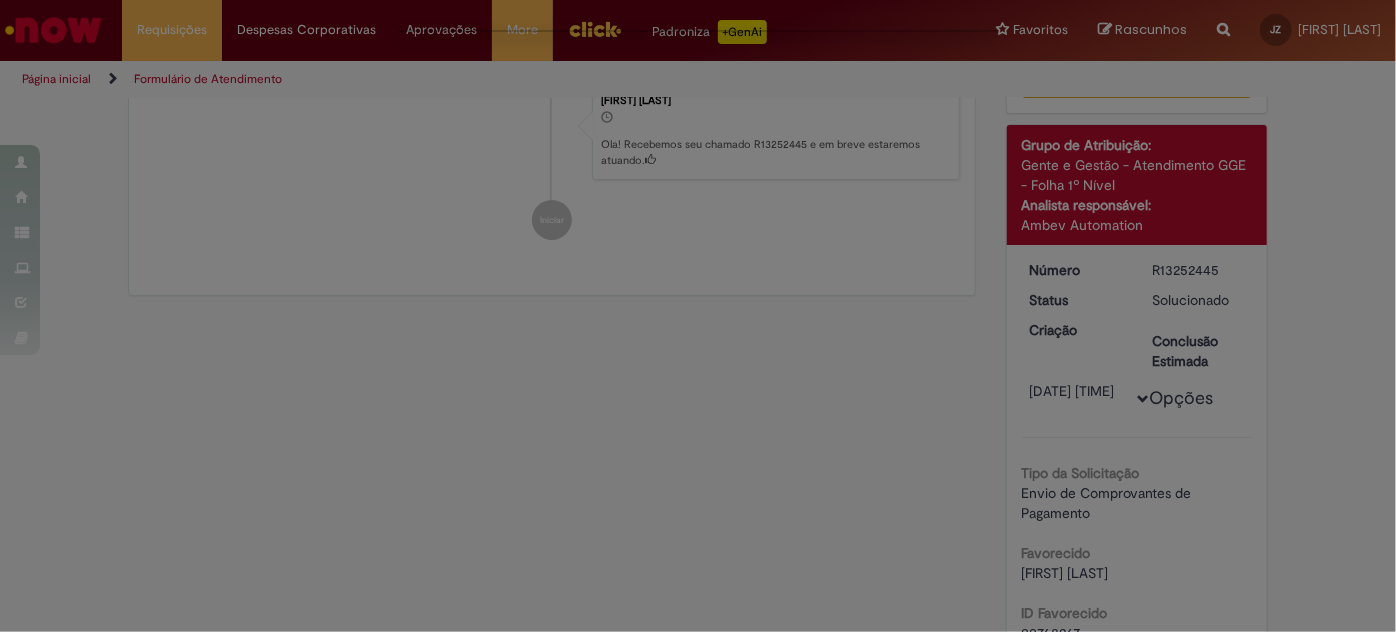 scroll, scrollTop: 0, scrollLeft: 0, axis: both 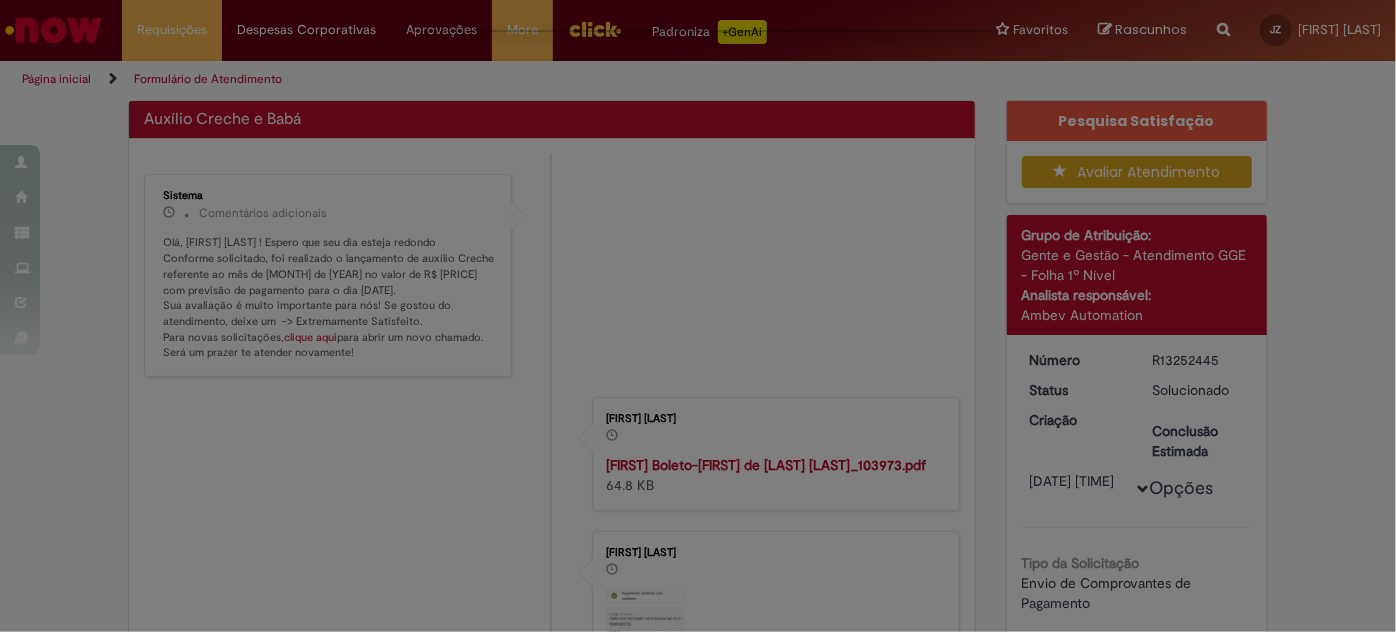 click at bounding box center (698, 316) 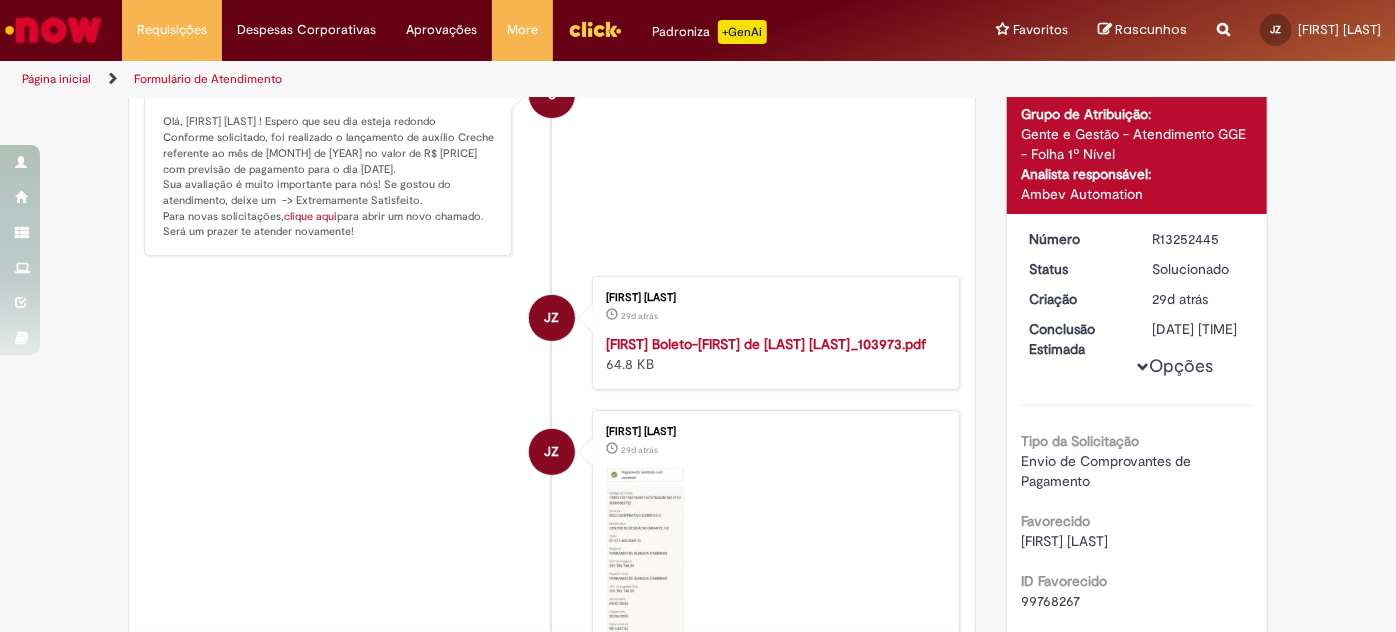 scroll, scrollTop: 272, scrollLeft: 0, axis: vertical 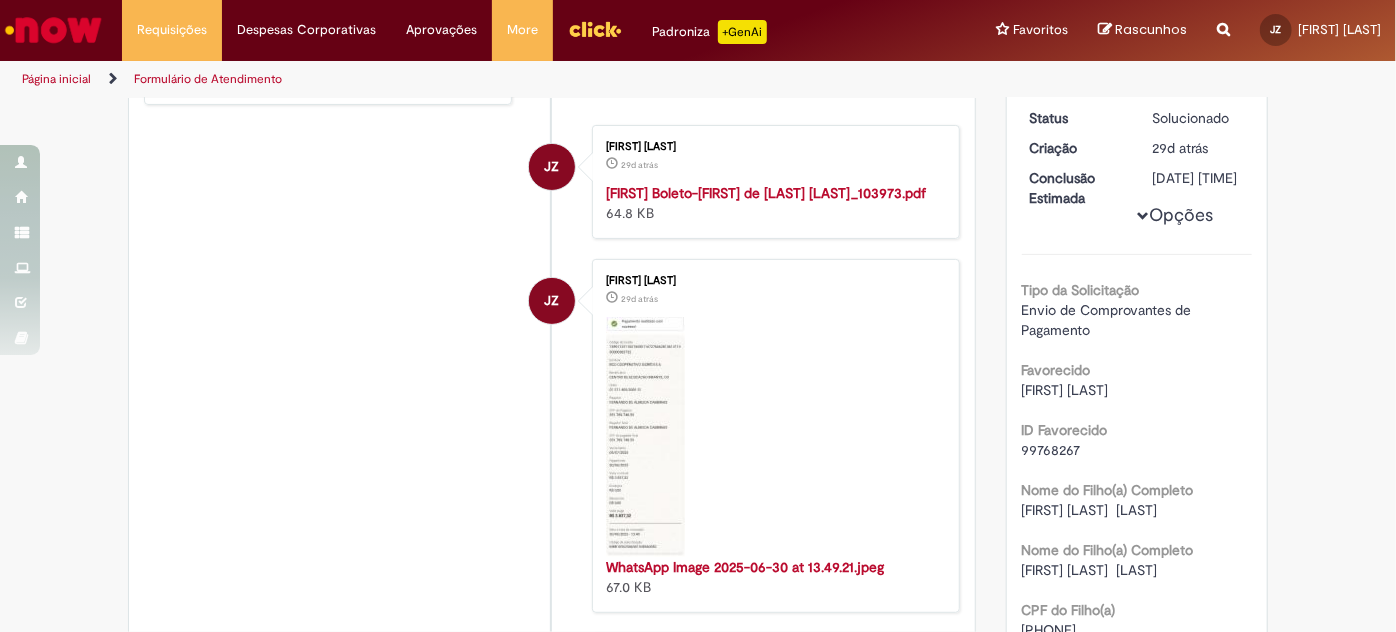click at bounding box center [645, 437] 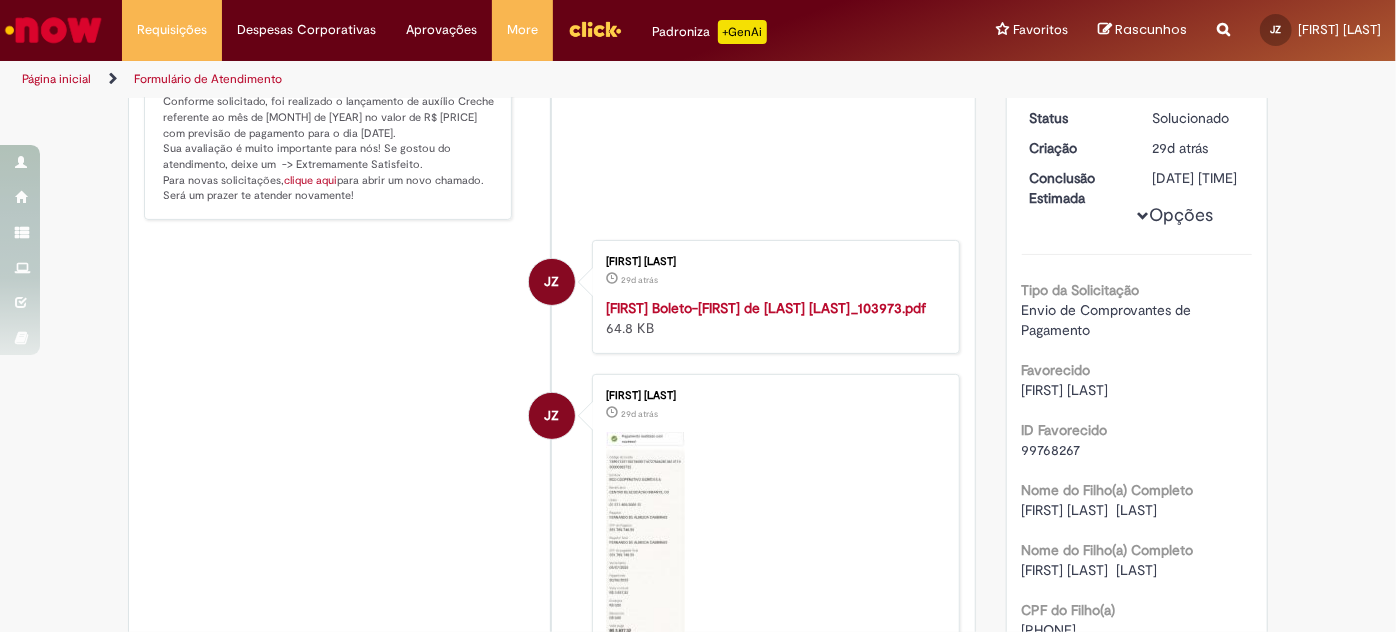 scroll, scrollTop: 386, scrollLeft: 0, axis: vertical 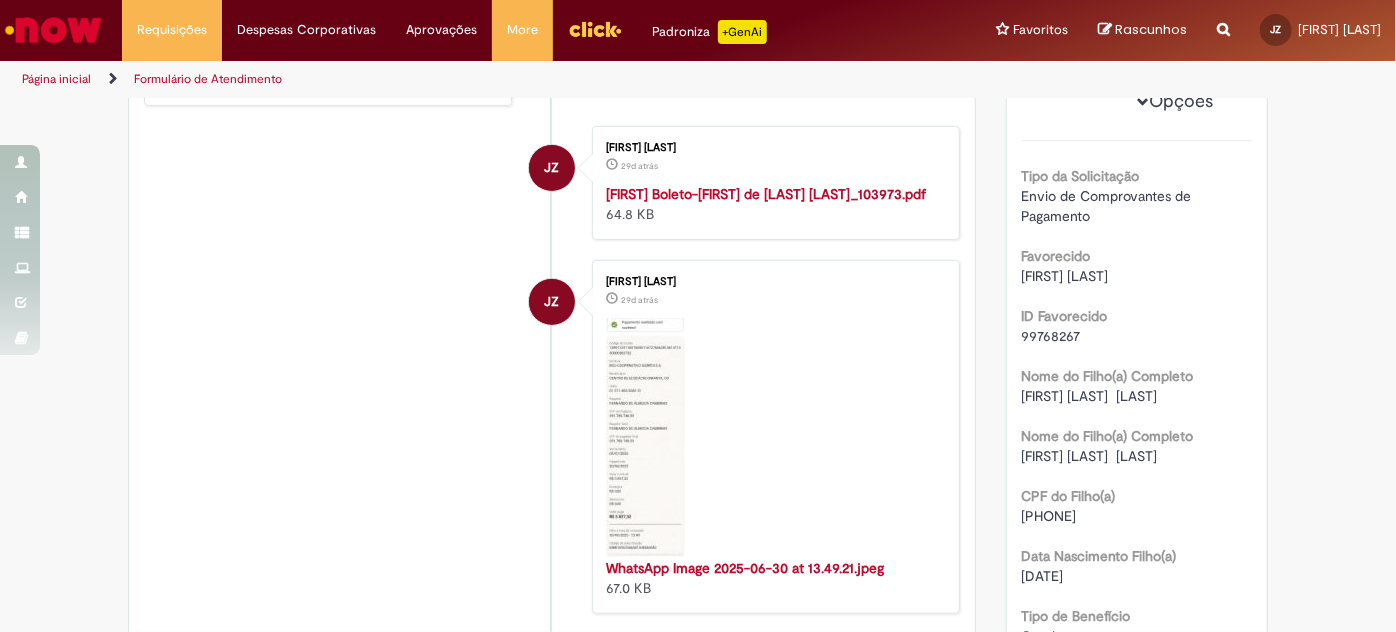 click on "LAURA Boleto-FERNANDO DE ALMEIDA CAMBRAIS_103973.pdf" at bounding box center (766, 194) 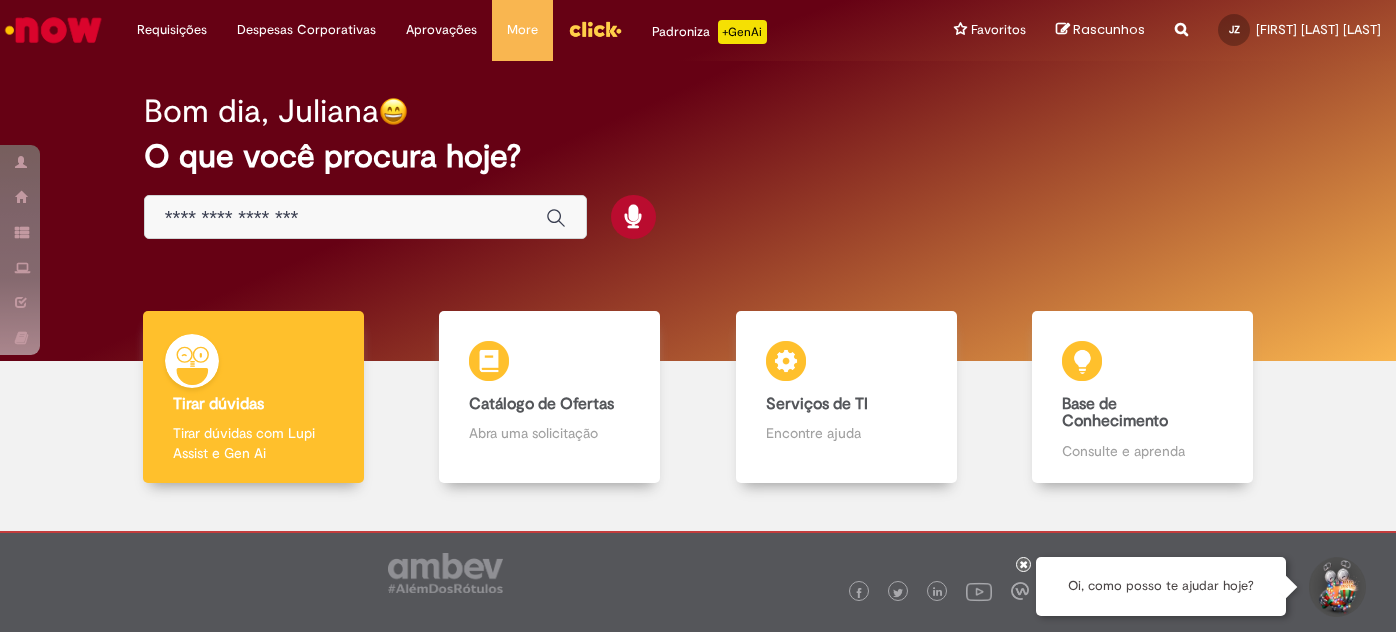 scroll, scrollTop: 0, scrollLeft: 0, axis: both 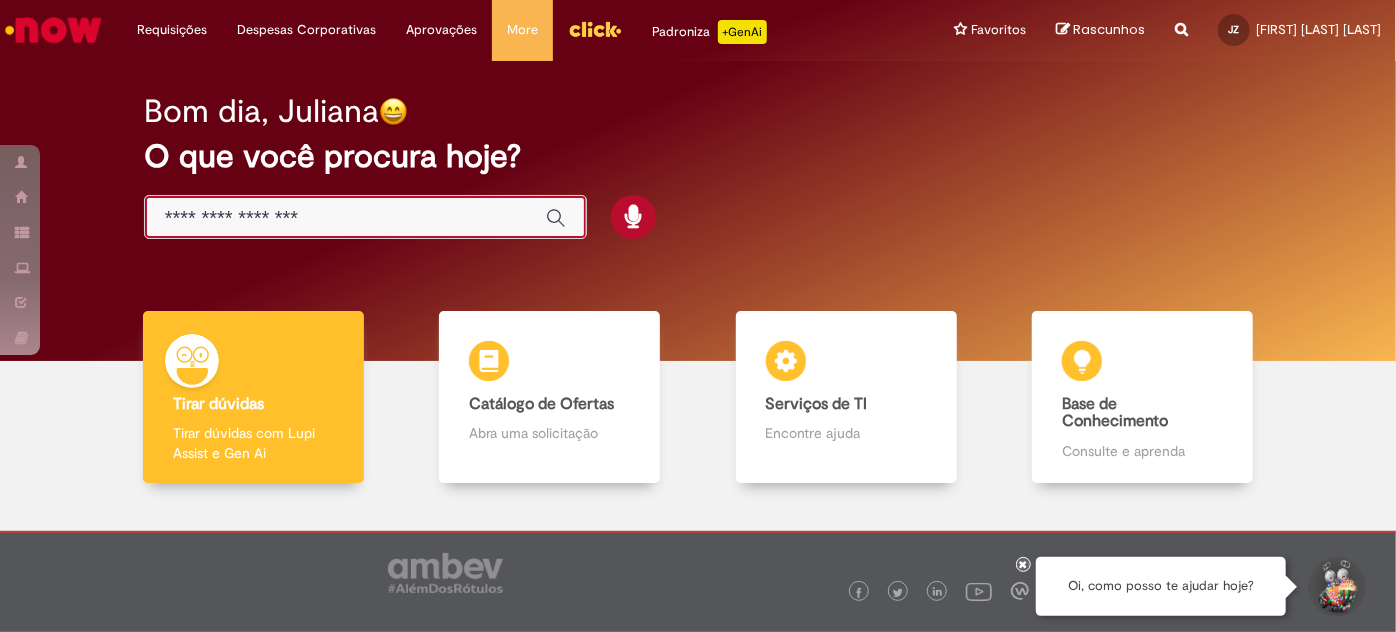 click at bounding box center [345, 218] 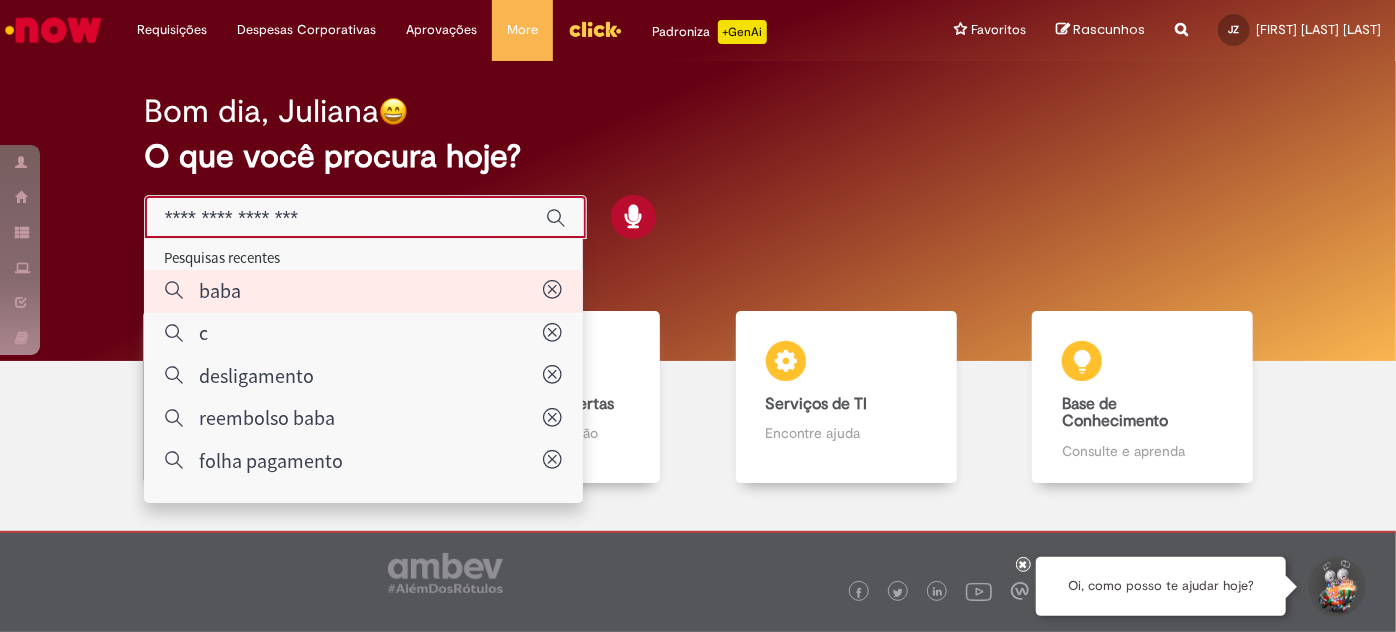 type on "****" 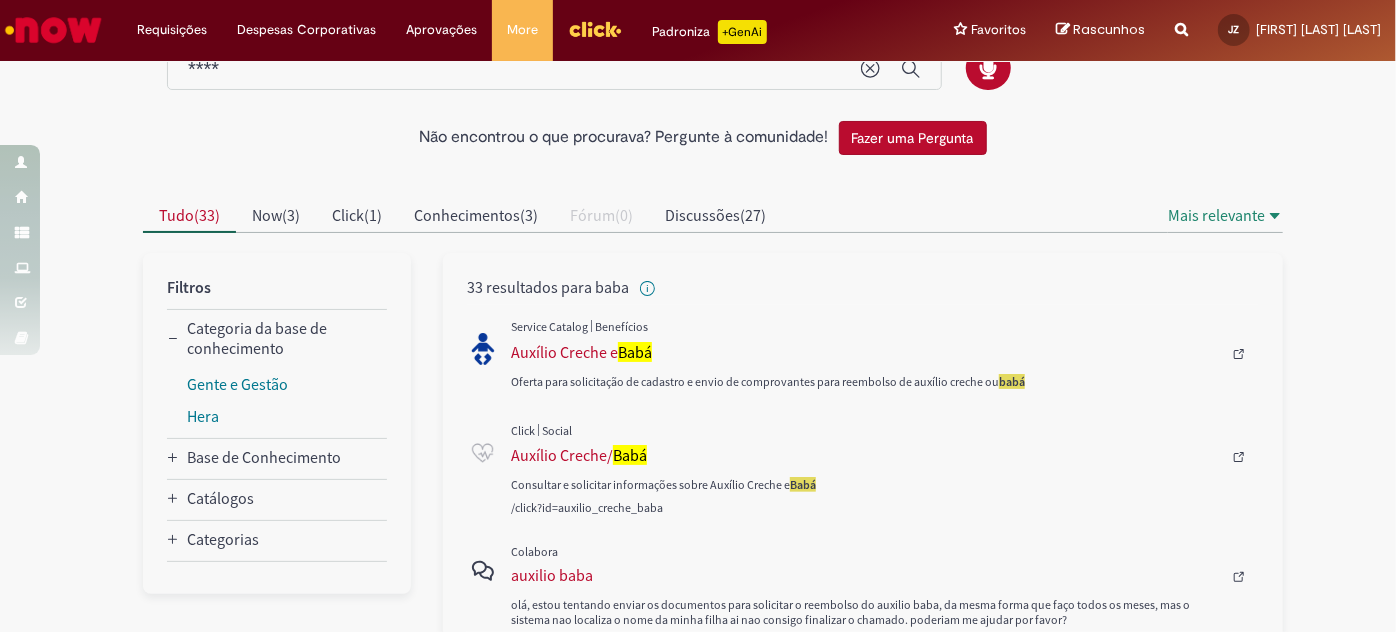 scroll, scrollTop: 90, scrollLeft: 0, axis: vertical 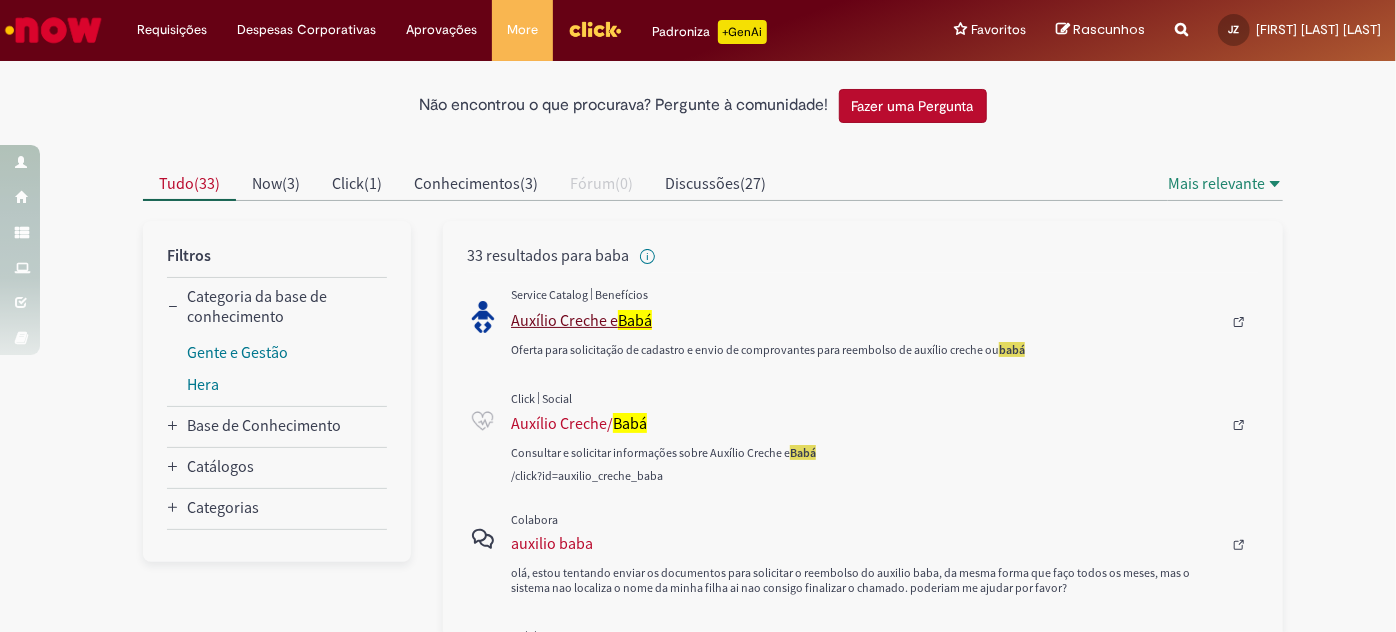 click on "Auxílio Creche e  Babá" at bounding box center [866, 320] 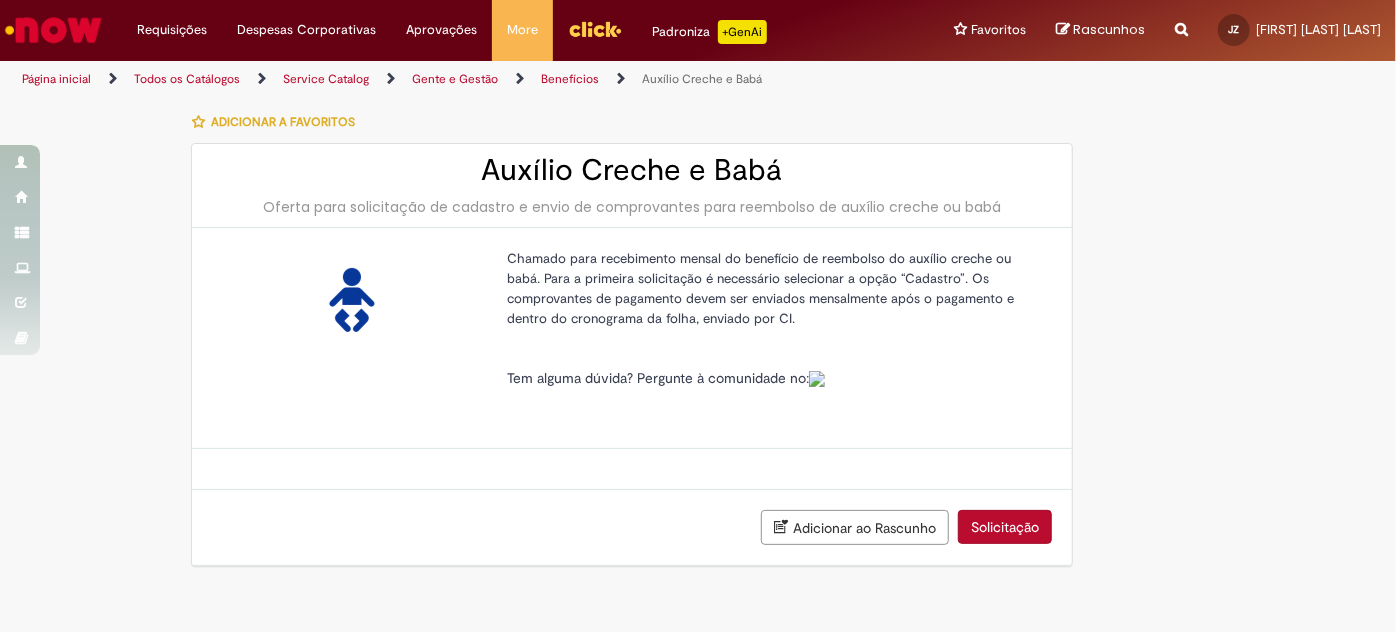 scroll, scrollTop: 0, scrollLeft: 0, axis: both 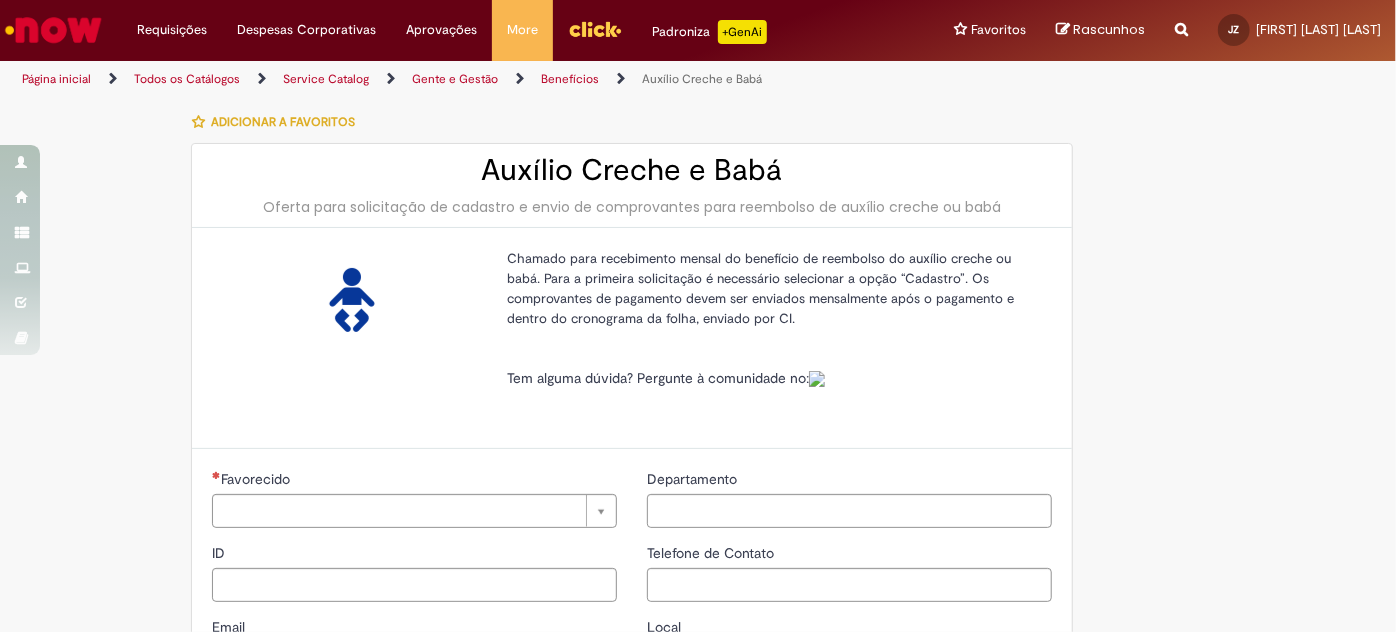 type on "********" 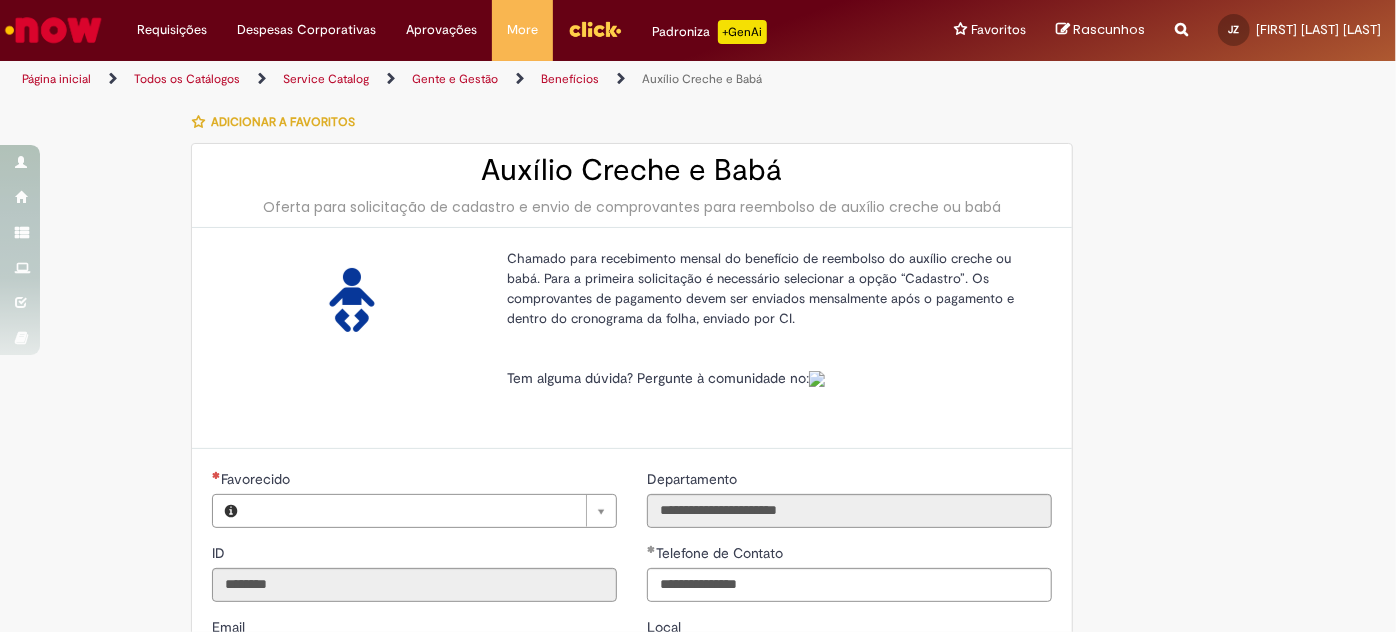type on "**********" 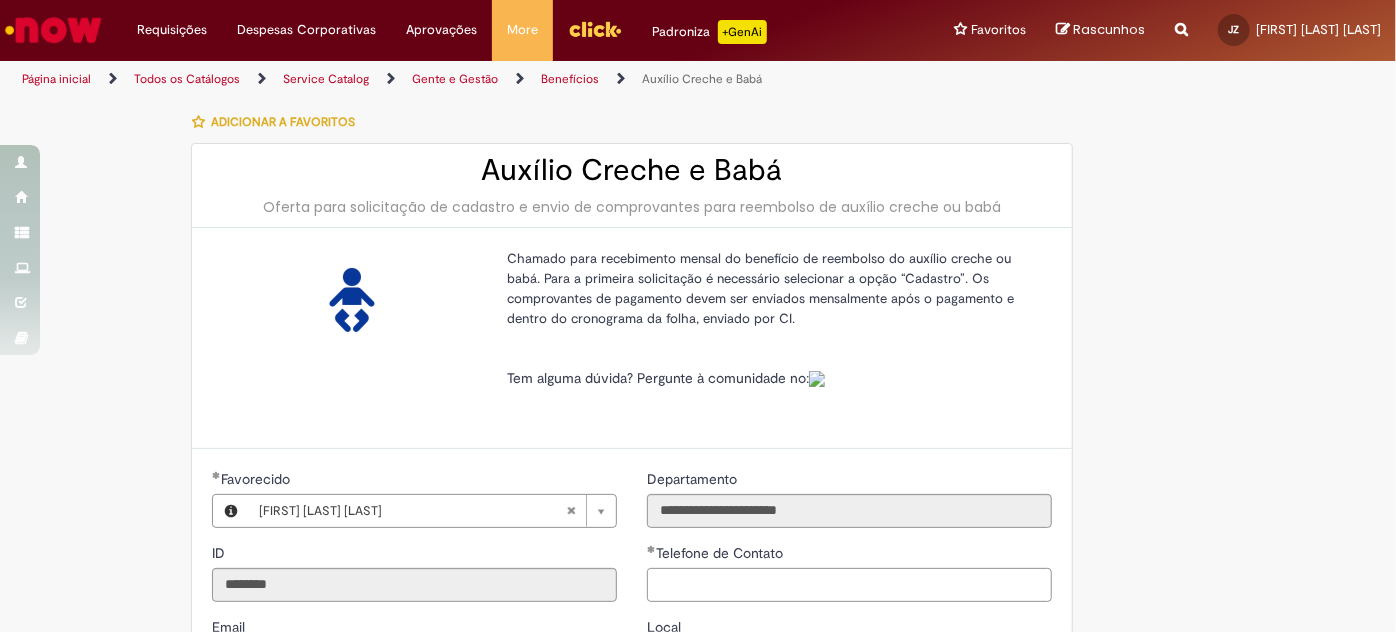 type on "**********" 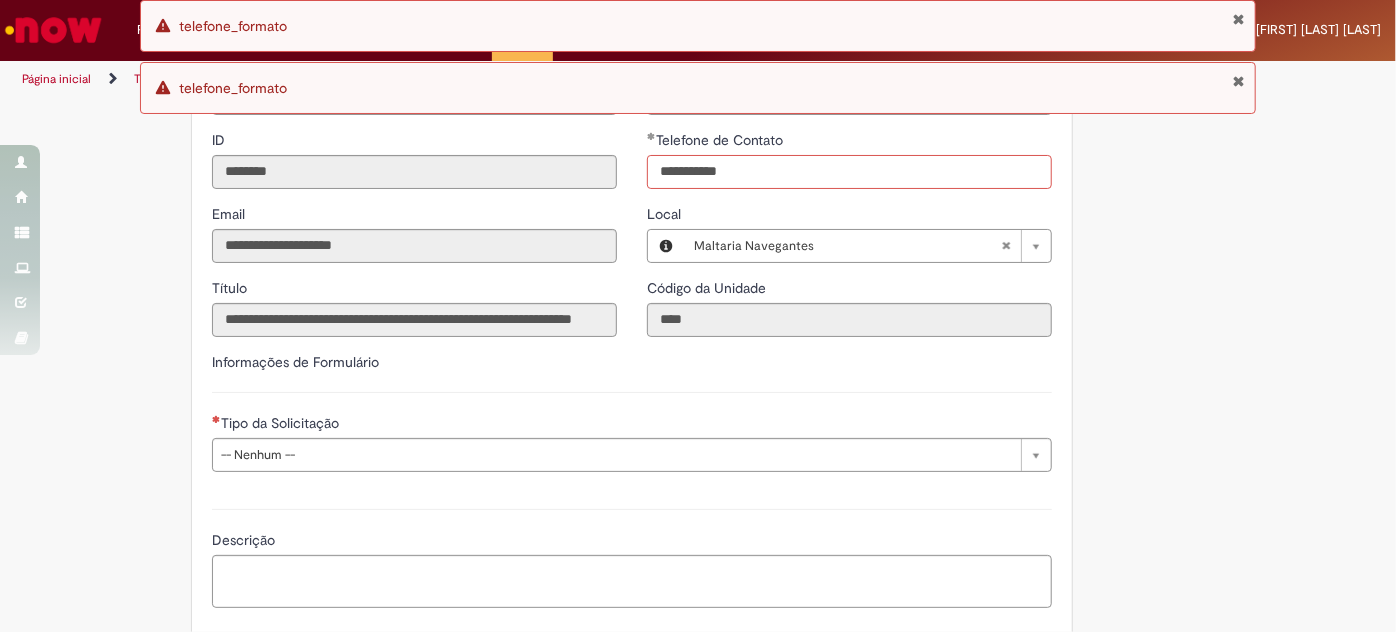 scroll, scrollTop: 454, scrollLeft: 0, axis: vertical 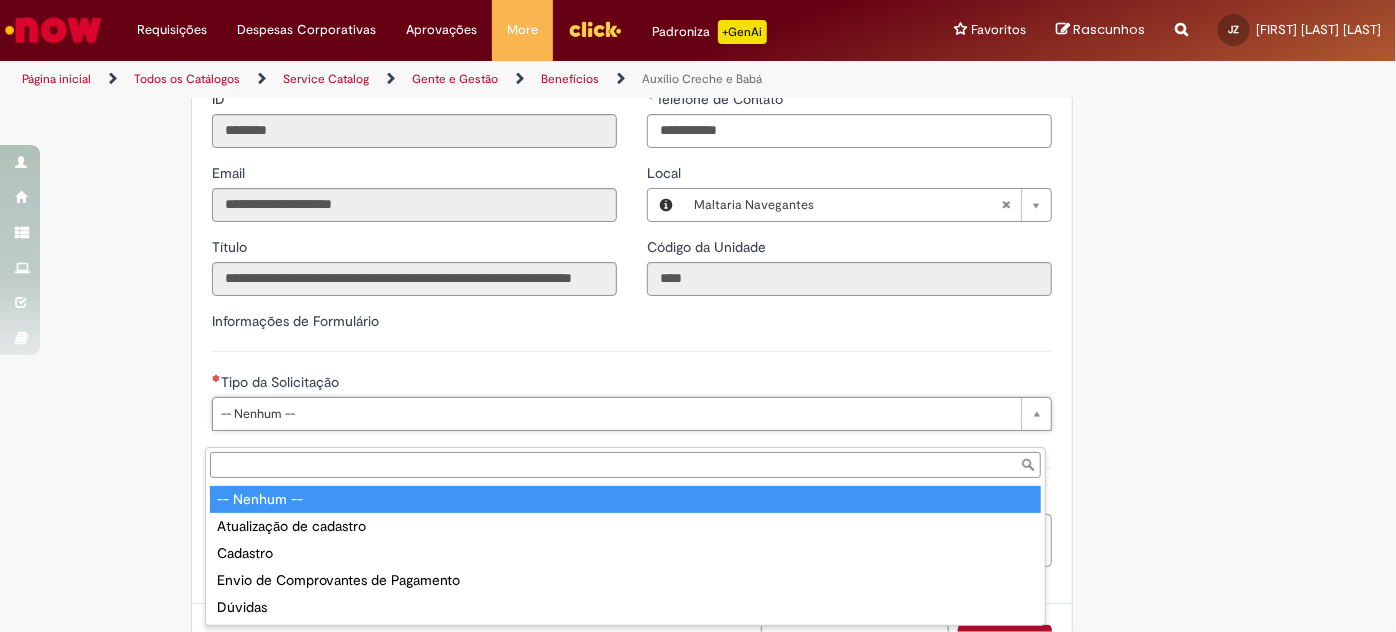 type on "**********" 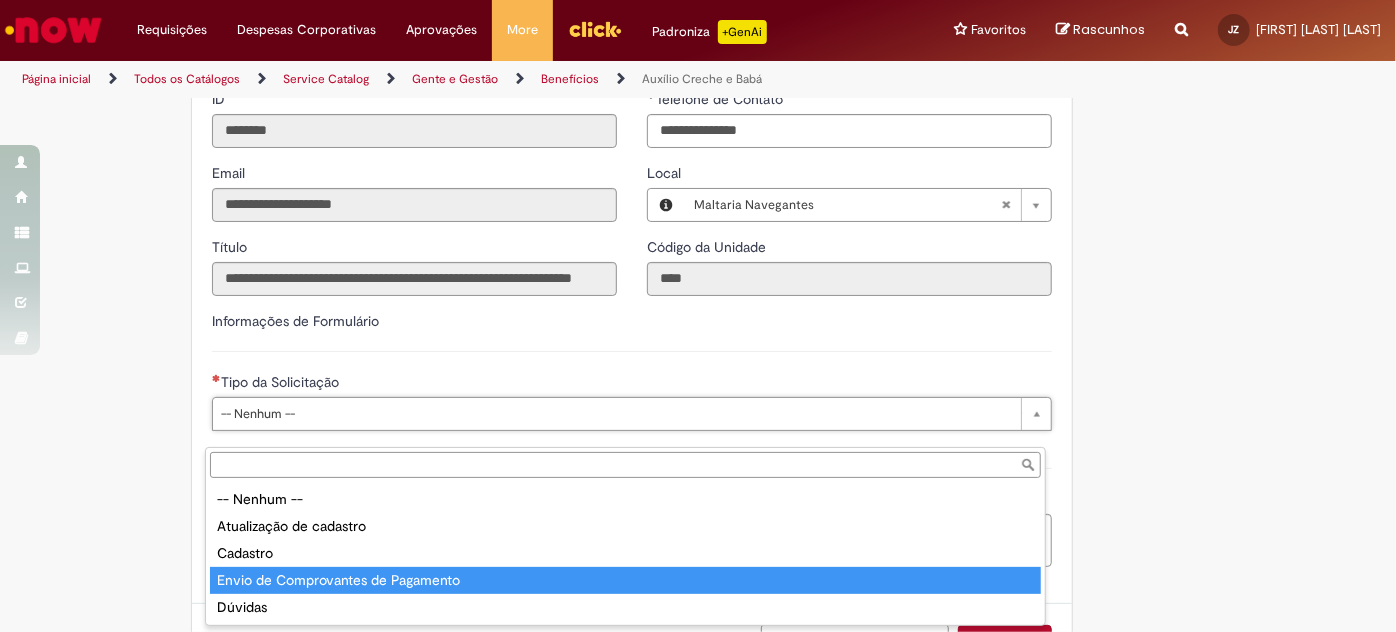 type on "**********" 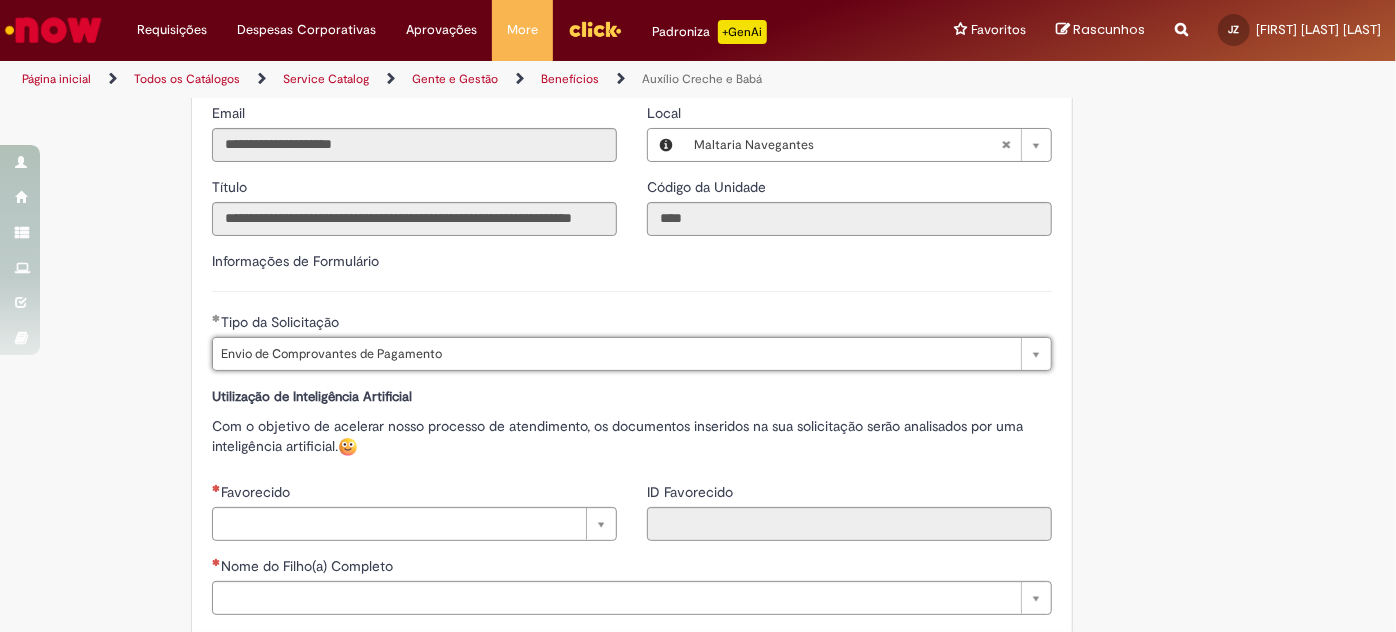 scroll, scrollTop: 545, scrollLeft: 0, axis: vertical 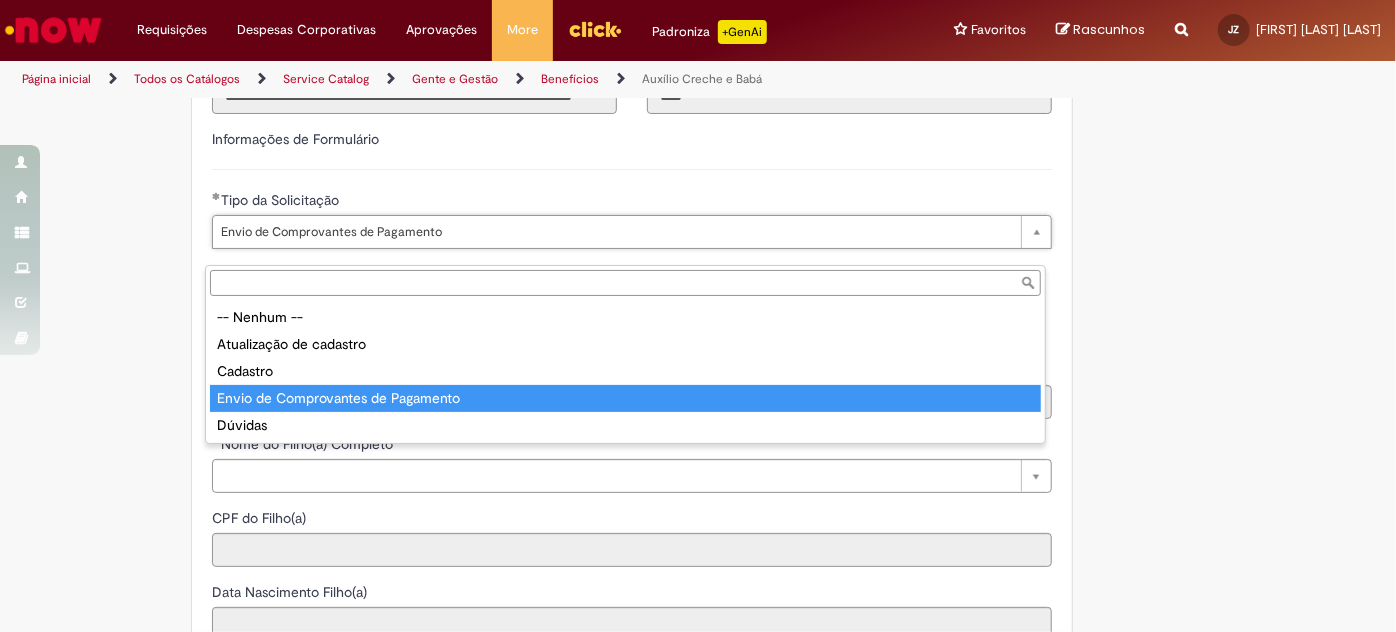 type on "**********" 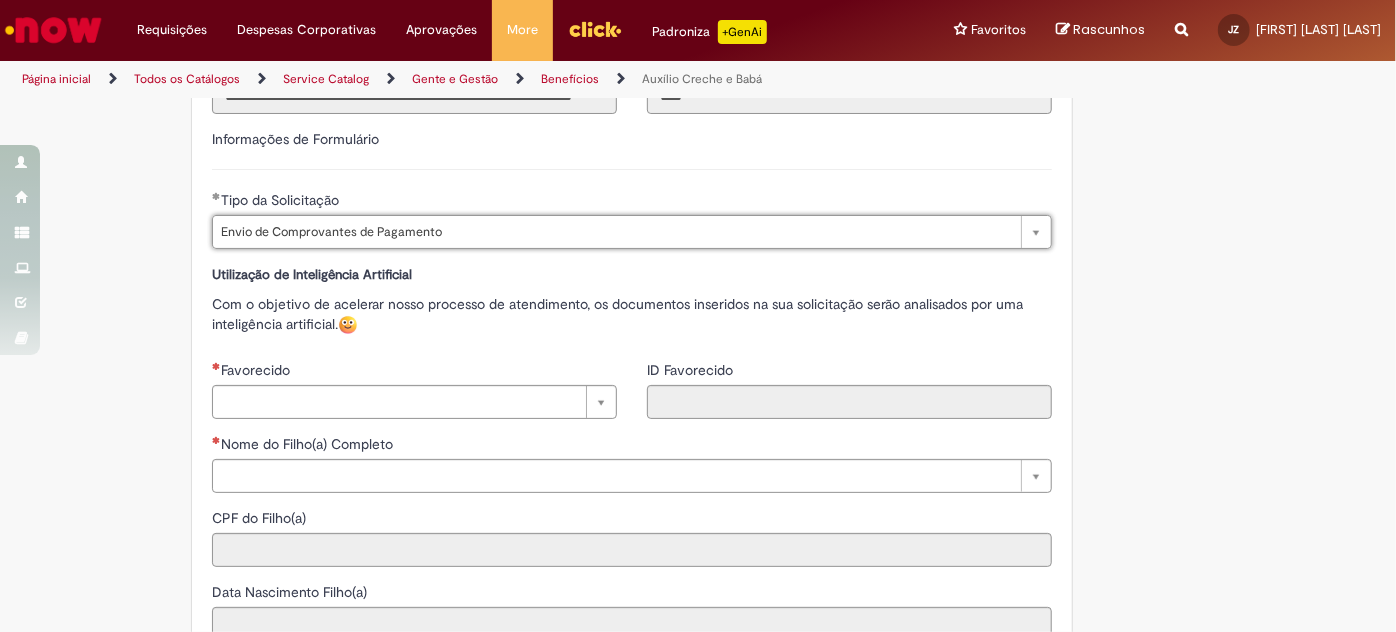 scroll, scrollTop: 0, scrollLeft: 0, axis: both 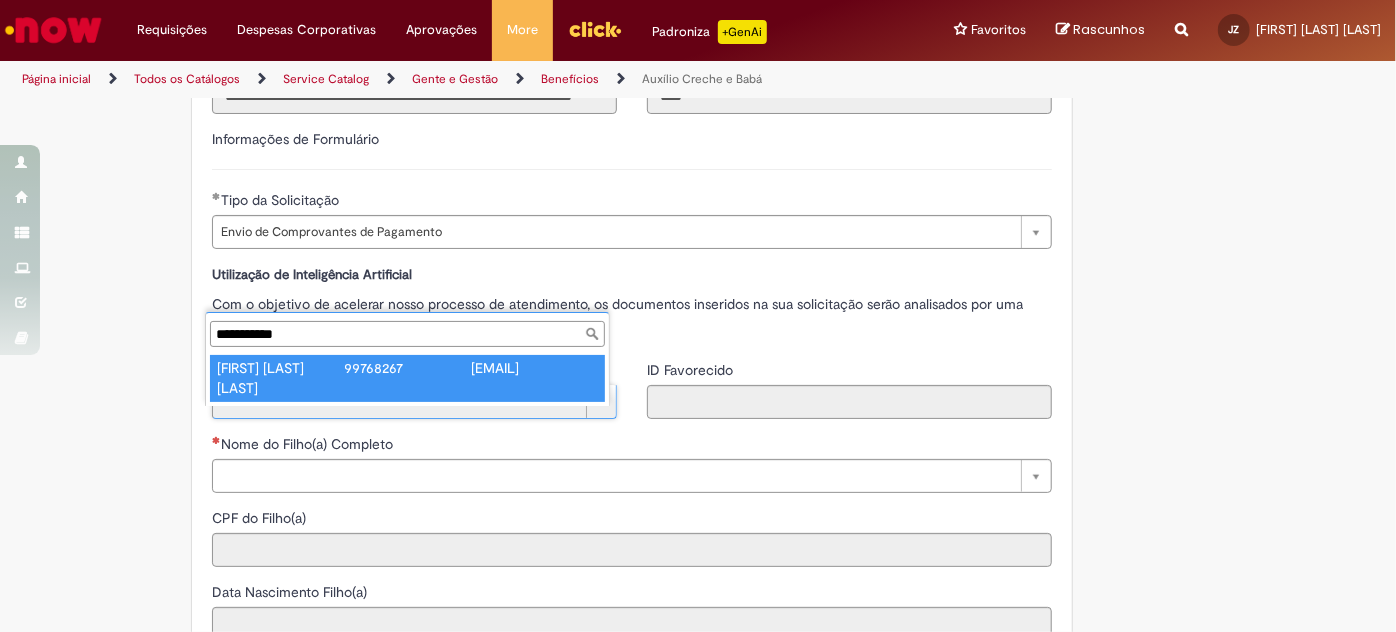 type on "**********" 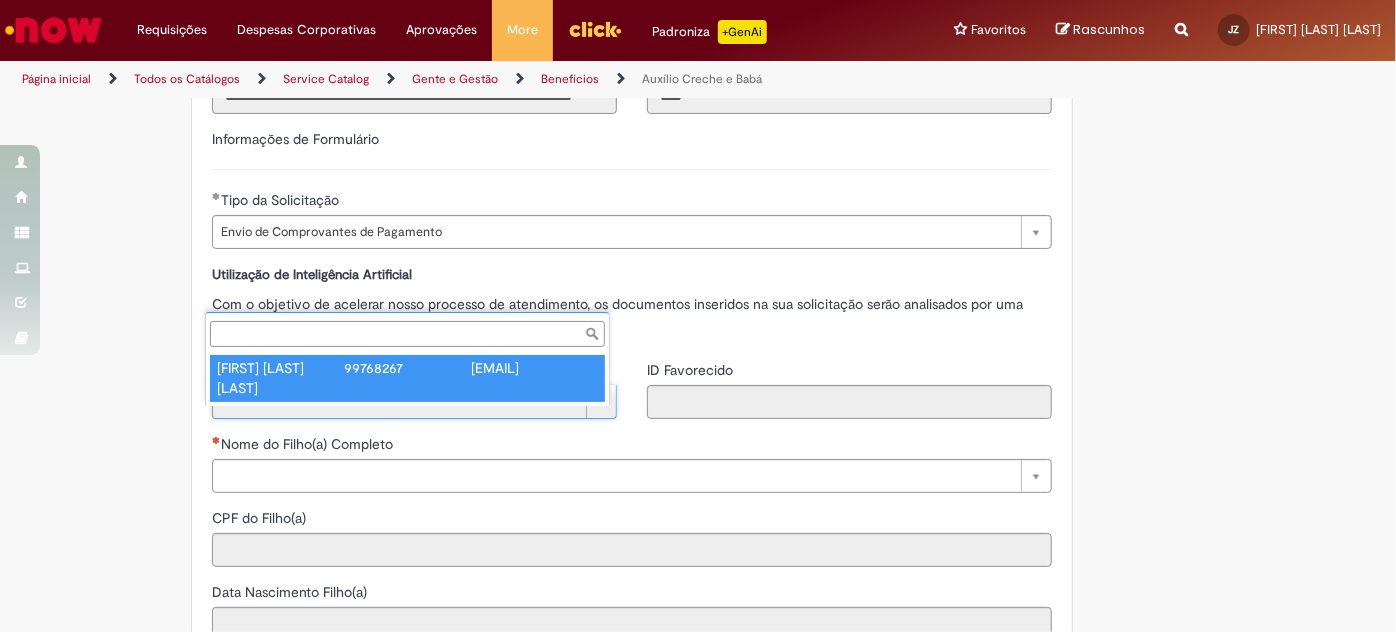 type on "********" 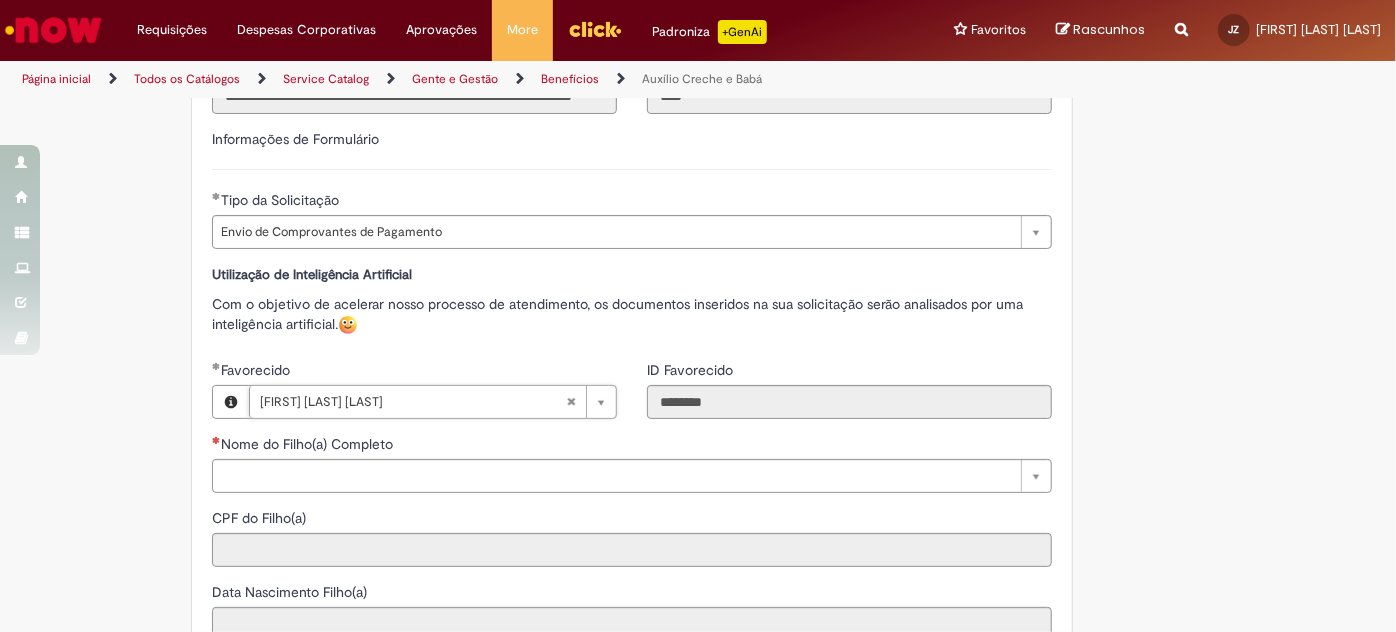 scroll, scrollTop: 727, scrollLeft: 0, axis: vertical 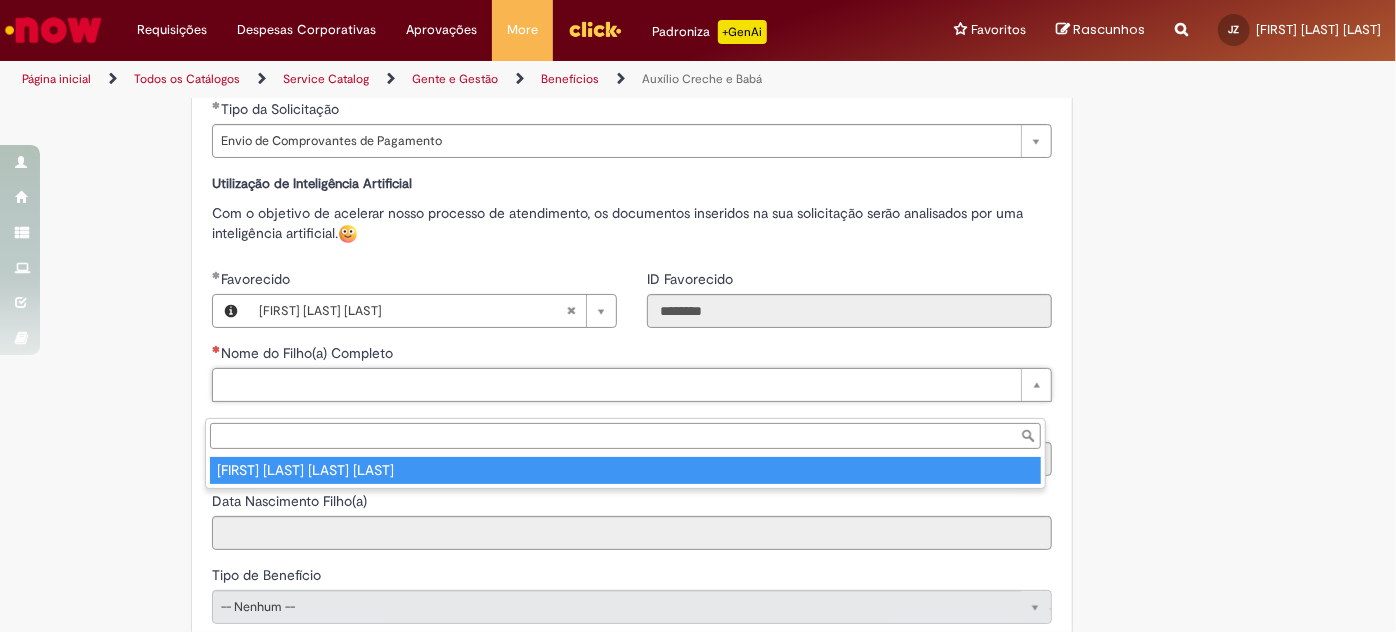 type on "**********" 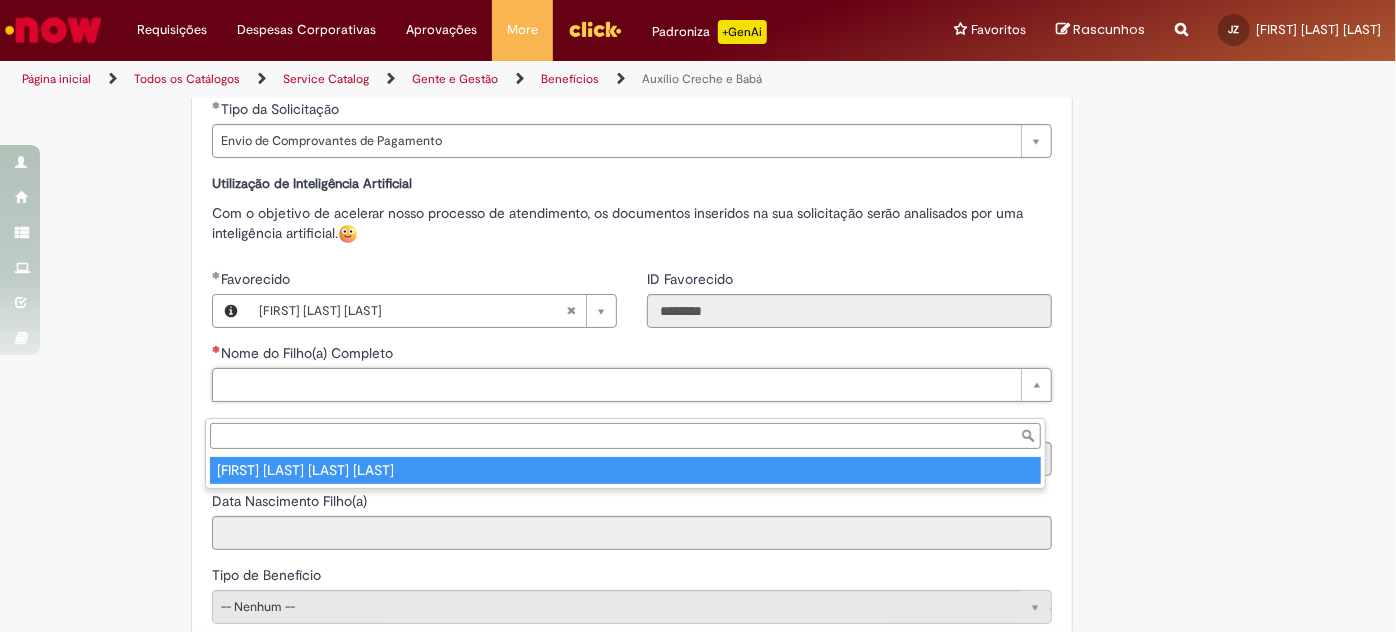 type on "**********" 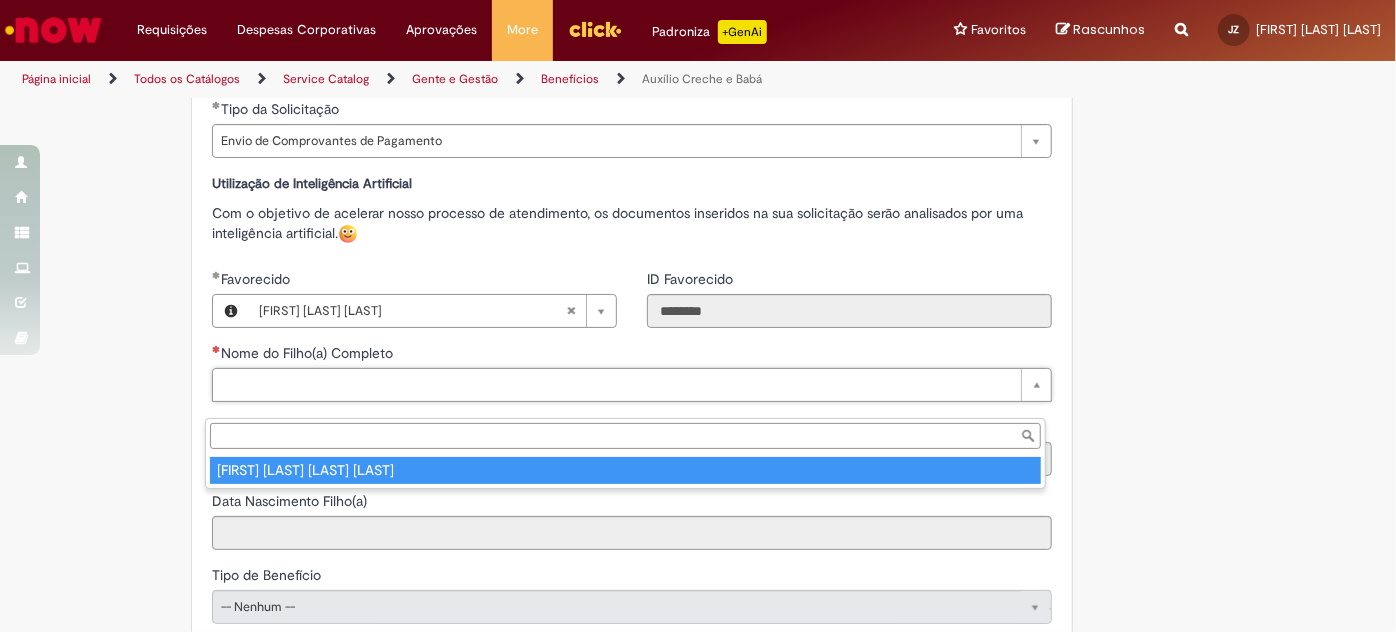 type on "**********" 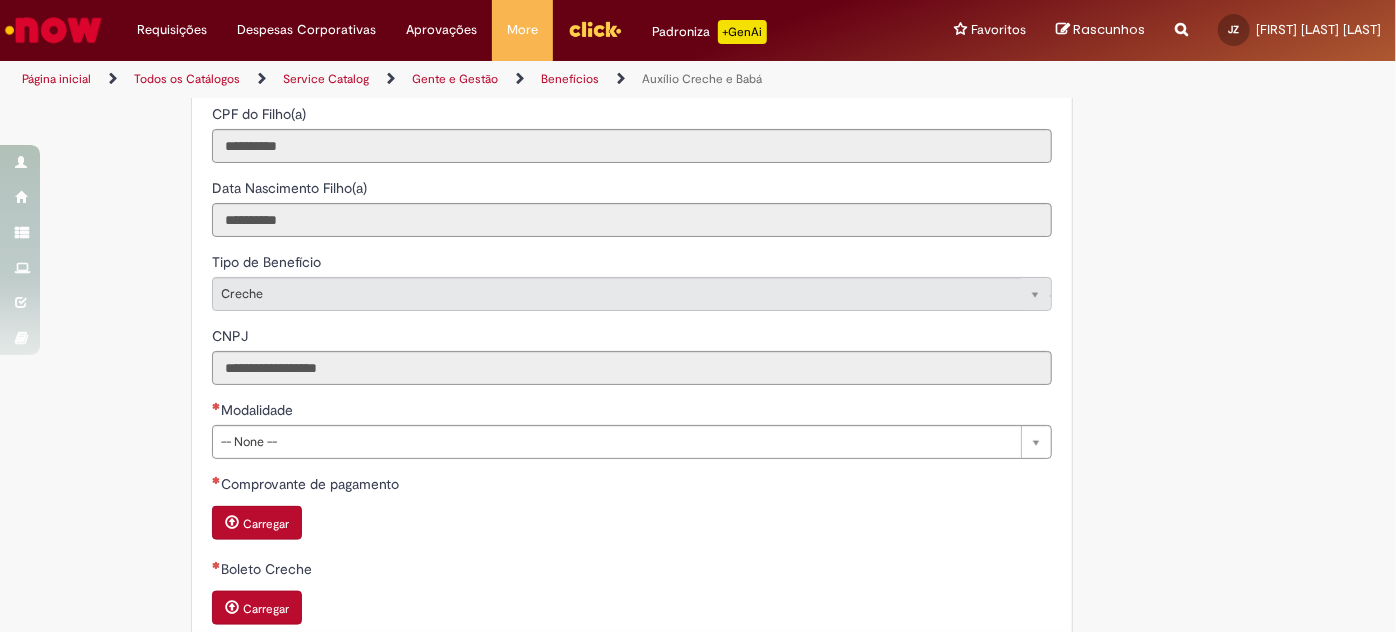 scroll, scrollTop: 1090, scrollLeft: 0, axis: vertical 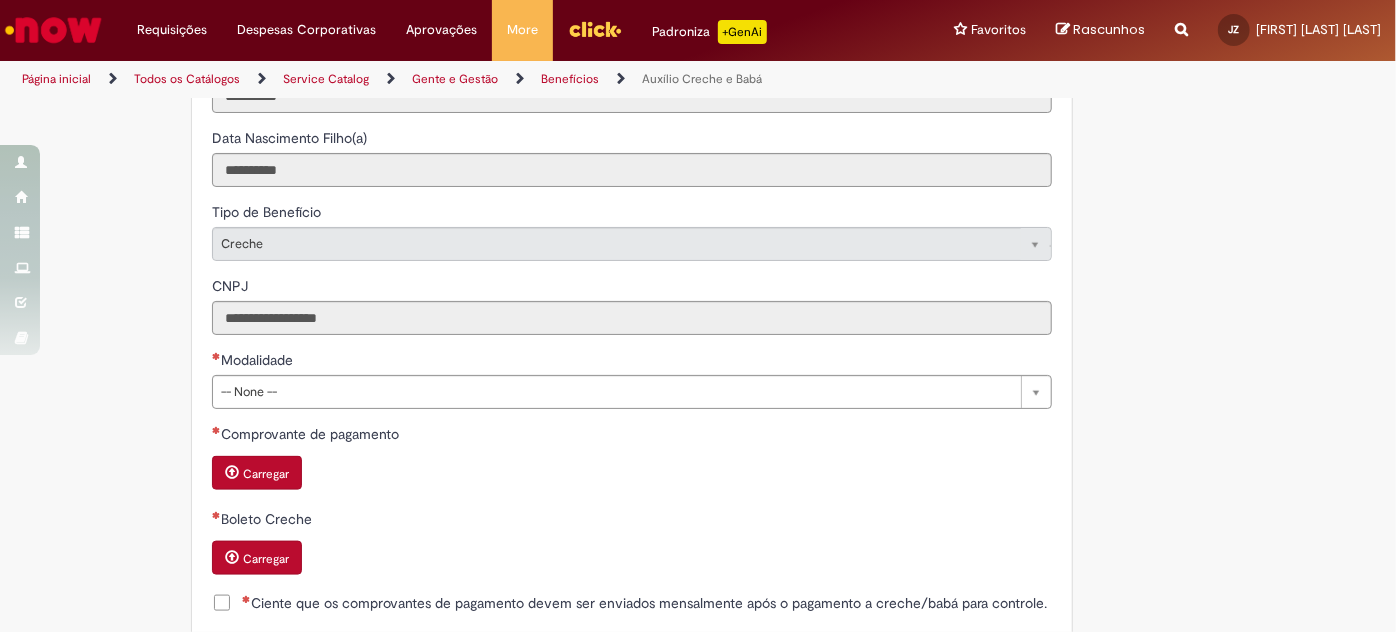 click on "Modalidade" at bounding box center [632, 362] 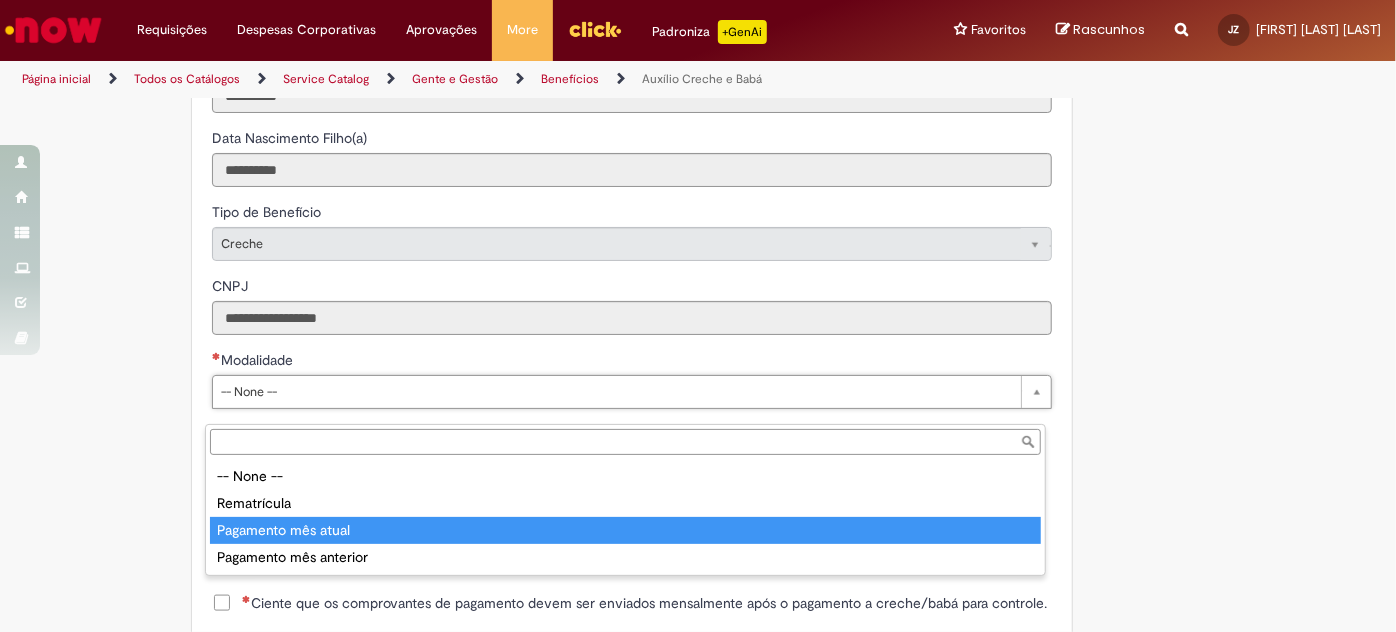 type on "**********" 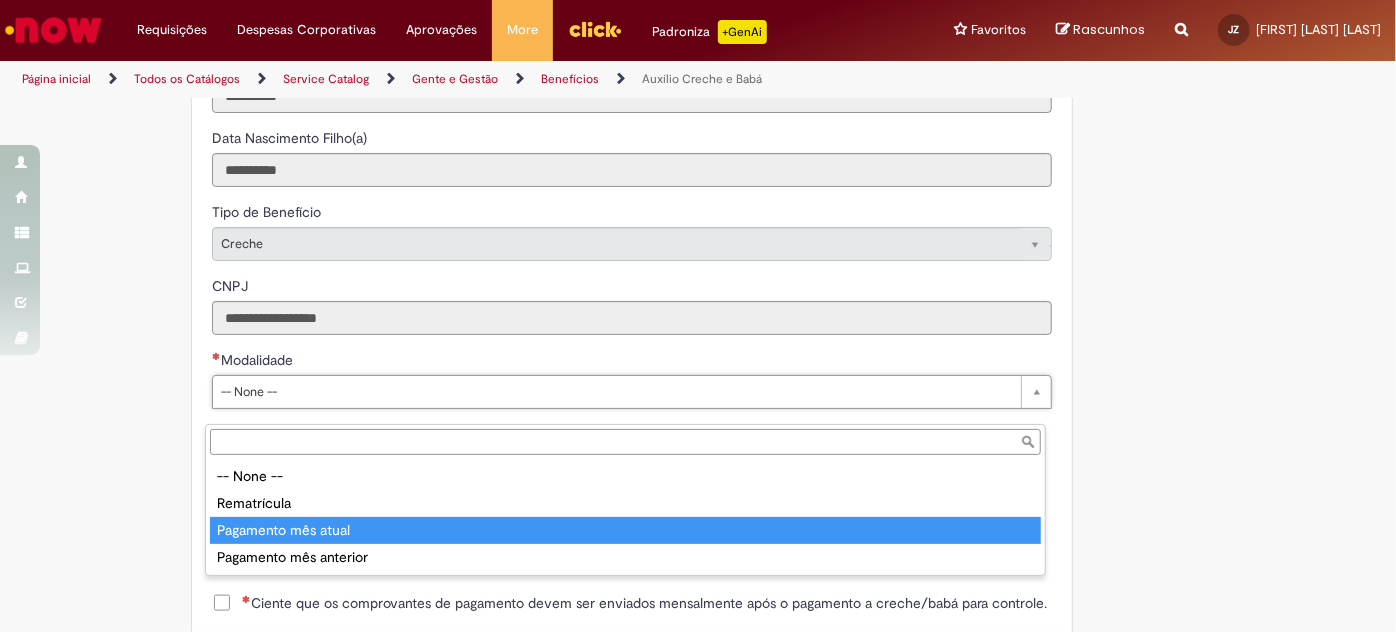 select on "**********" 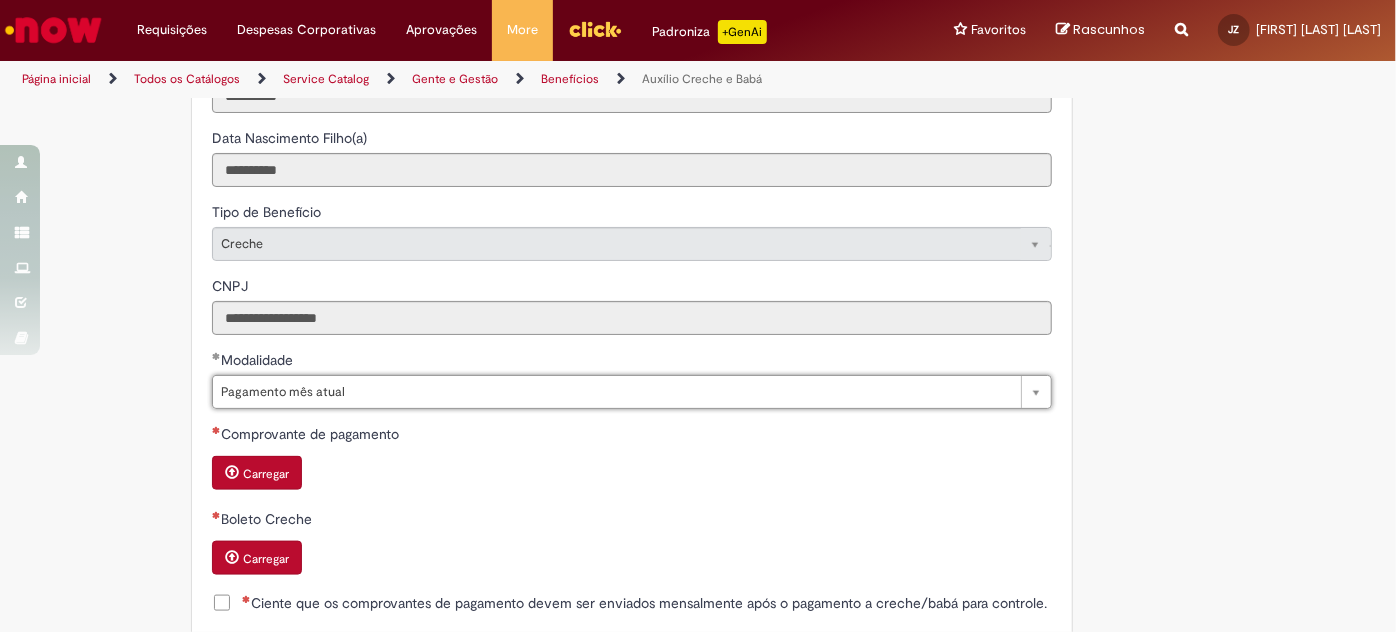 click on "Carregar" at bounding box center (266, 474) 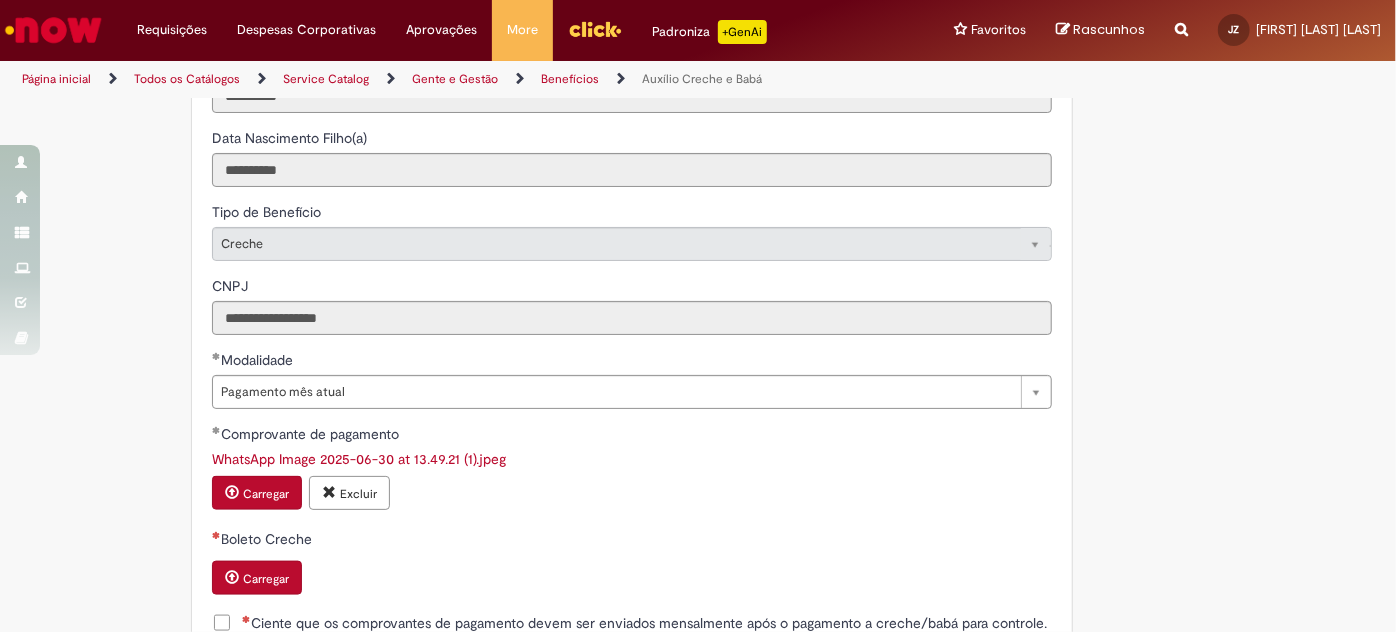 click at bounding box center [232, 577] 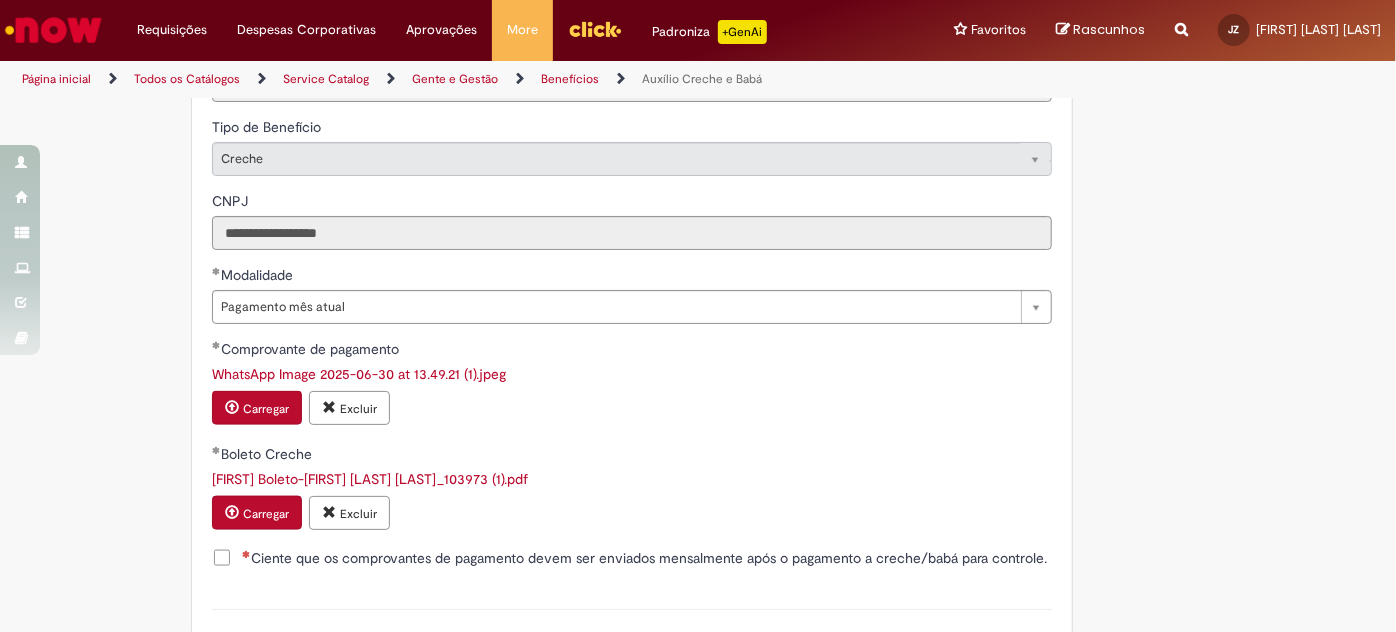 scroll, scrollTop: 1363, scrollLeft: 0, axis: vertical 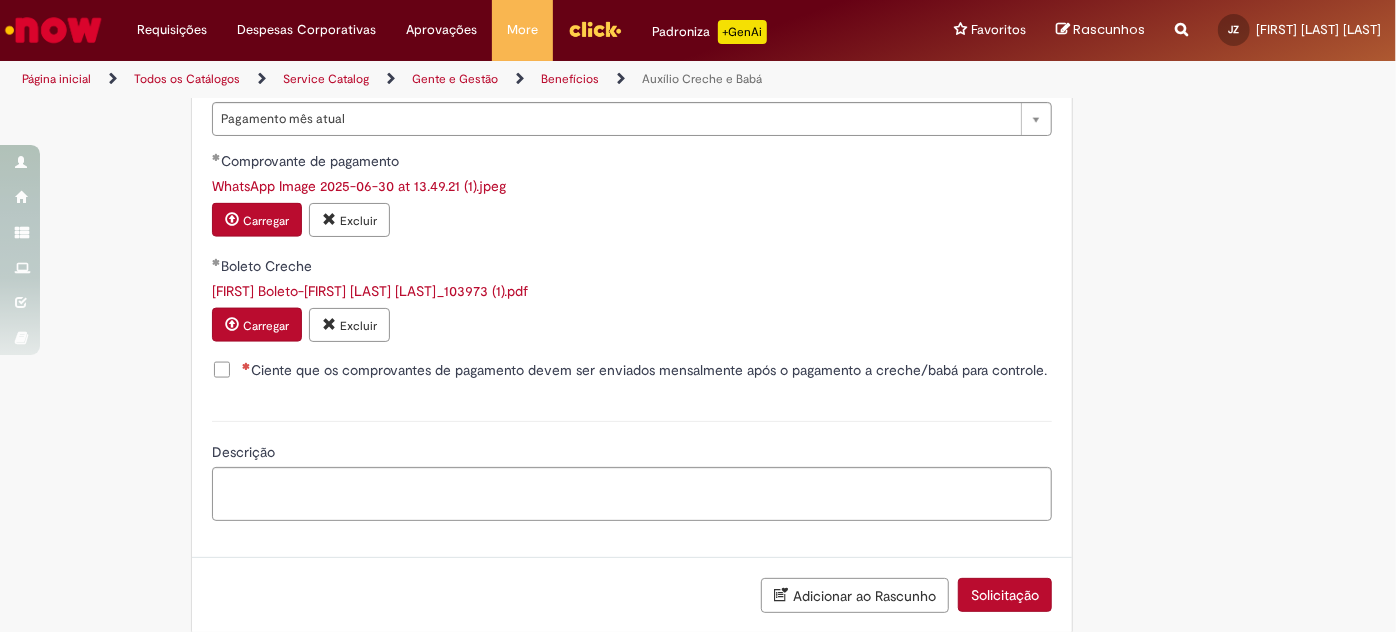 click on "Ciente que os comprovantes de pagamento devem ser enviados mensalmente após o pagamento a creche/babá para controle." at bounding box center [629, 370] 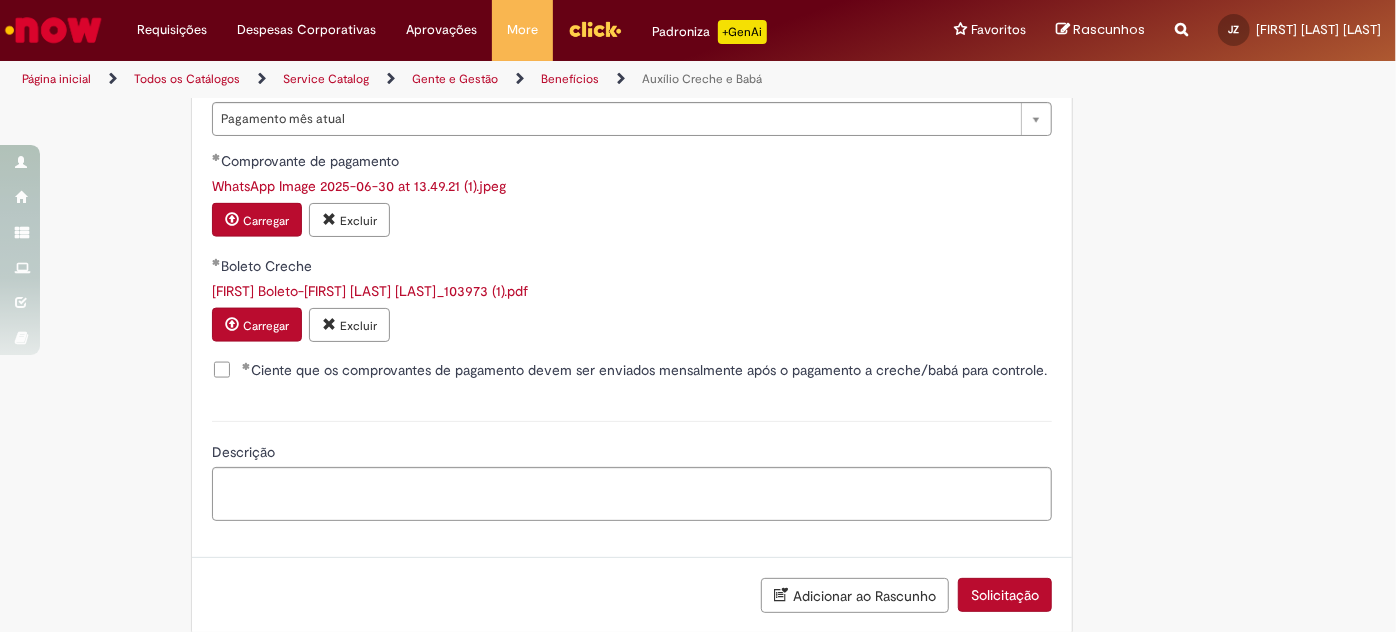 click on "Solicitação" at bounding box center [1005, 595] 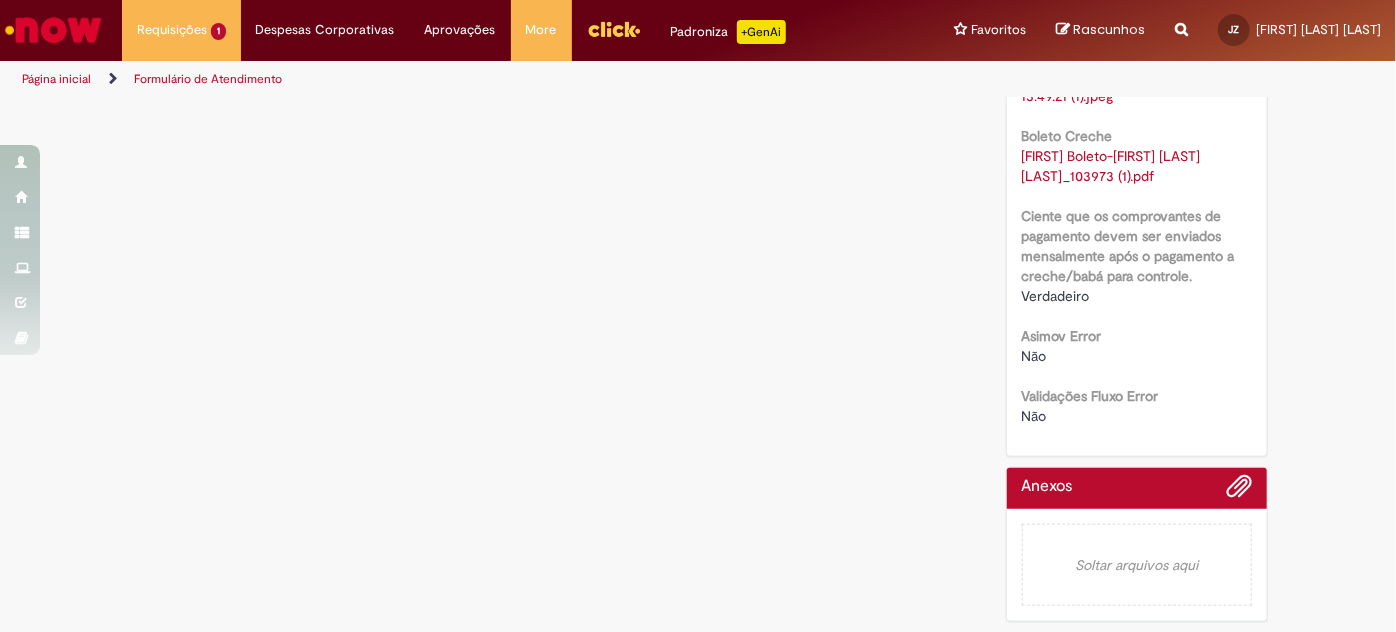 scroll, scrollTop: 0, scrollLeft: 0, axis: both 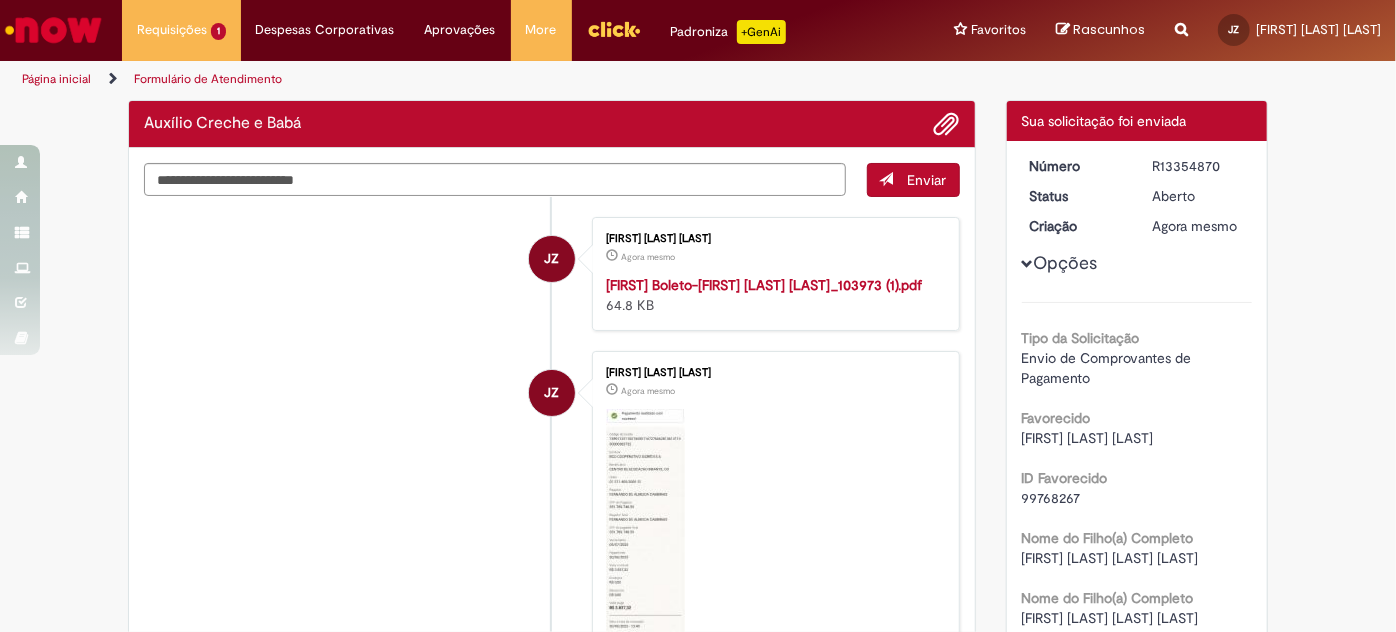 click at bounding box center (53, 30) 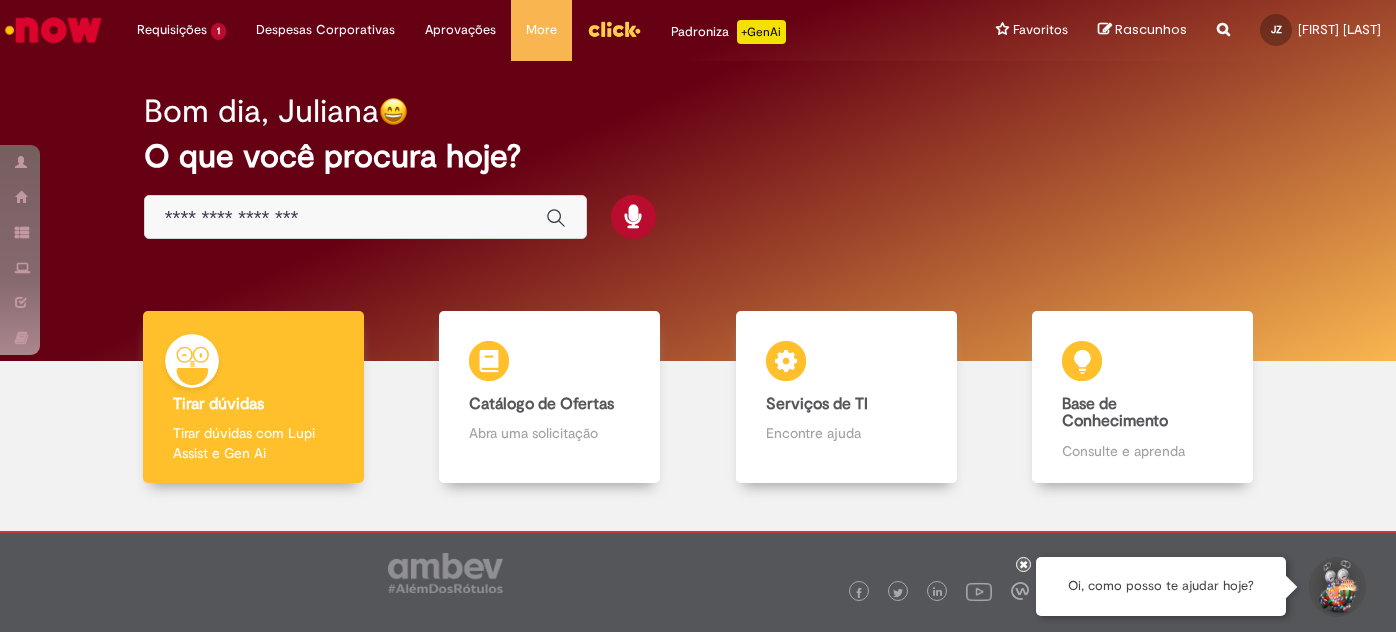 scroll, scrollTop: 0, scrollLeft: 0, axis: both 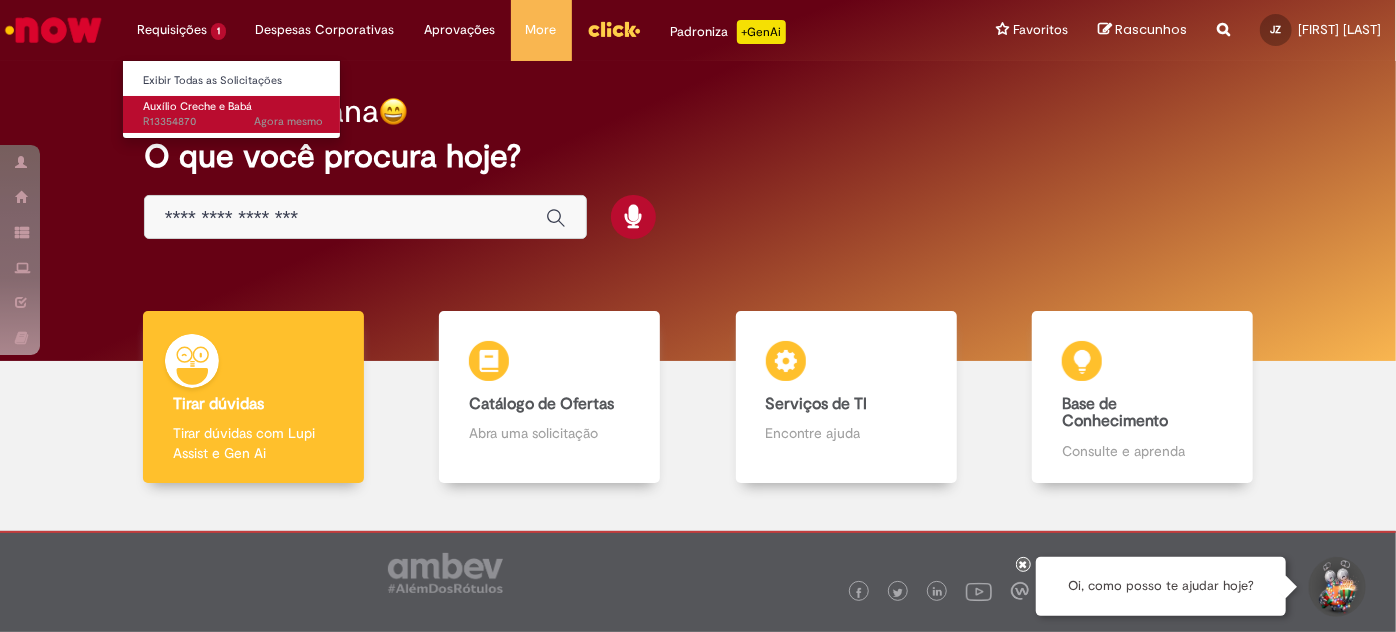click on "Agora mesmo Agora mesmo  R13354870" at bounding box center [233, 122] 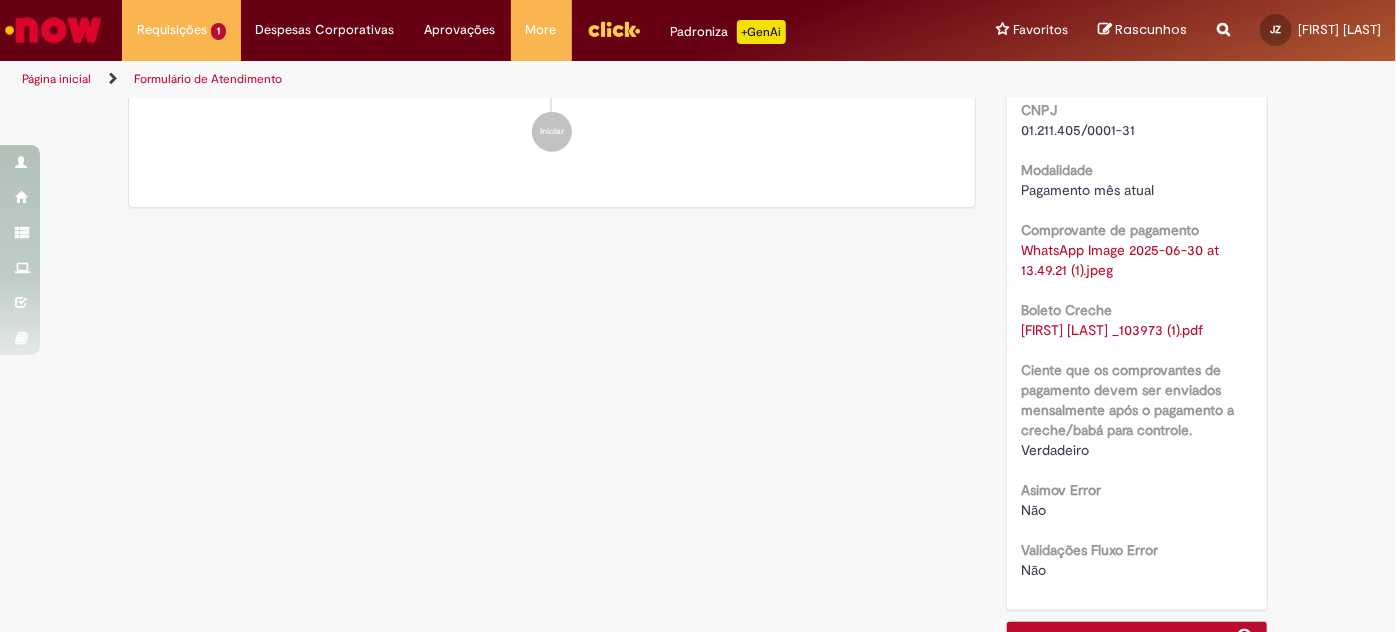 scroll, scrollTop: 899, scrollLeft: 0, axis: vertical 